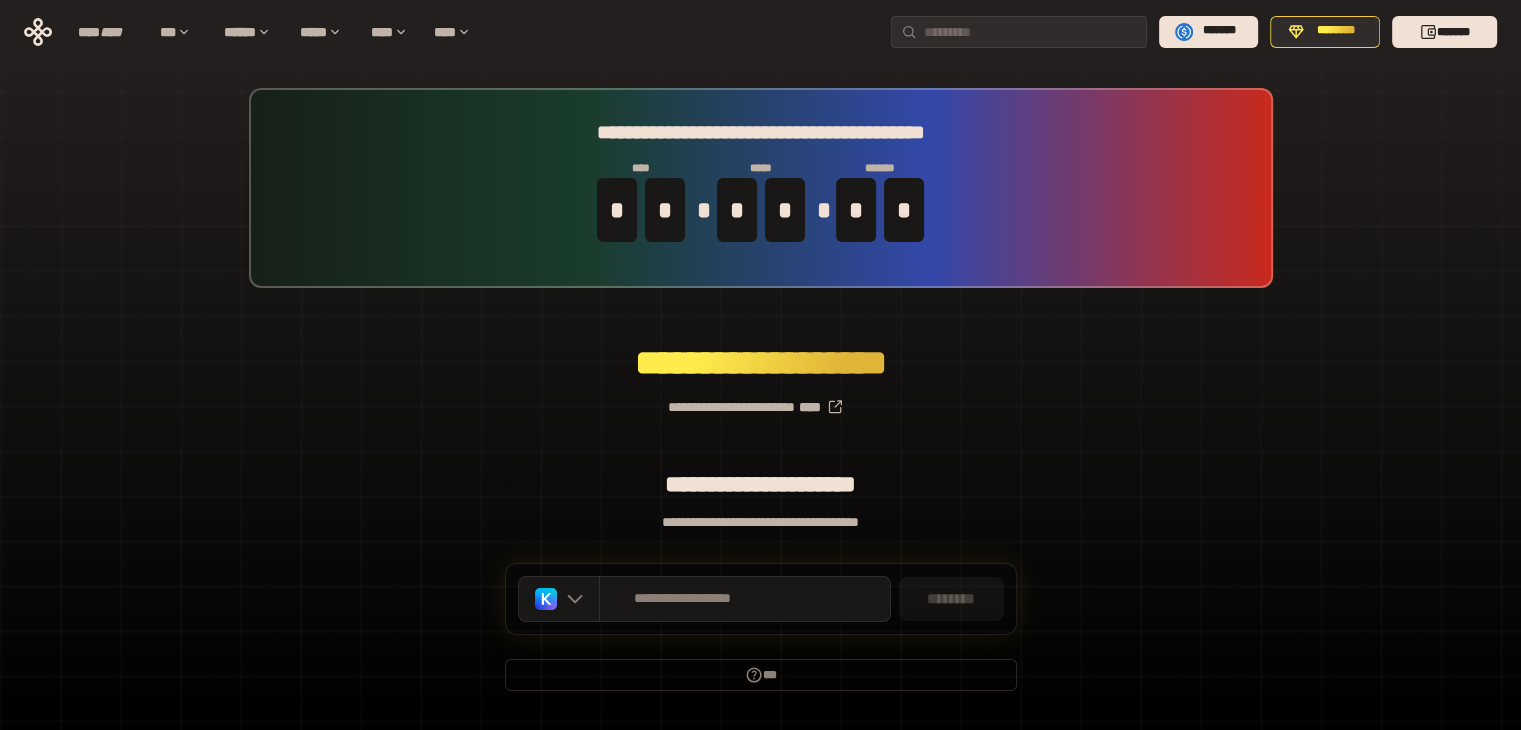 scroll, scrollTop: 52, scrollLeft: 0, axis: vertical 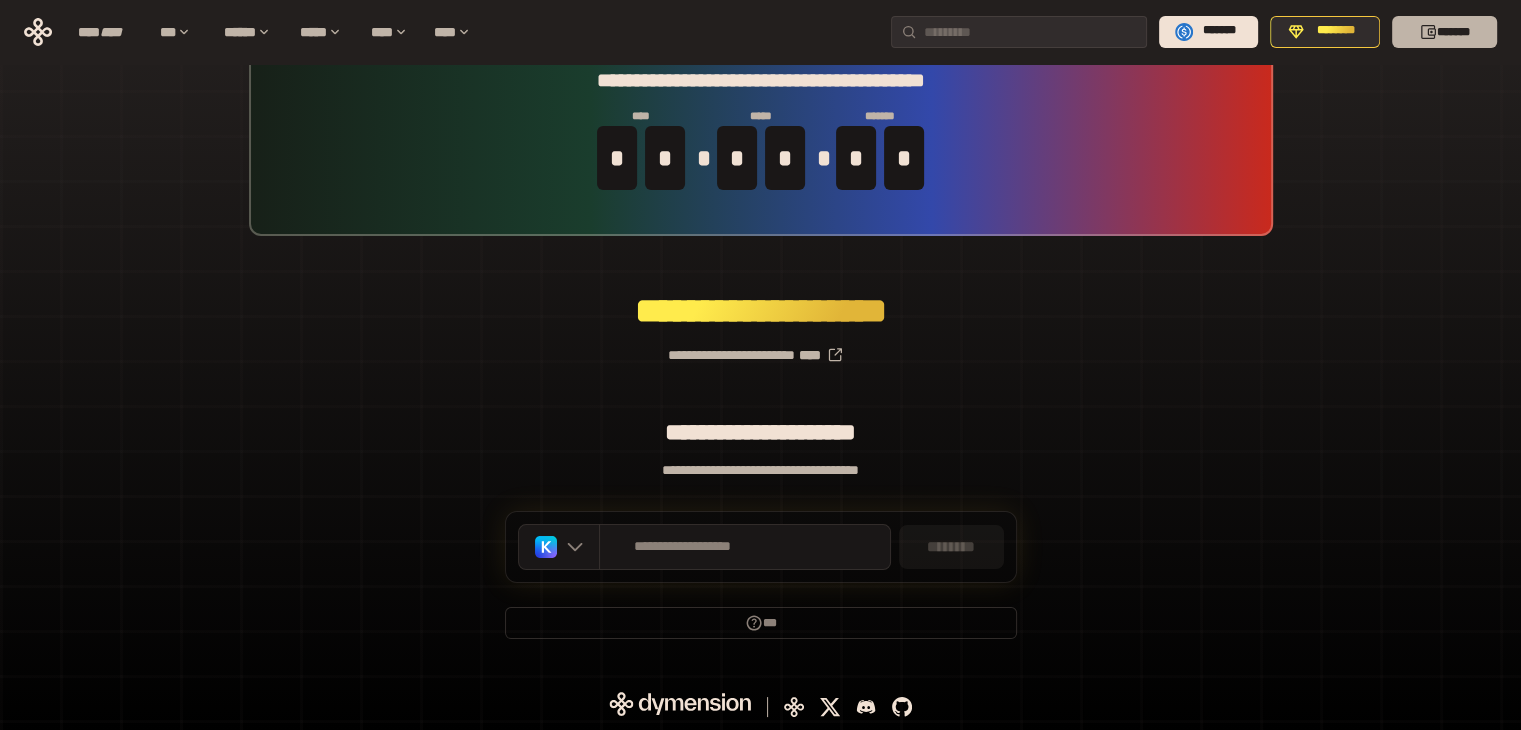 click on "*******" at bounding box center (1444, 32) 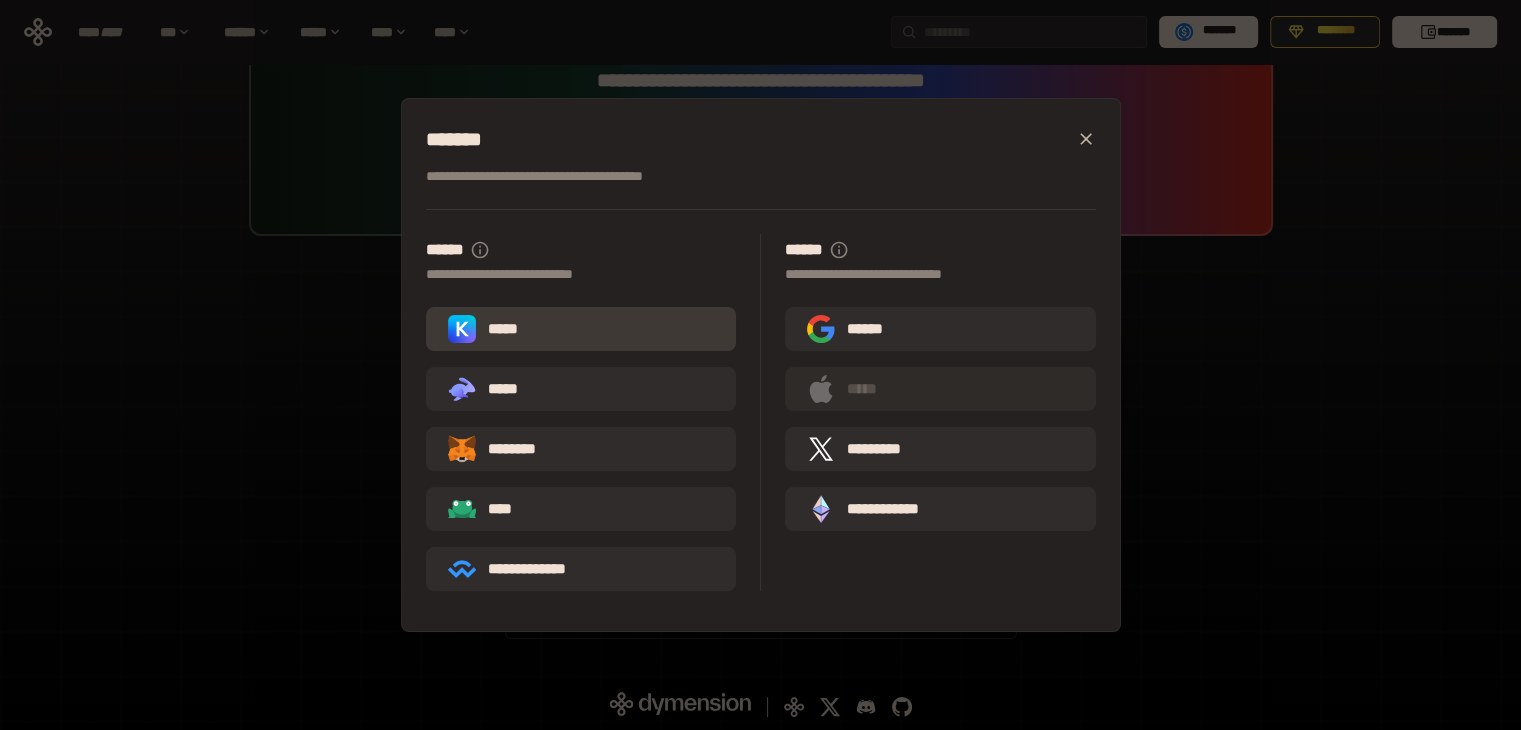 click on "*****" at bounding box center (581, 329) 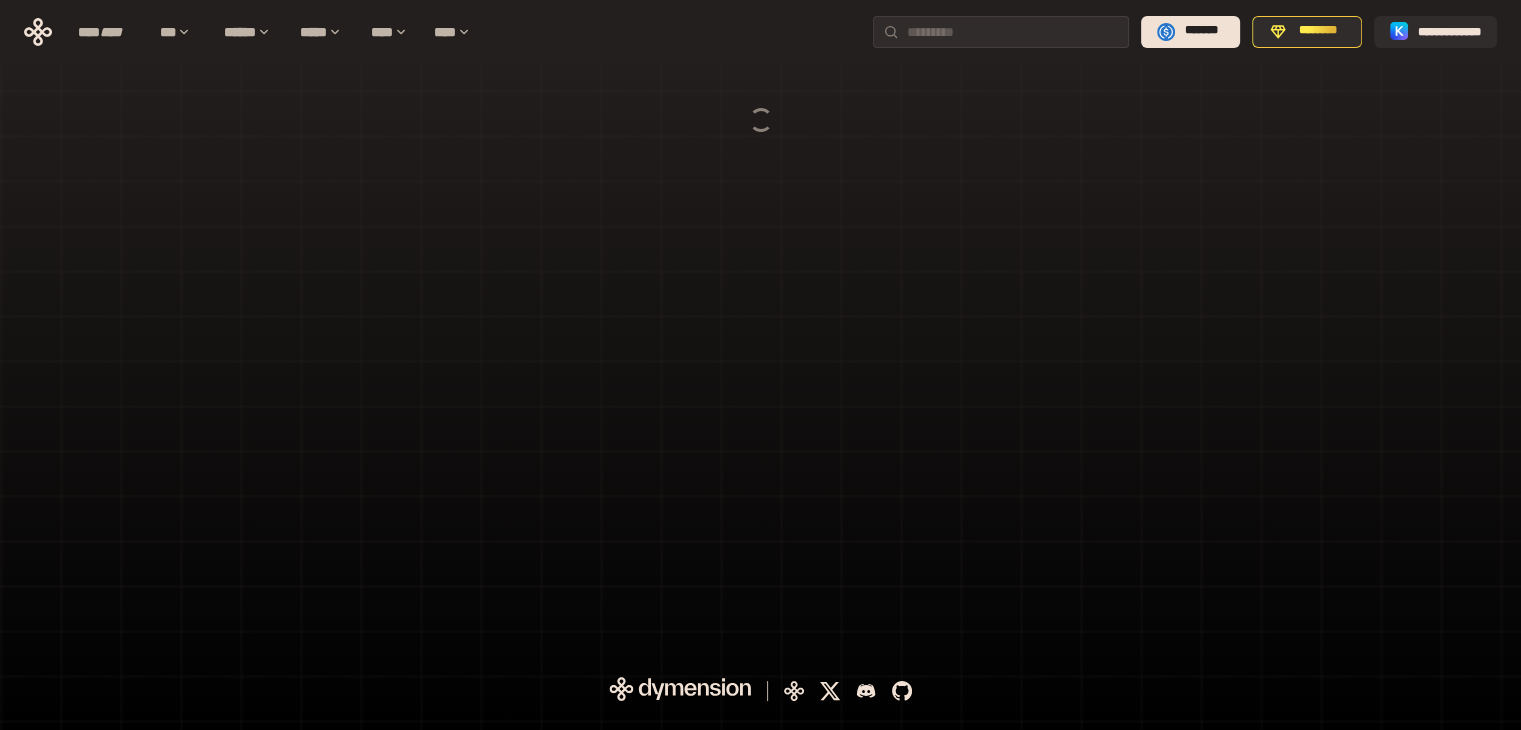 scroll, scrollTop: 0, scrollLeft: 0, axis: both 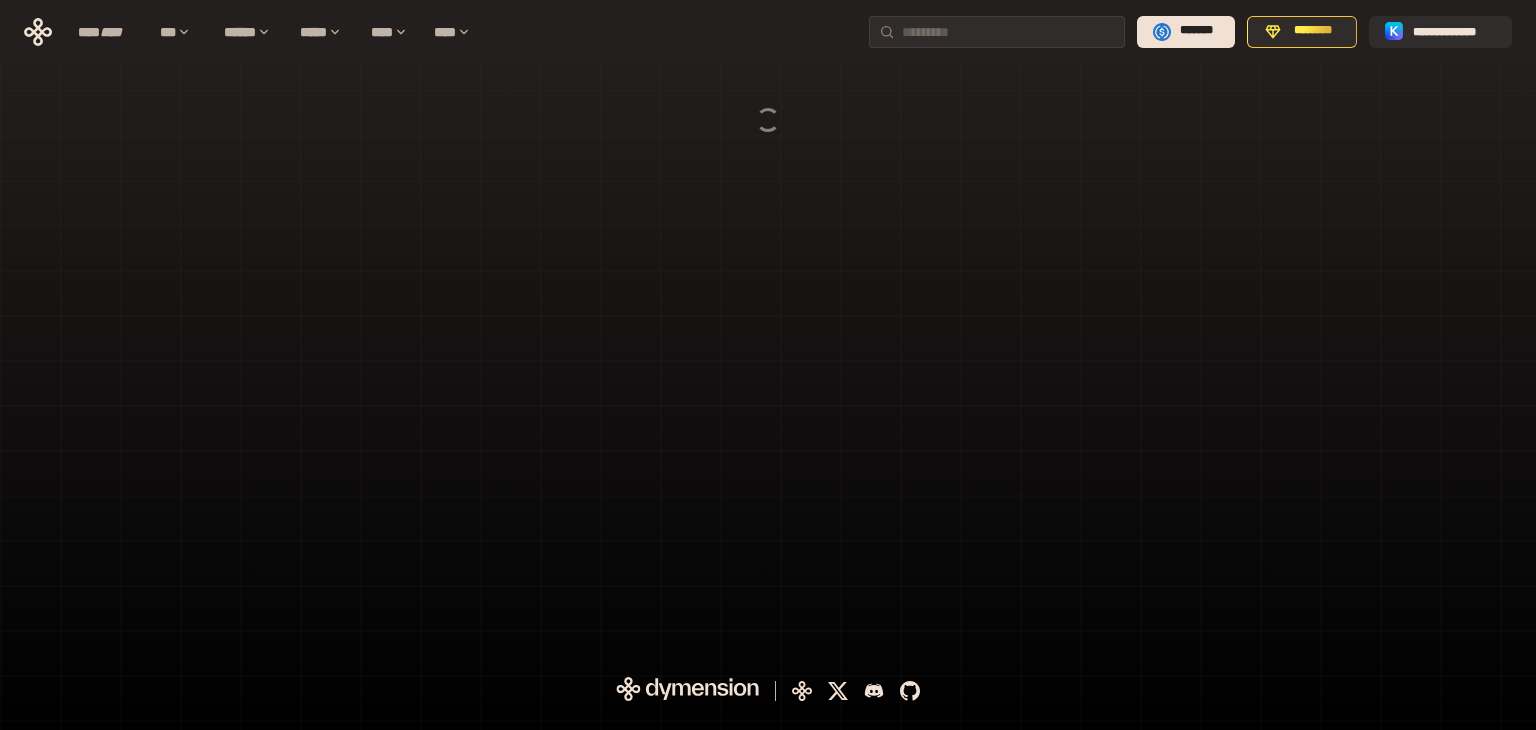 click at bounding box center (768, 326) 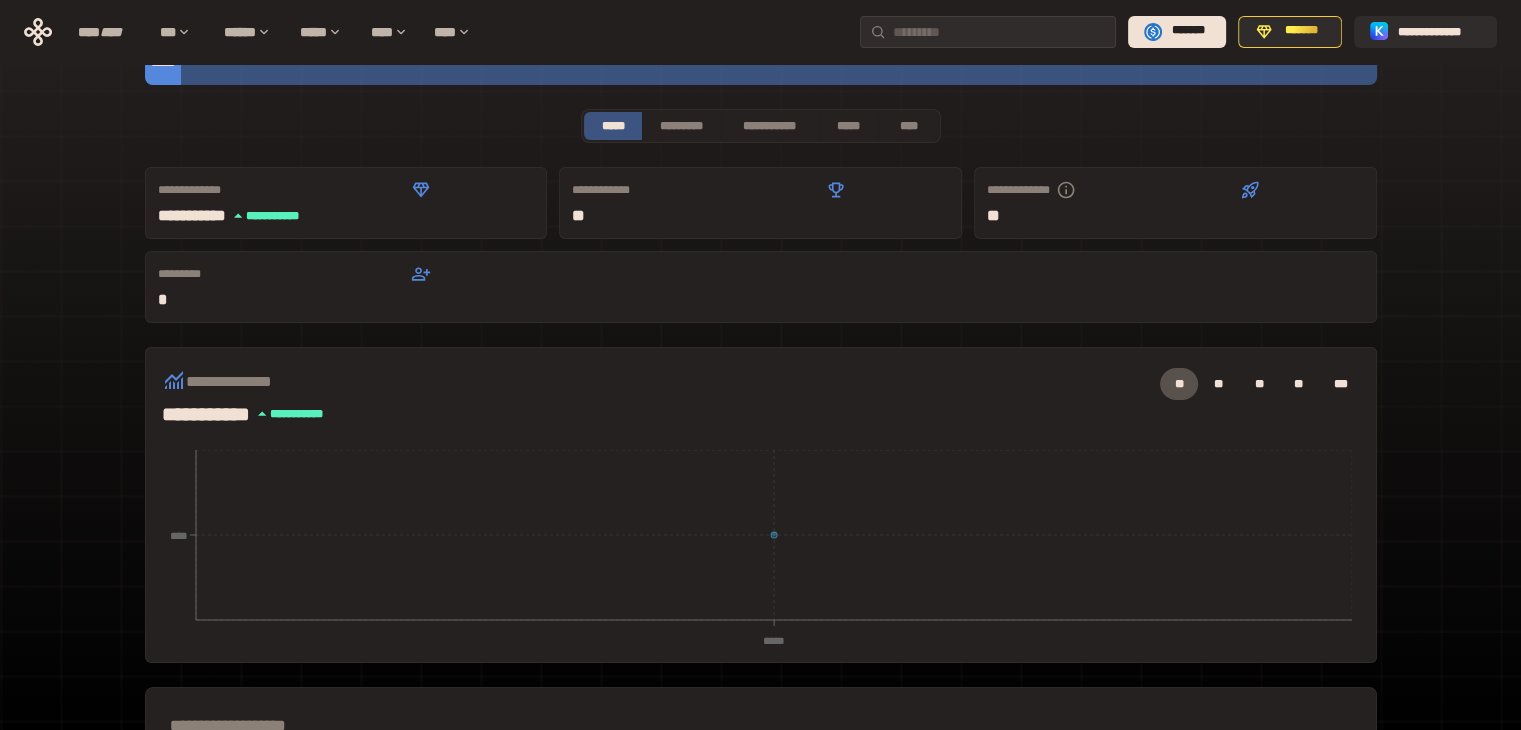 scroll, scrollTop: 0, scrollLeft: 0, axis: both 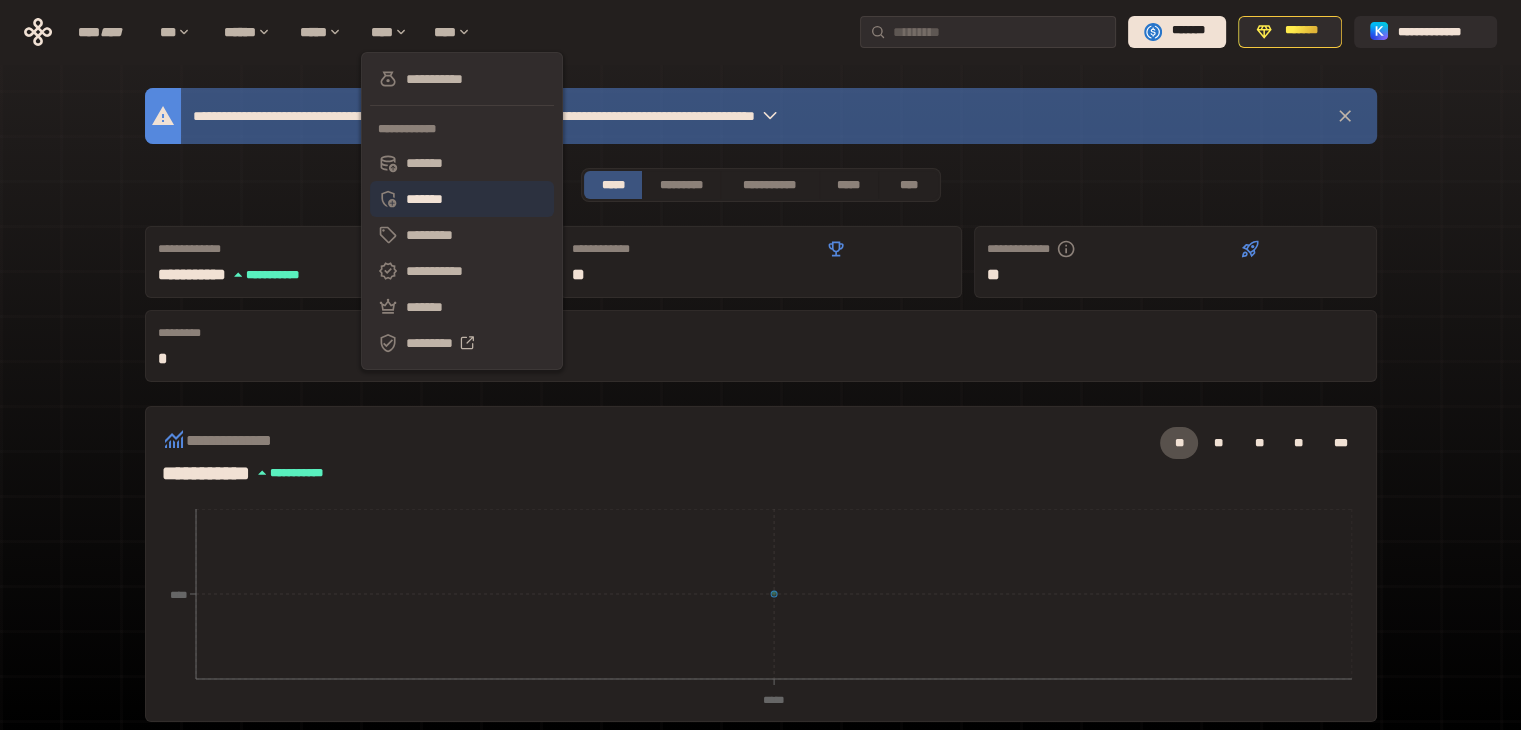 click on "*******" at bounding box center [462, 199] 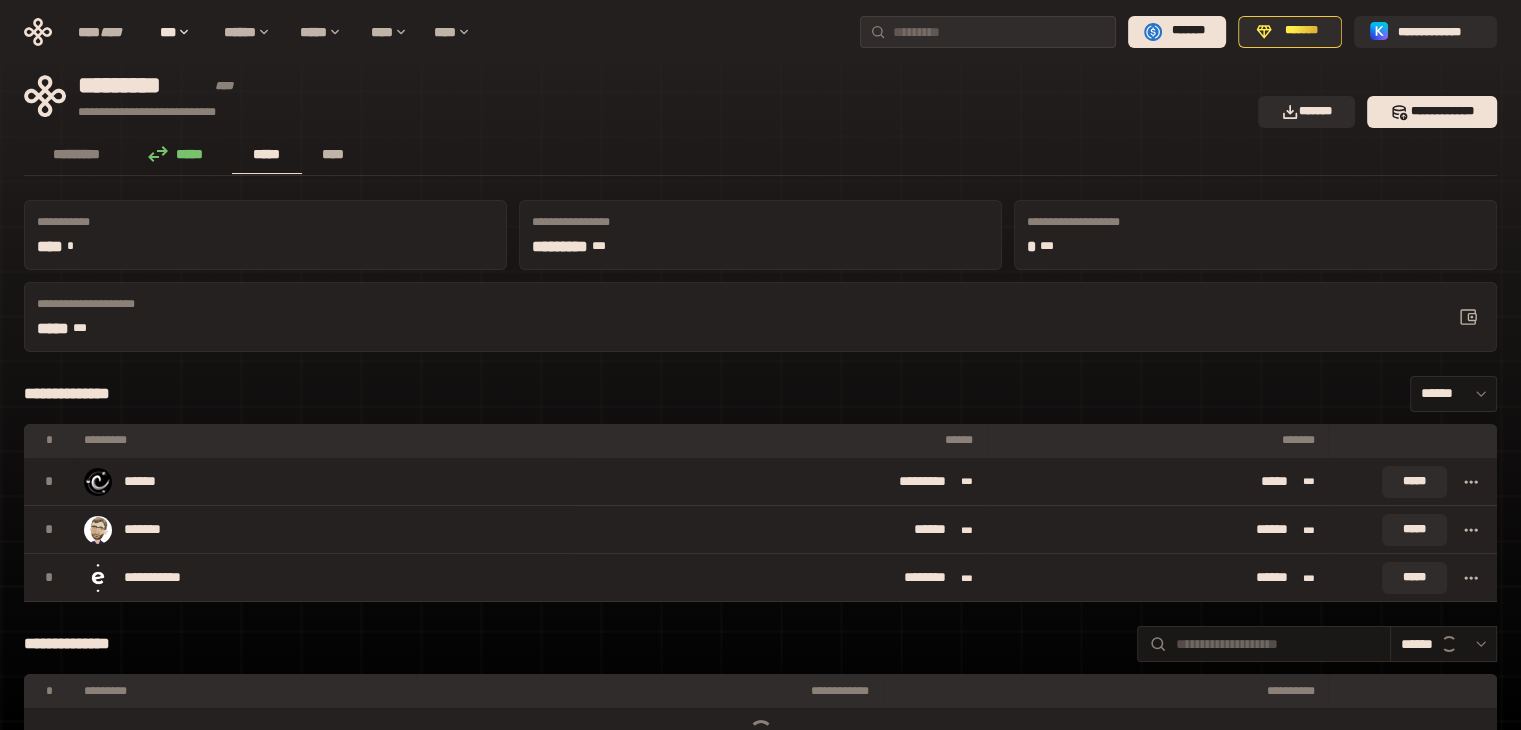 click on "****" at bounding box center (333, 154) 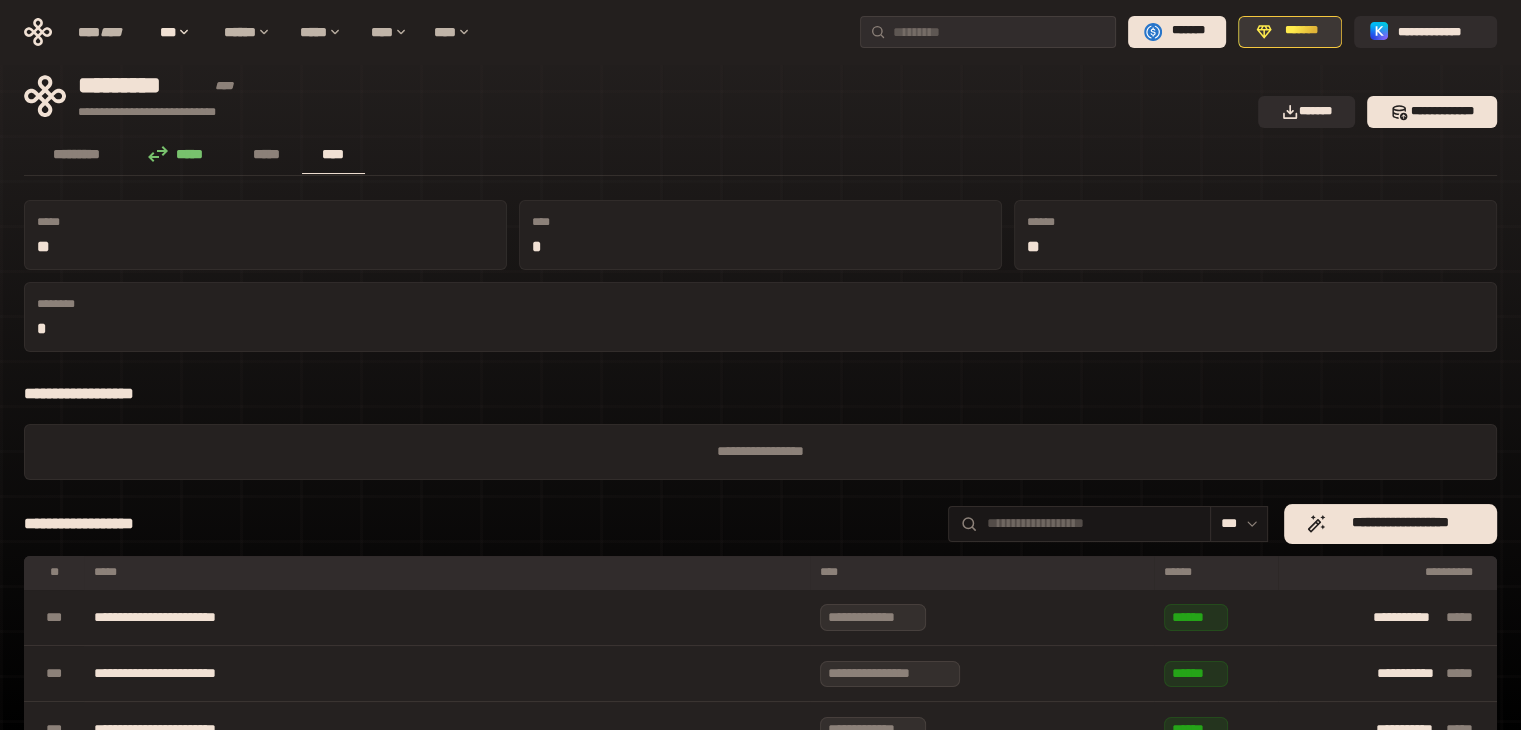 click on "*******" at bounding box center (1301, 31) 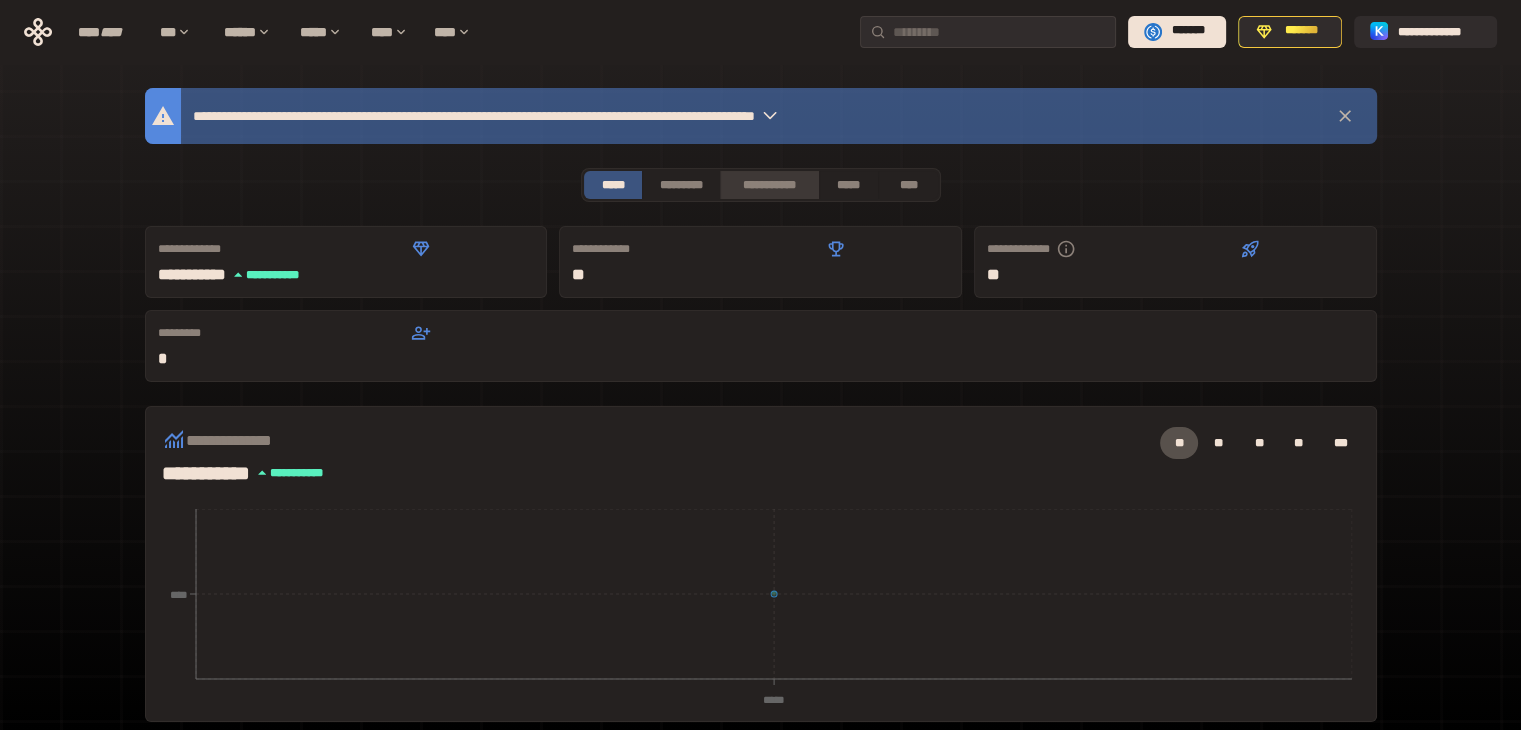 click on "**********" at bounding box center (769, 185) 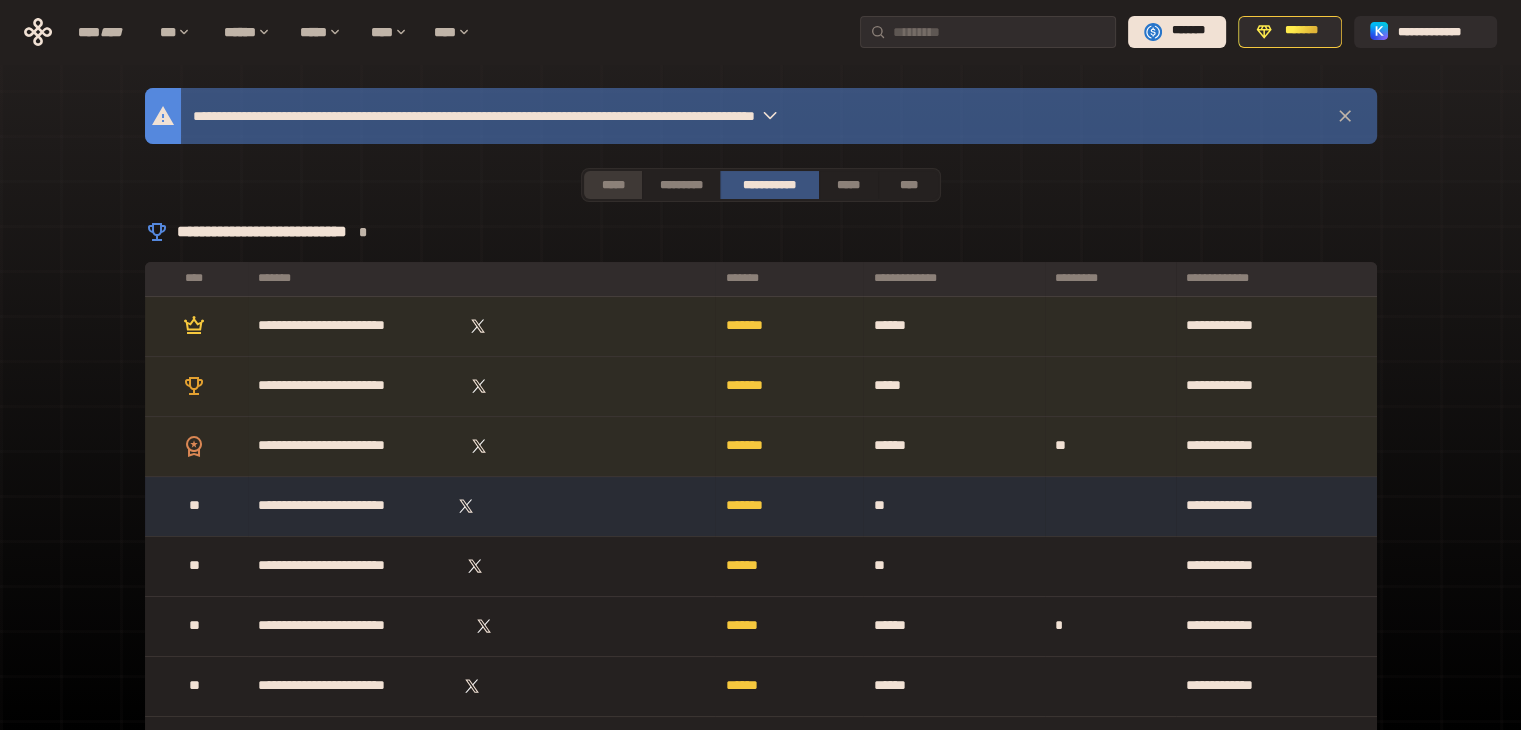 click on "*****" at bounding box center (613, 185) 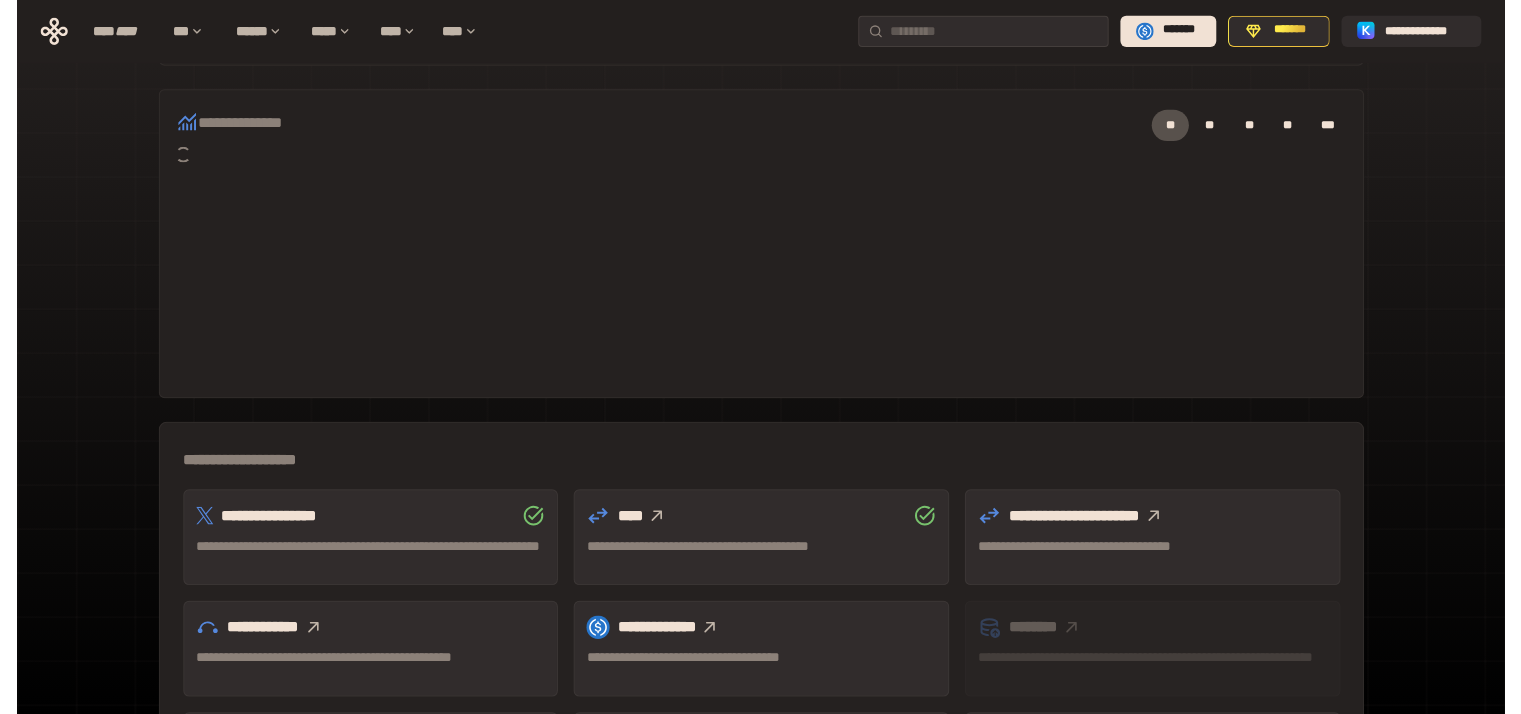 scroll, scrollTop: 466, scrollLeft: 0, axis: vertical 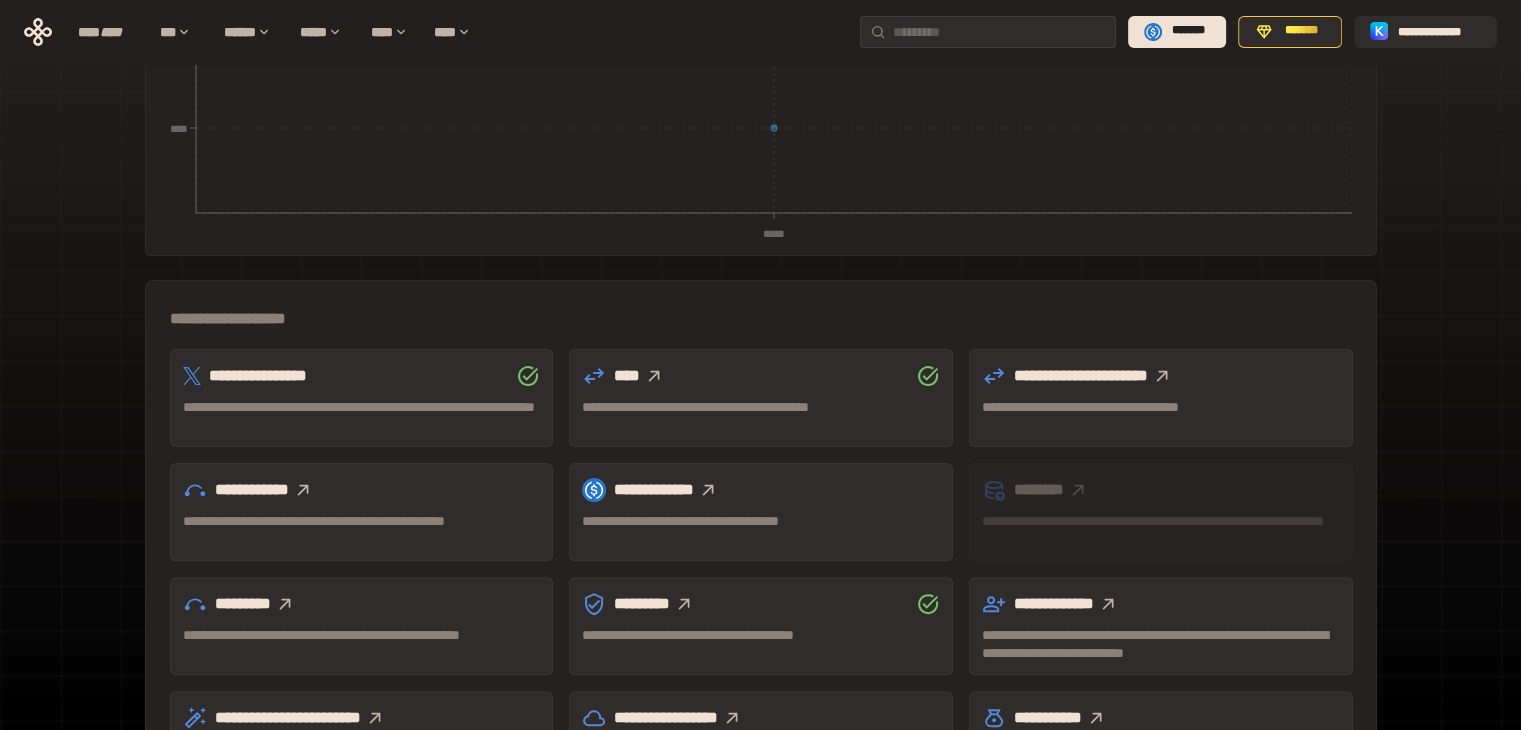 click 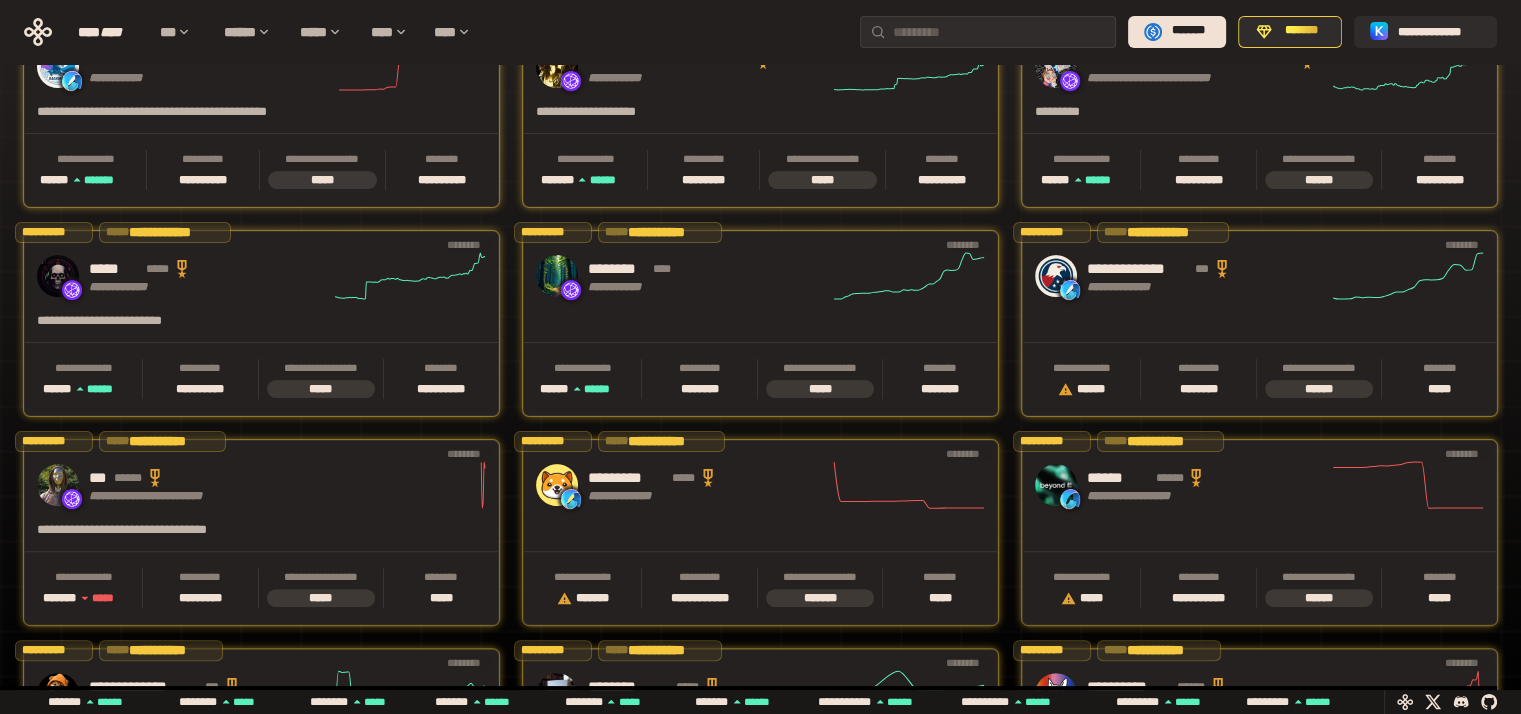 scroll, scrollTop: 0, scrollLeft: 436, axis: horizontal 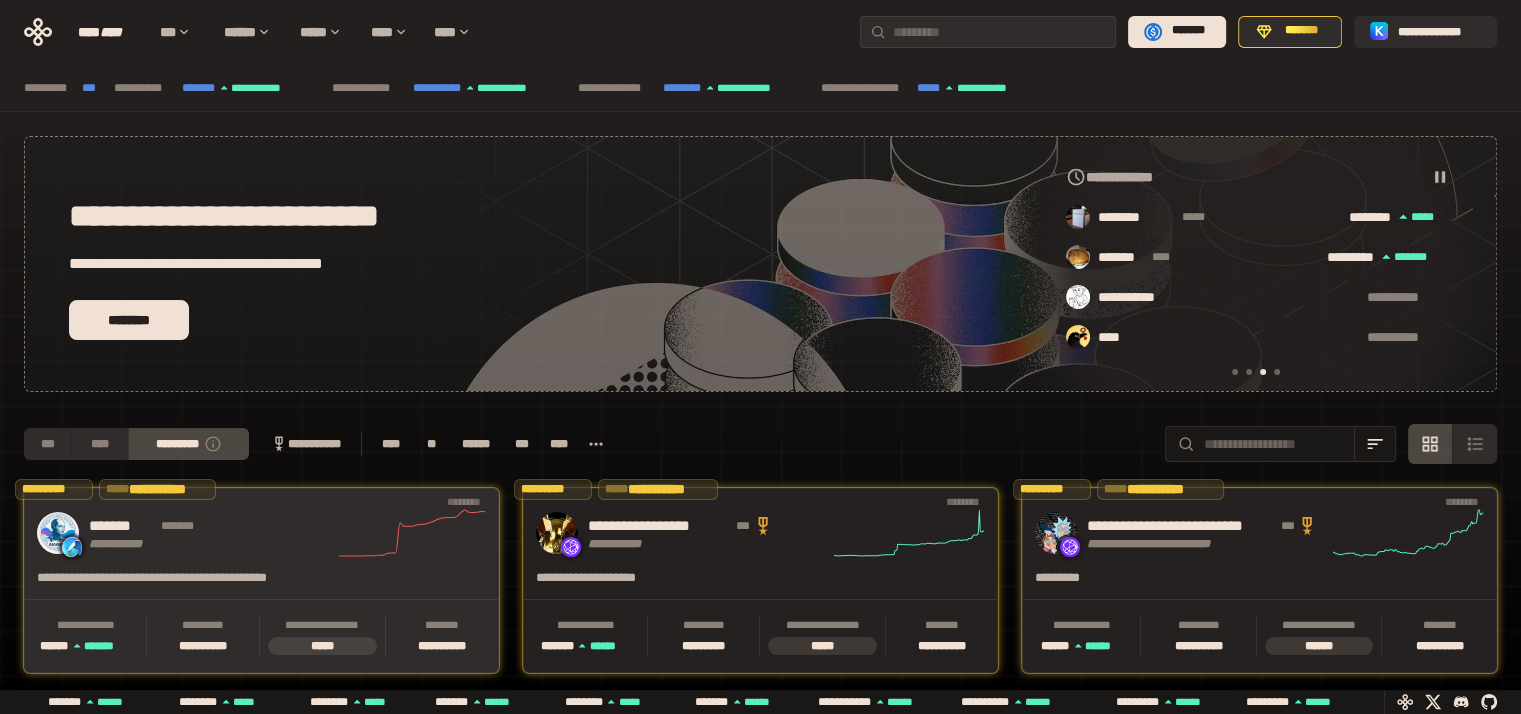 click on "**********" at bounding box center (209, 533) 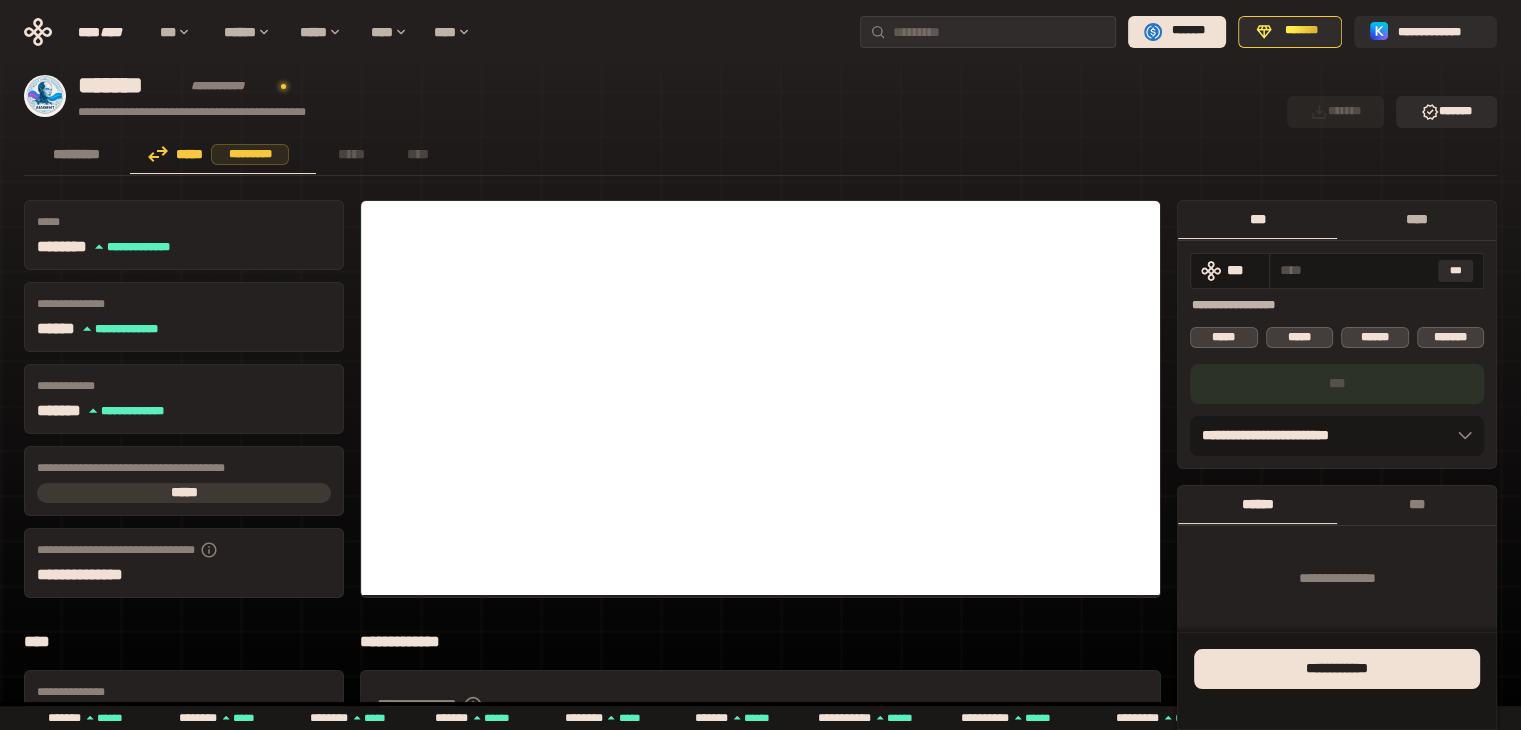 click on "****" at bounding box center (1416, 219) 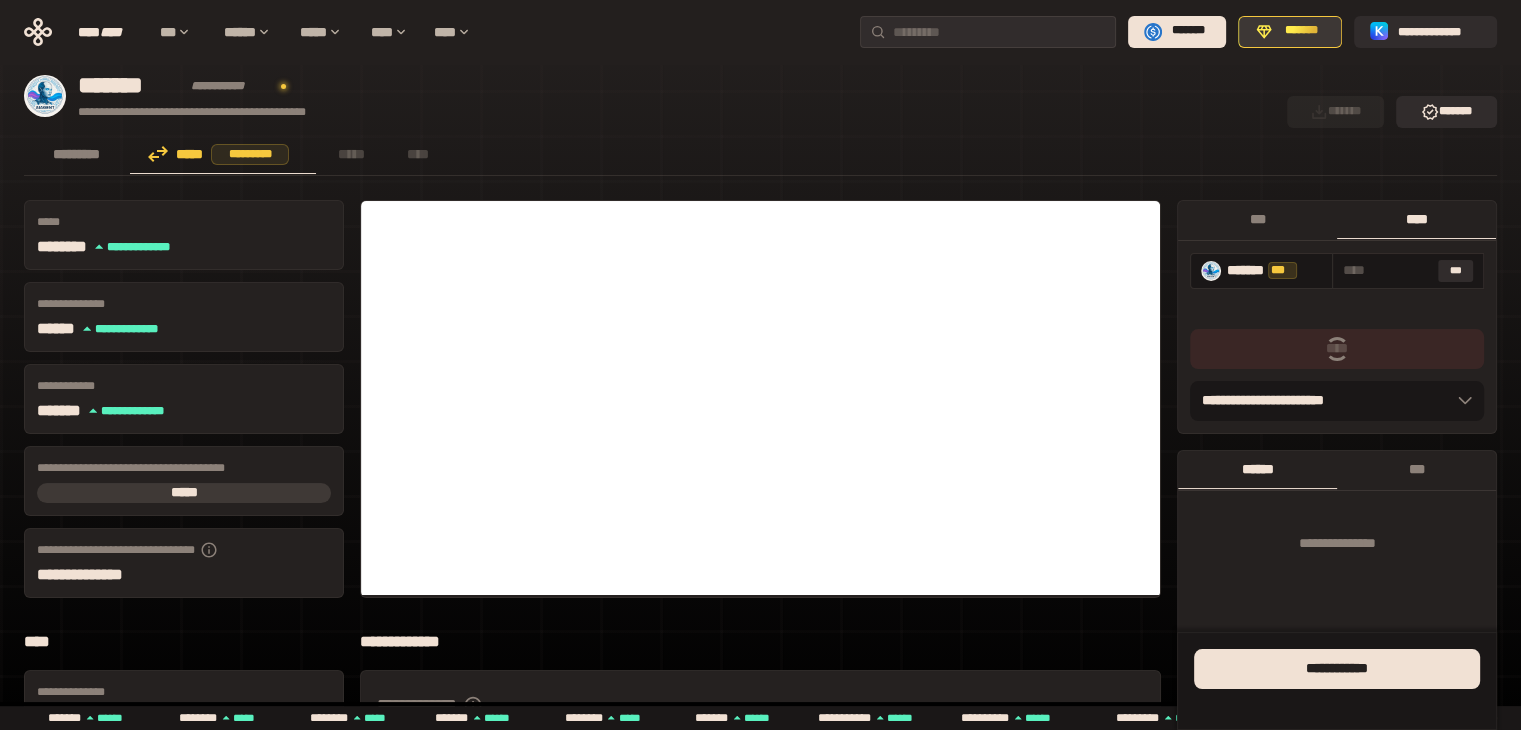 click on "*******" at bounding box center (1290, 32) 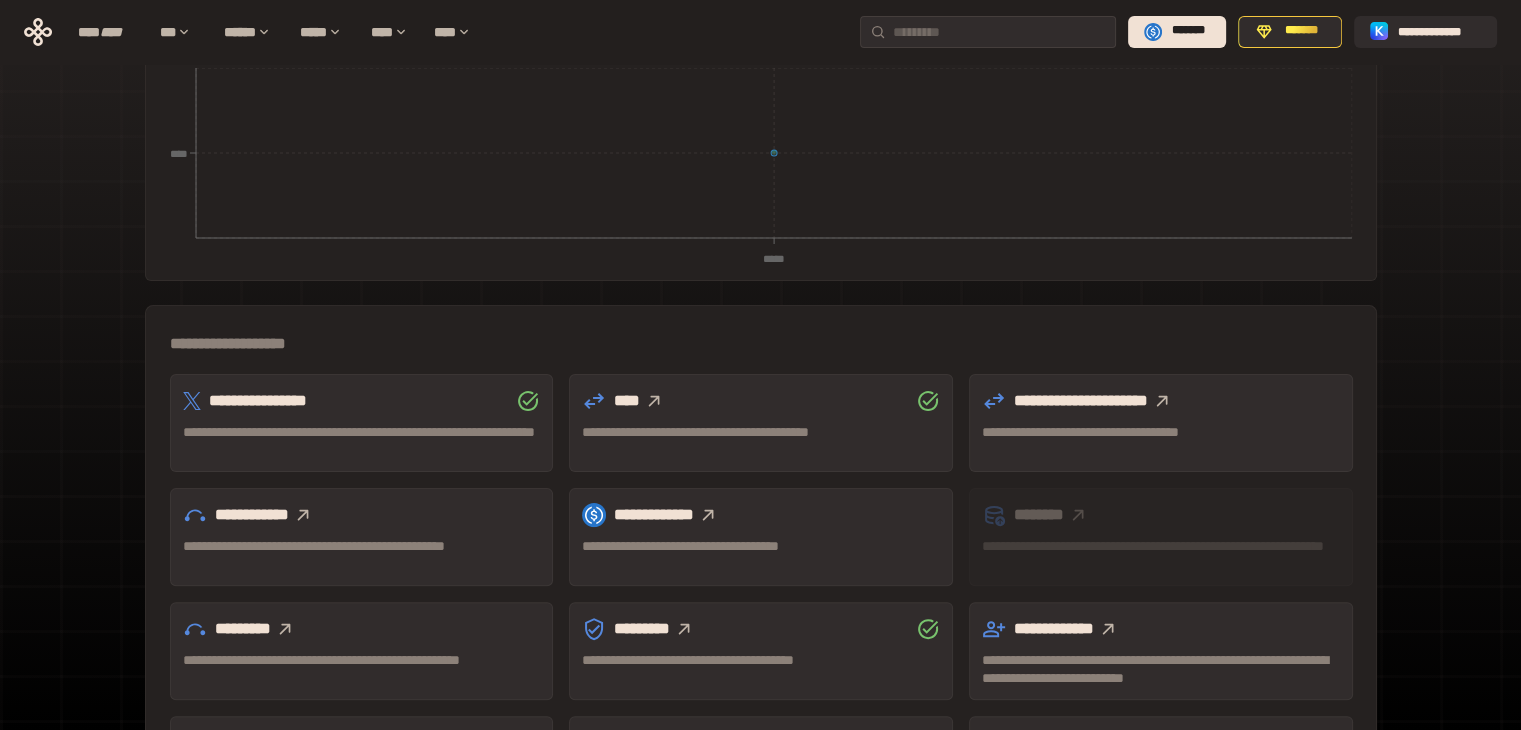 scroll, scrollTop: 466, scrollLeft: 0, axis: vertical 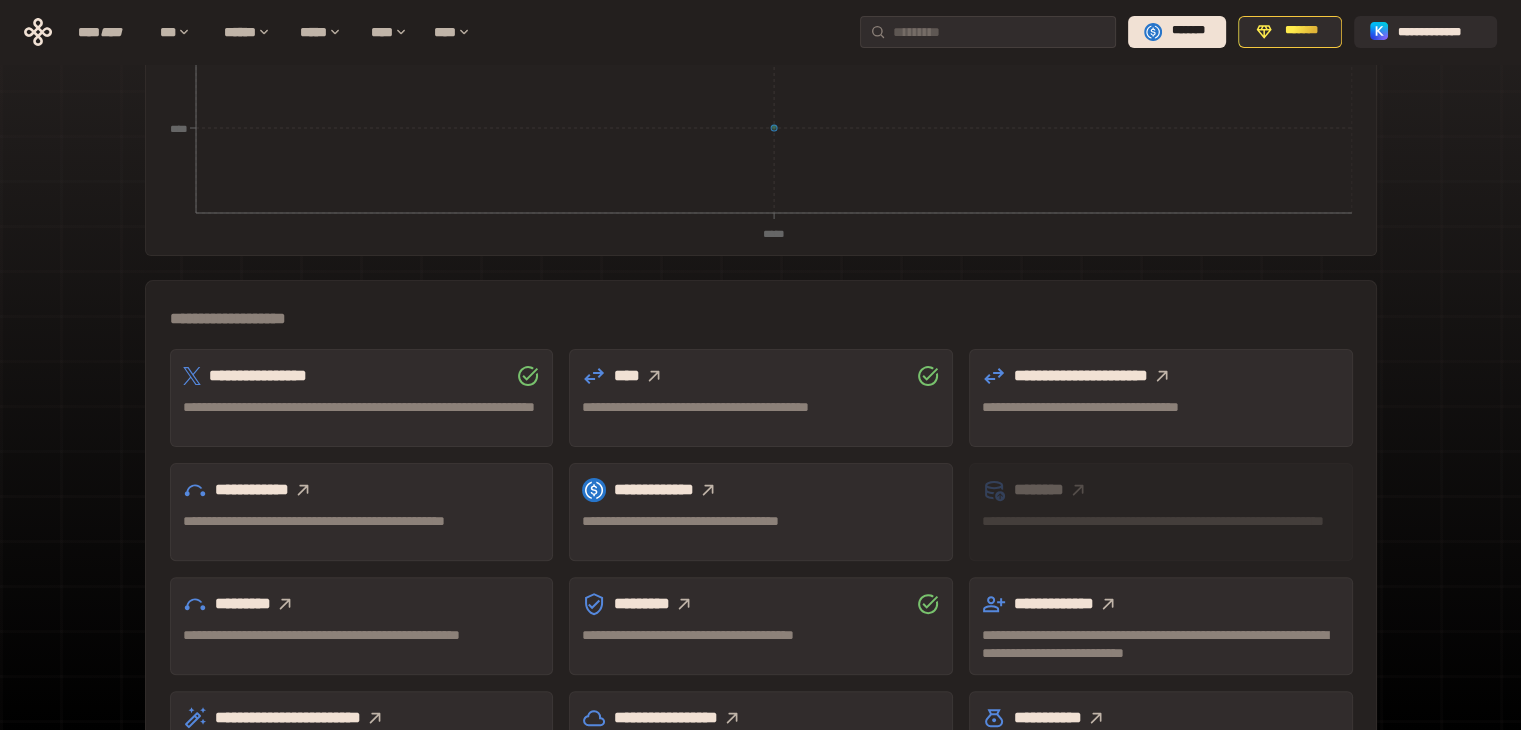 click 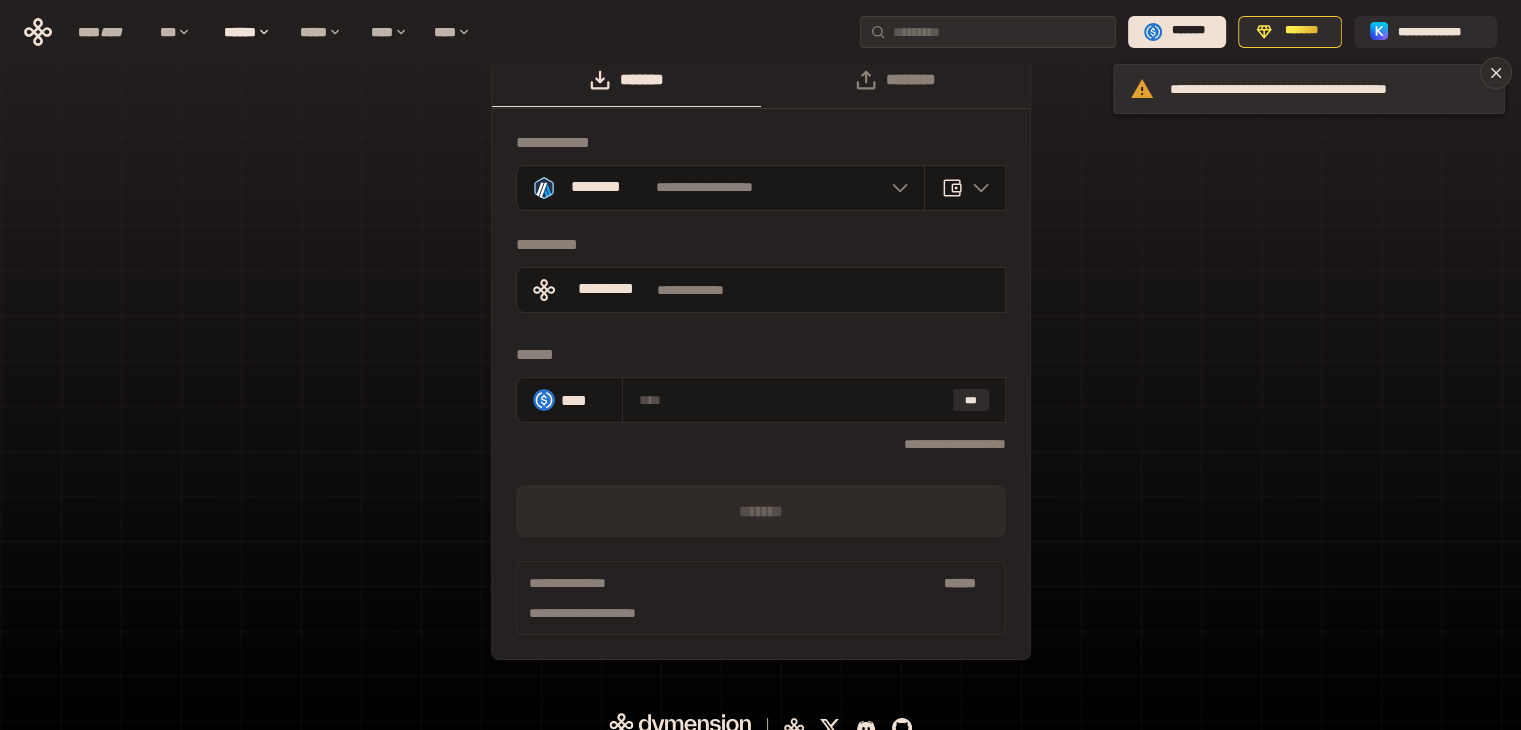 scroll, scrollTop: 0, scrollLeft: 0, axis: both 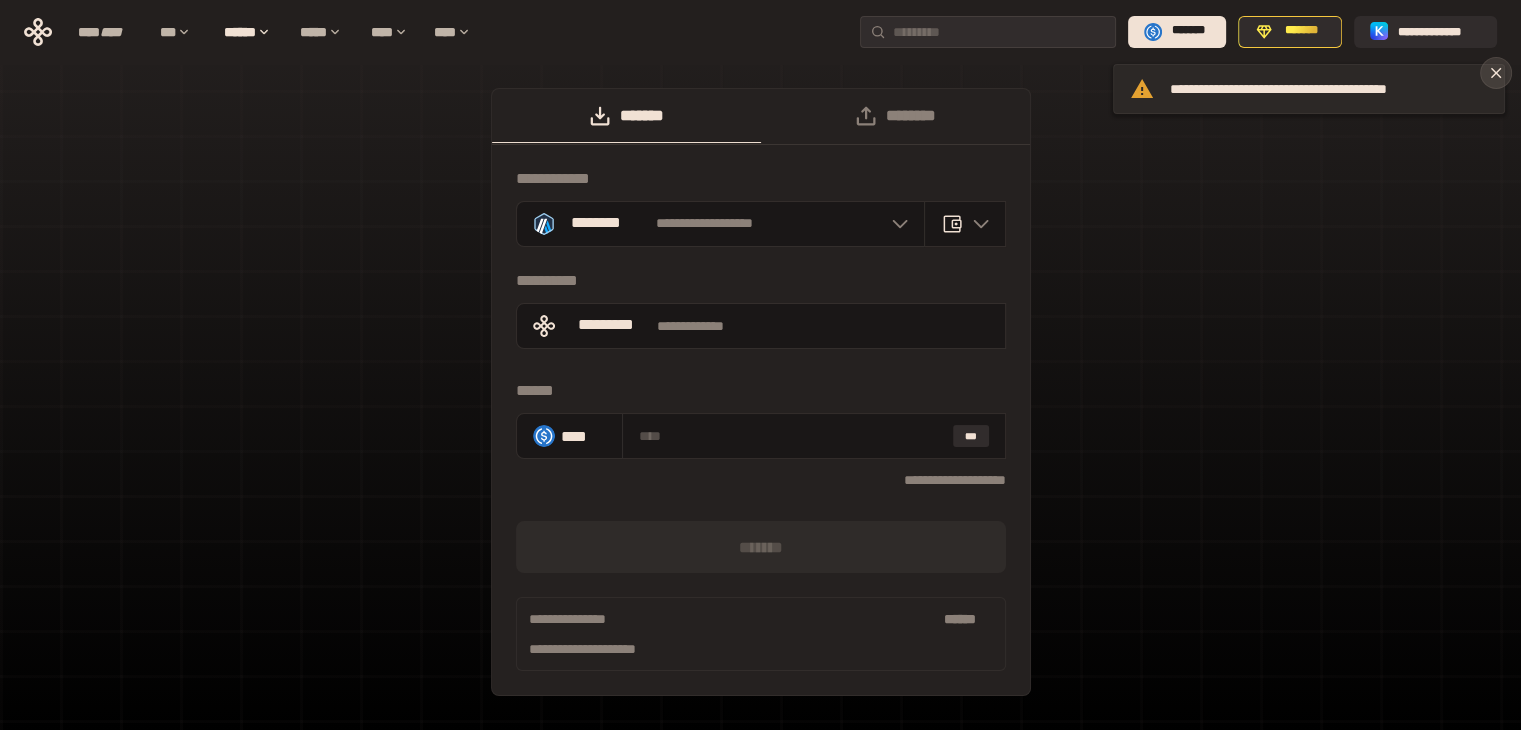 click 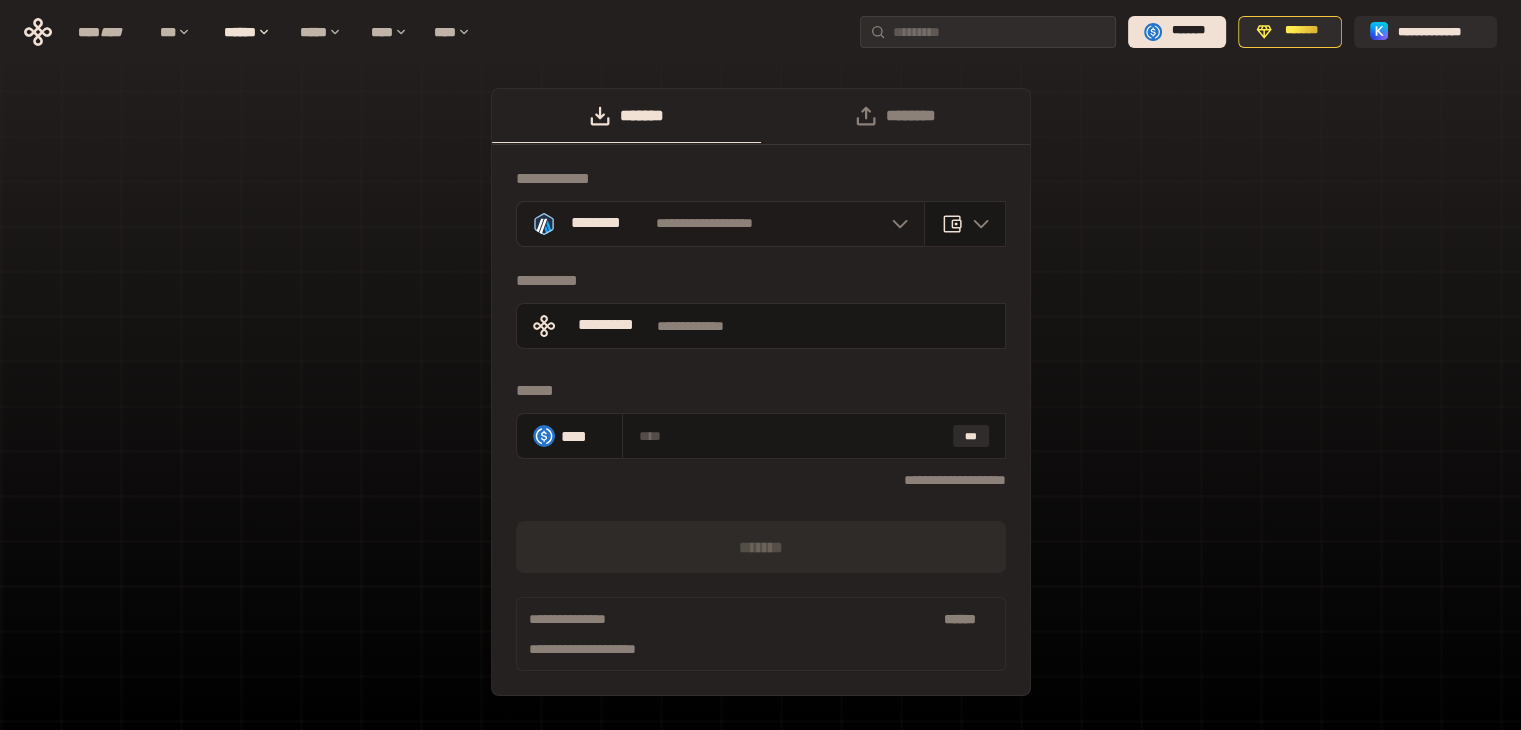 click on "**********" at bounding box center [720, 224] 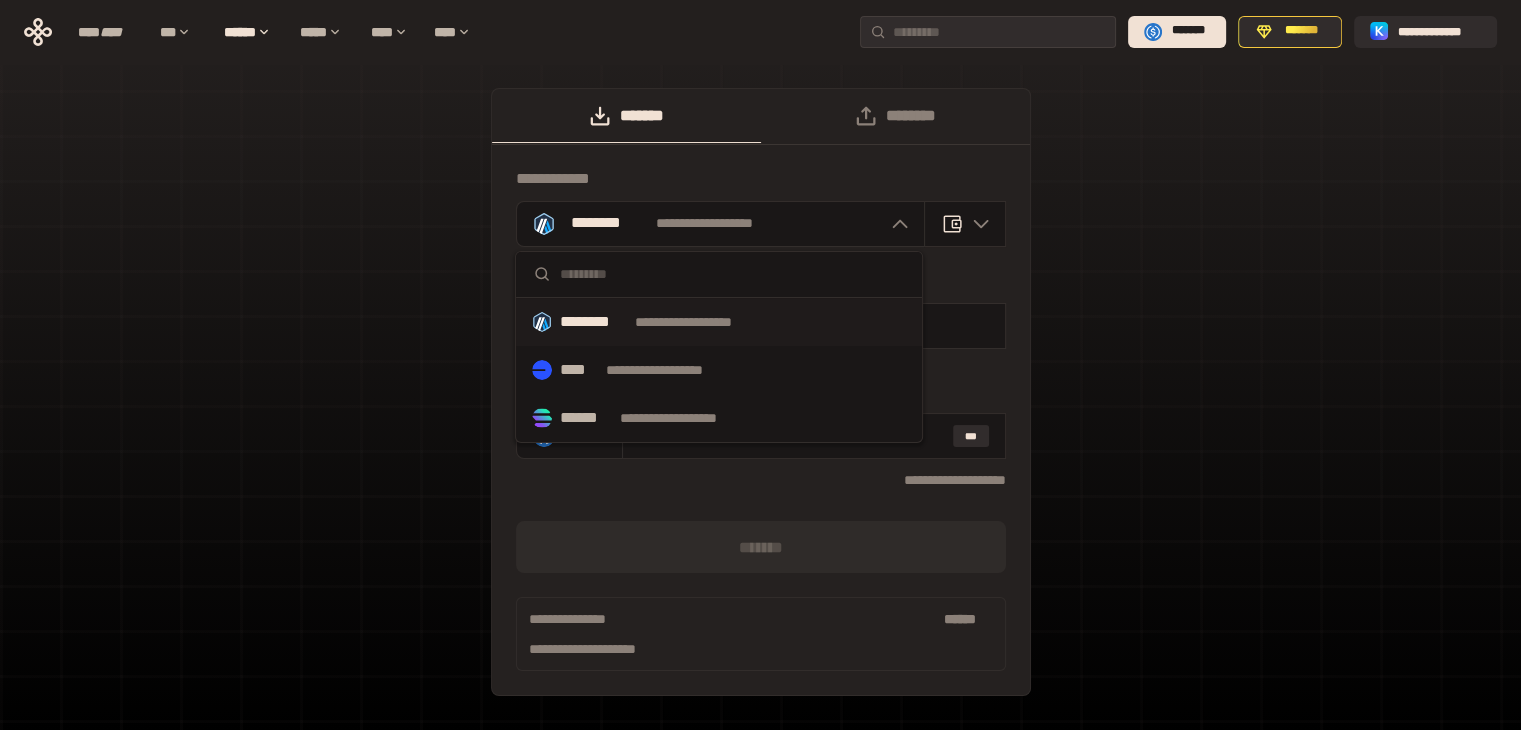 click on "**********" at bounding box center (760, 402) 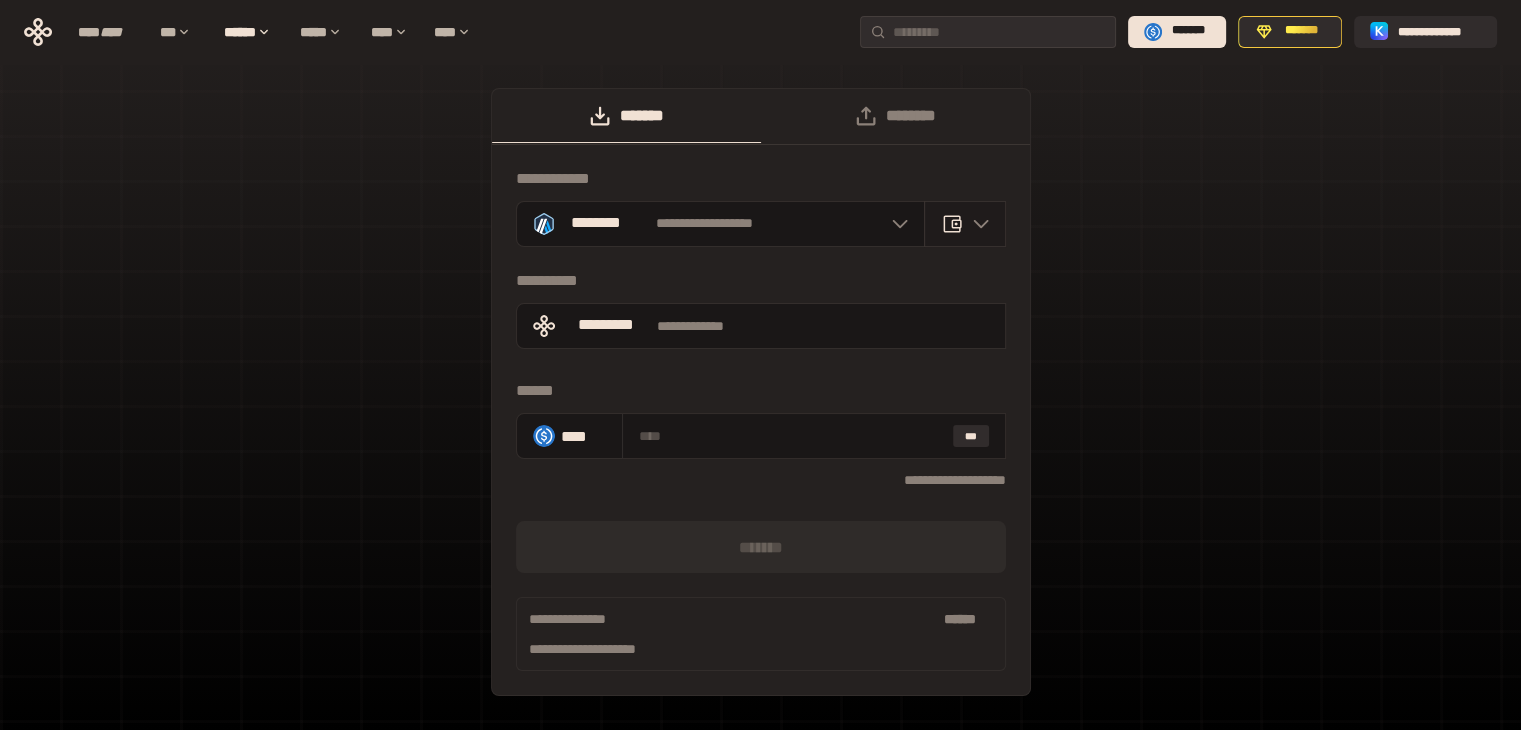 click 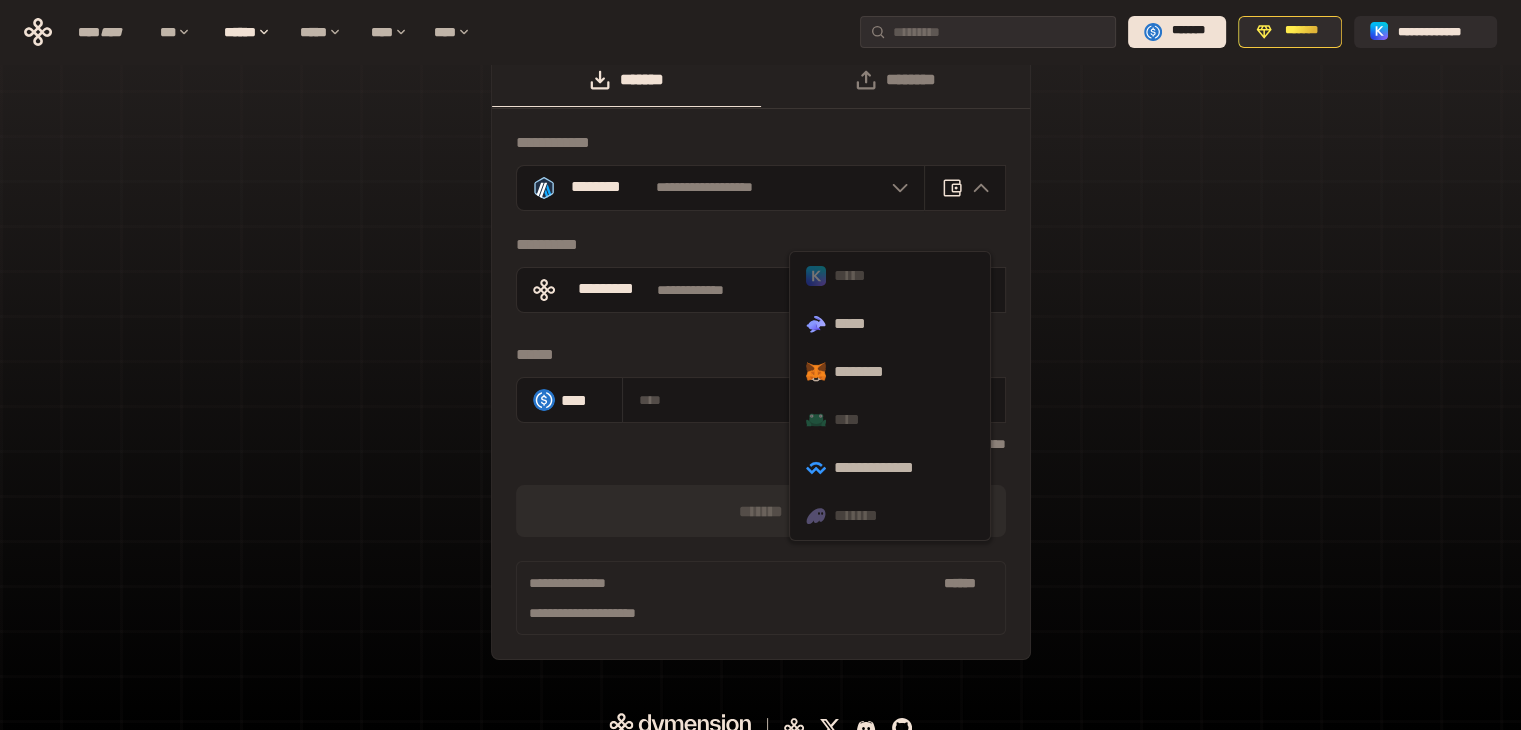 scroll, scrollTop: 57, scrollLeft: 0, axis: vertical 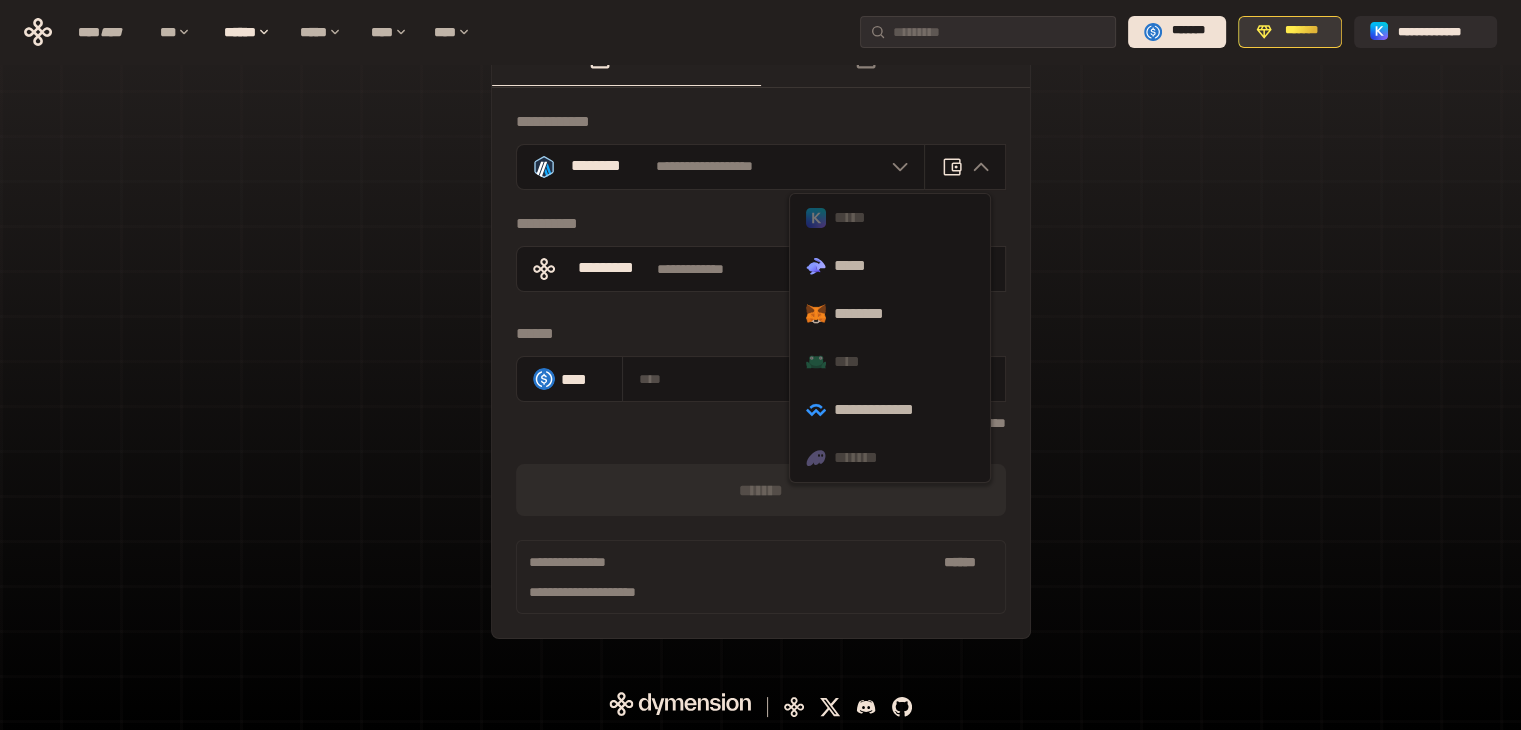 click on "*******" at bounding box center [1301, 31] 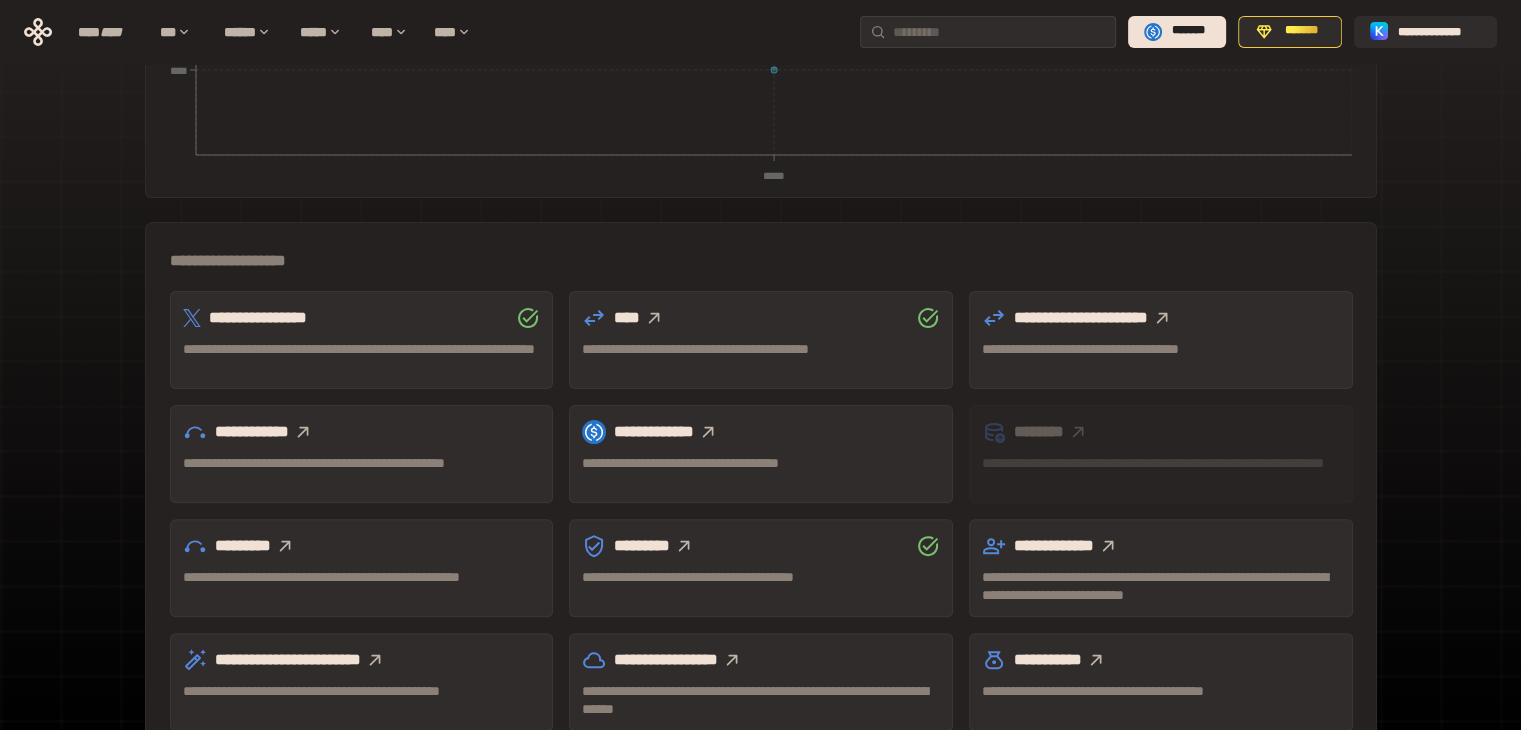 scroll, scrollTop: 555, scrollLeft: 0, axis: vertical 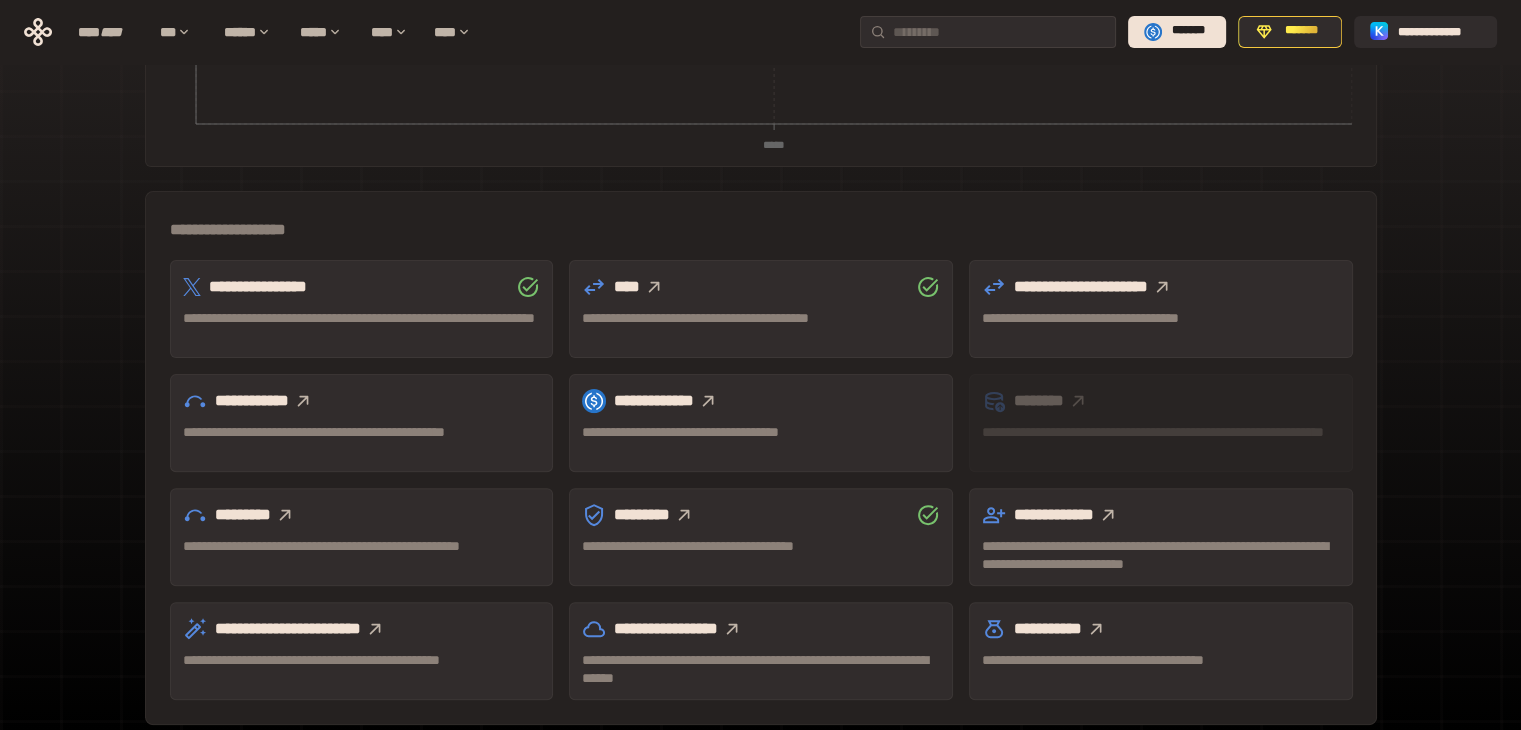 click 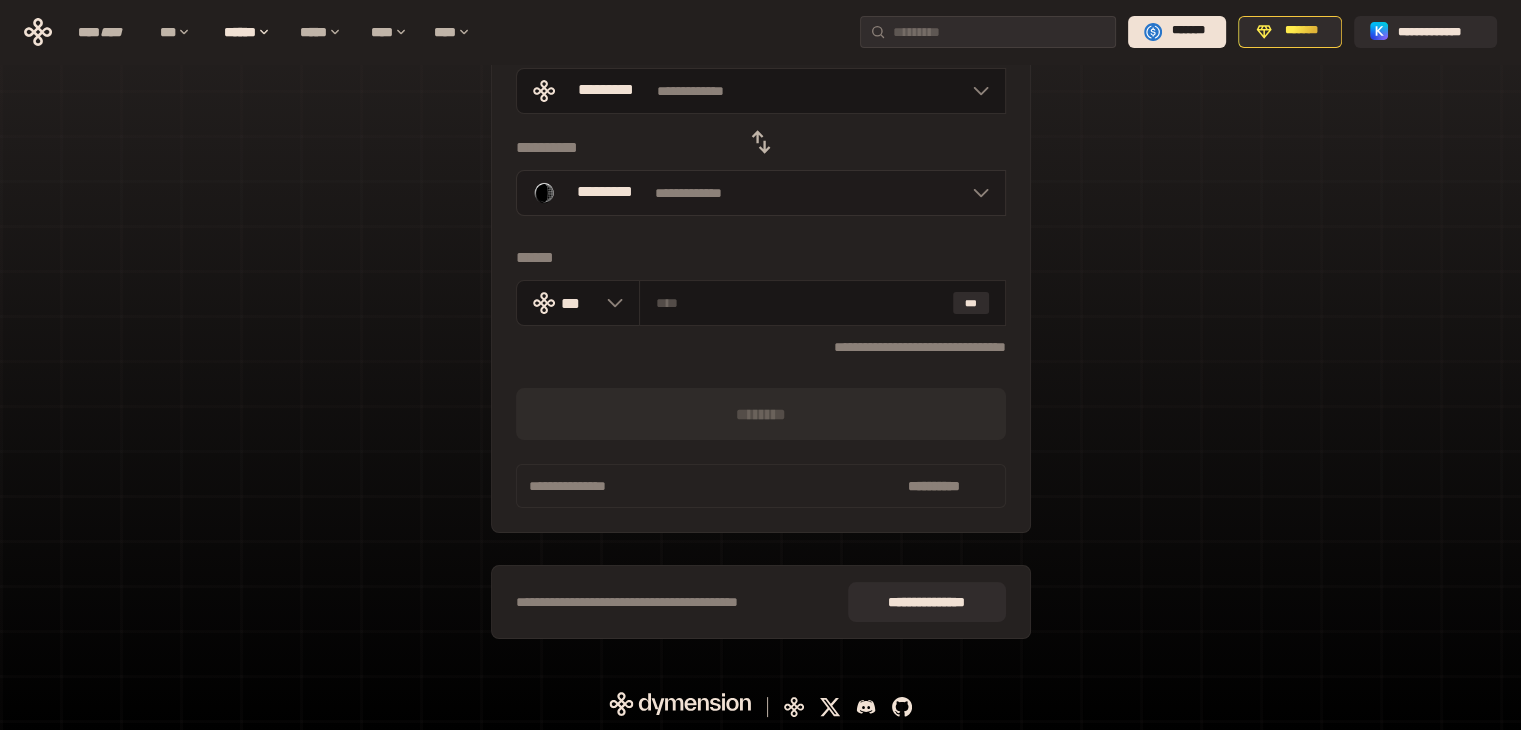 click on "**********" at bounding box center (761, 193) 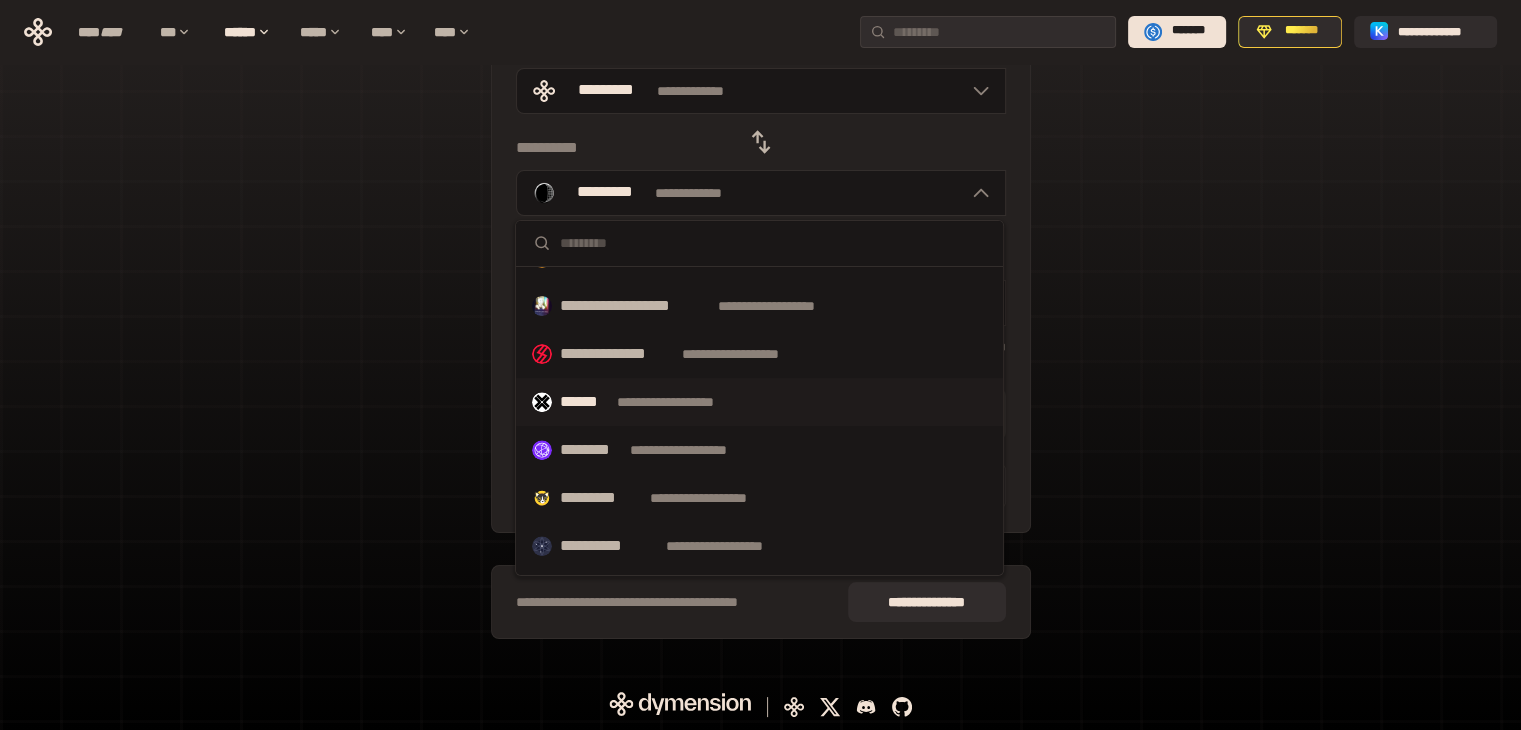 scroll, scrollTop: 568, scrollLeft: 0, axis: vertical 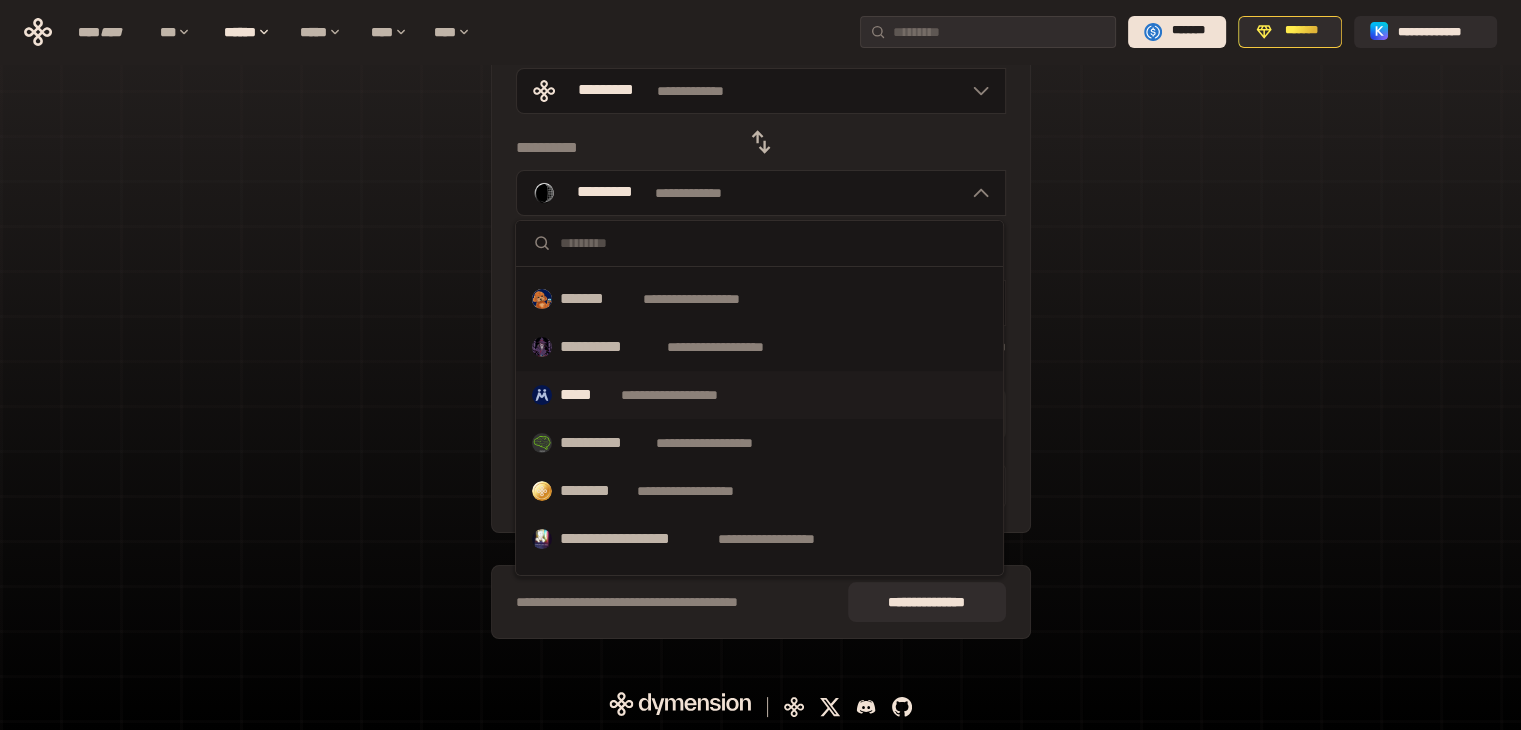 click on "[FIRST] [LAST]" at bounding box center [759, 395] 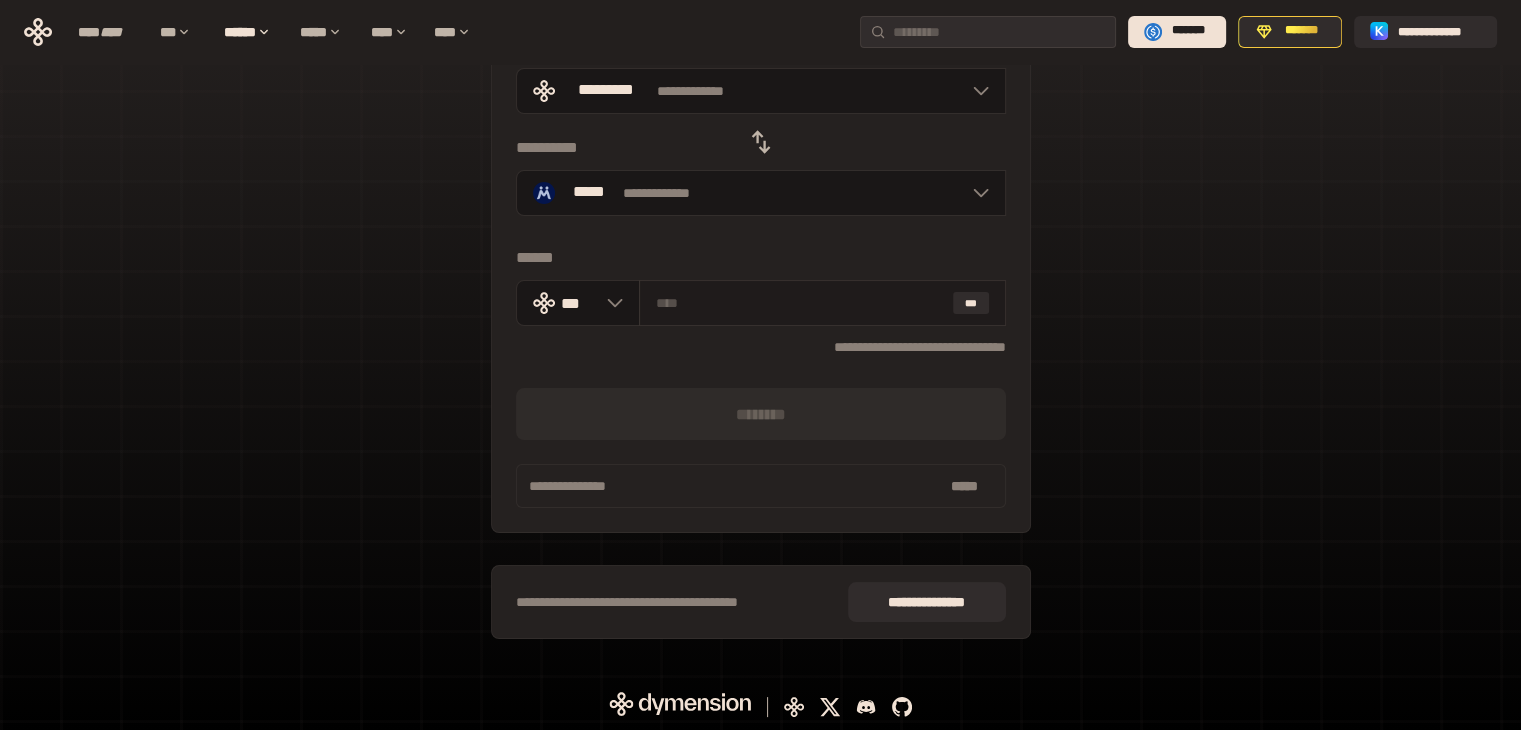 click at bounding box center [800, 303] 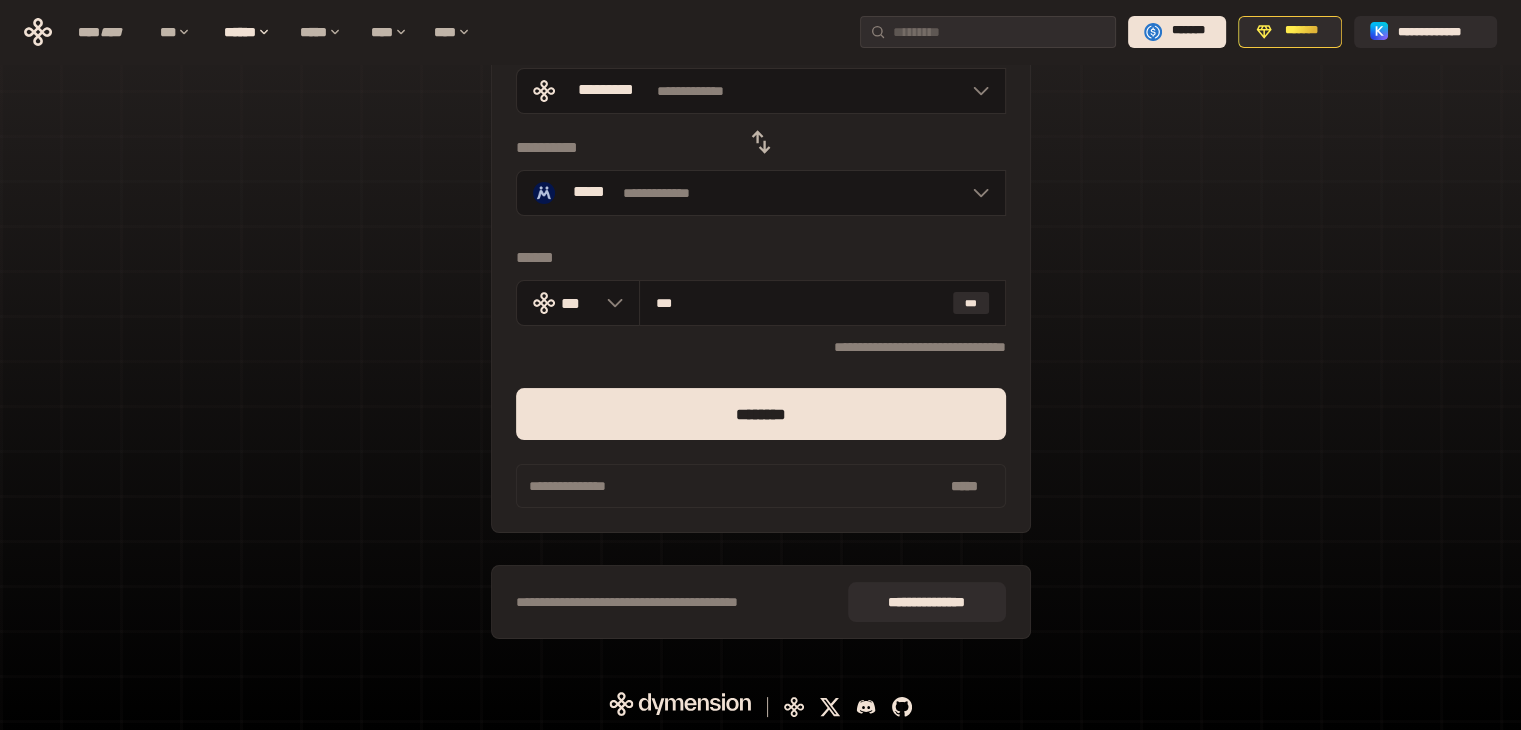 type on "**" 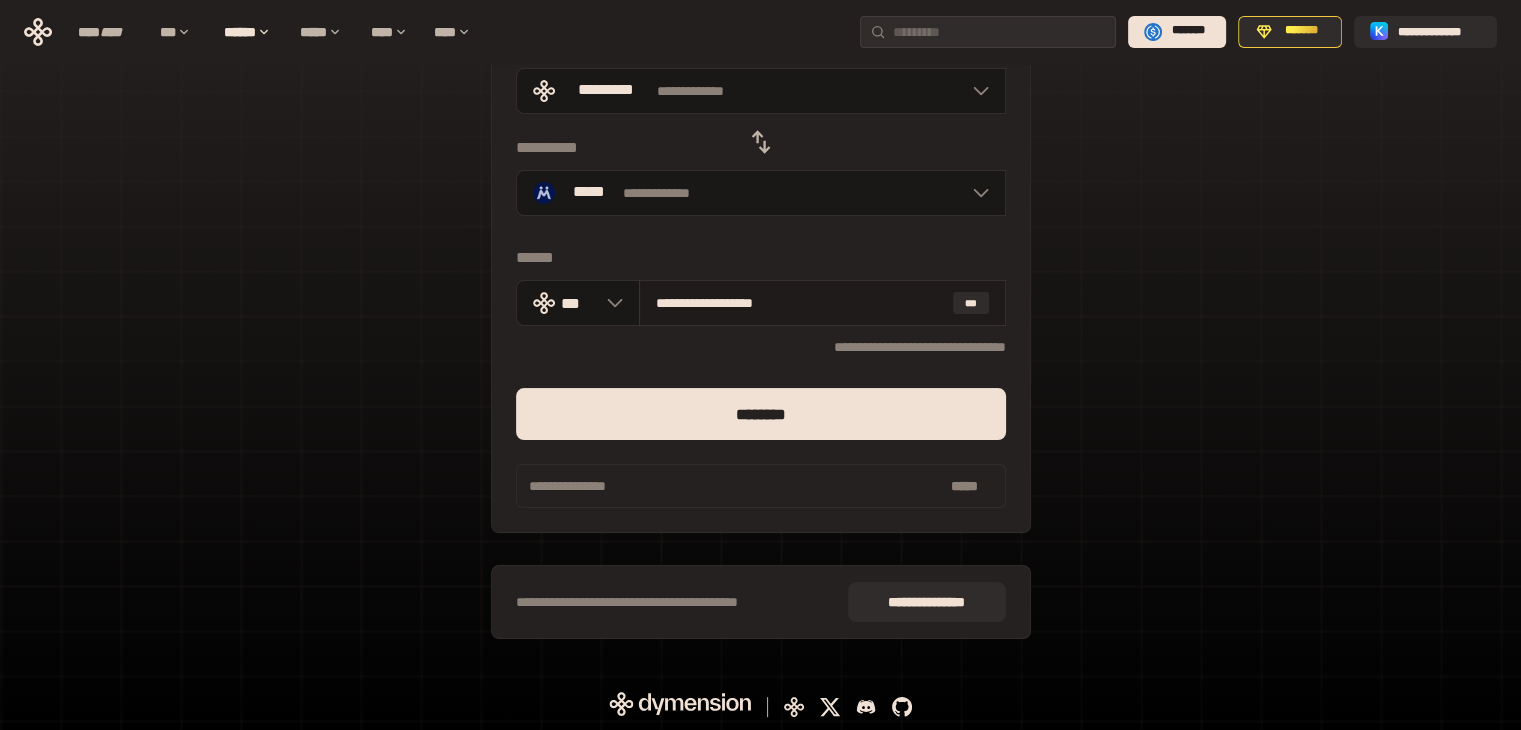 drag, startPoint x: 671, startPoint y: 305, endPoint x: 944, endPoint y: 302, distance: 273.01648 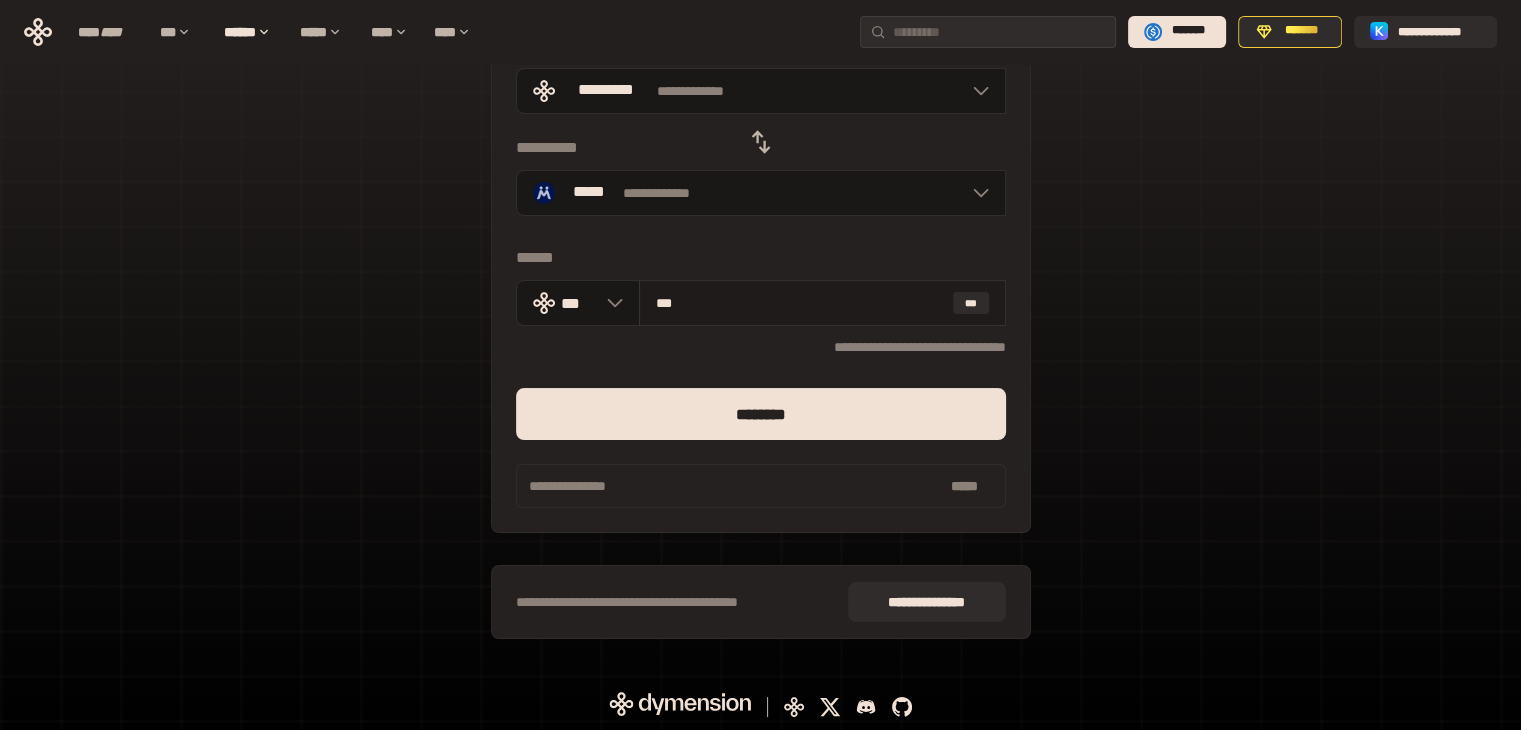 type on "**" 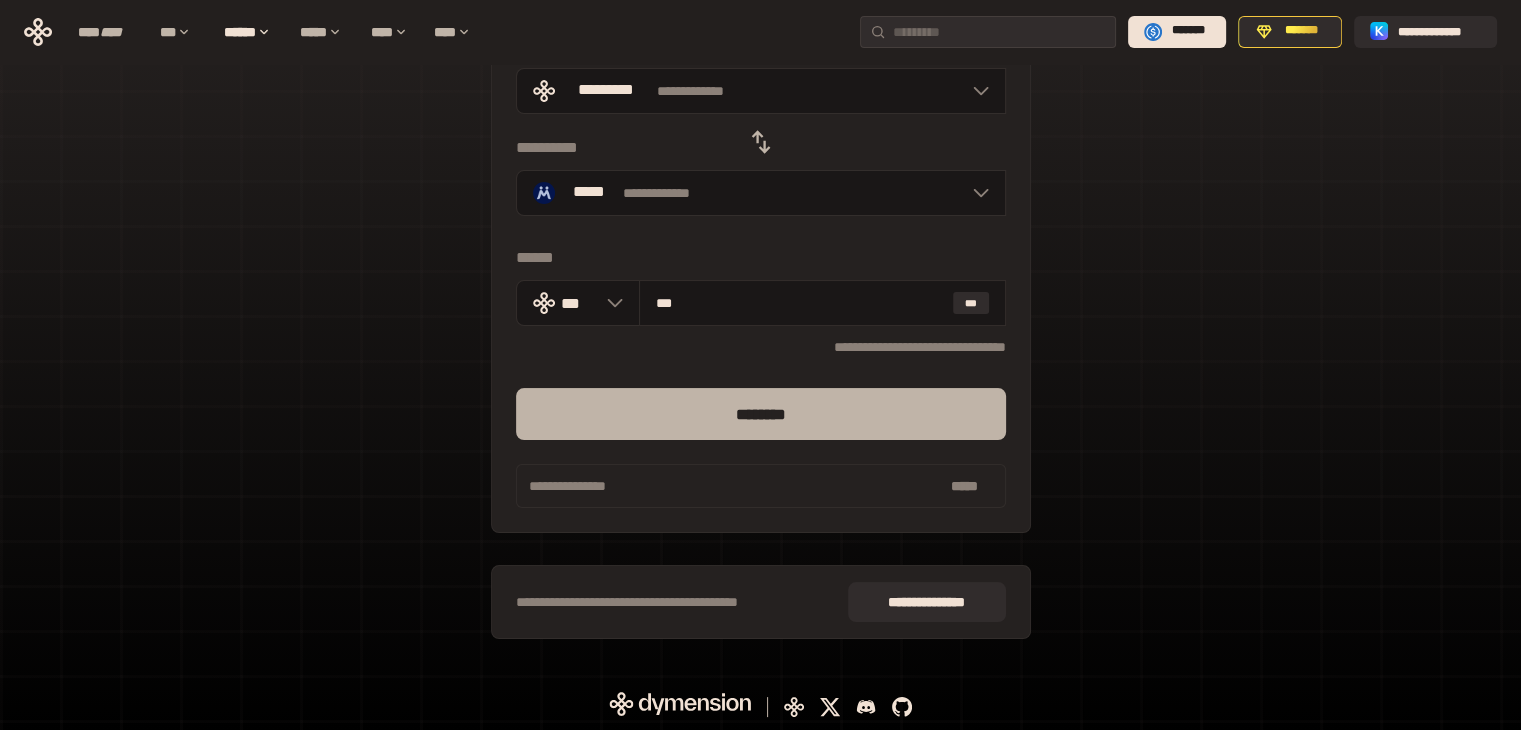 click on "********" at bounding box center (761, 414) 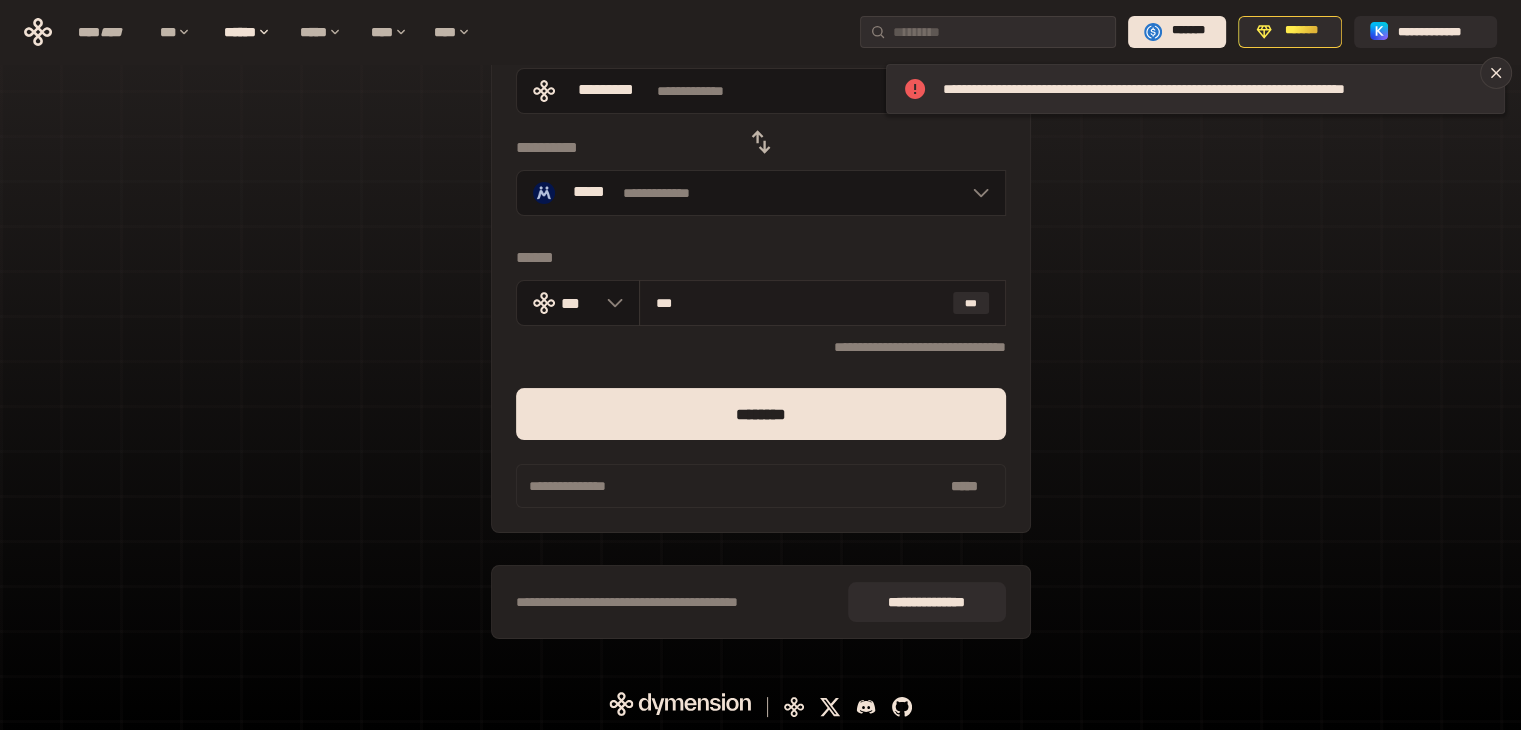 click on "*** ***" at bounding box center [822, 303] 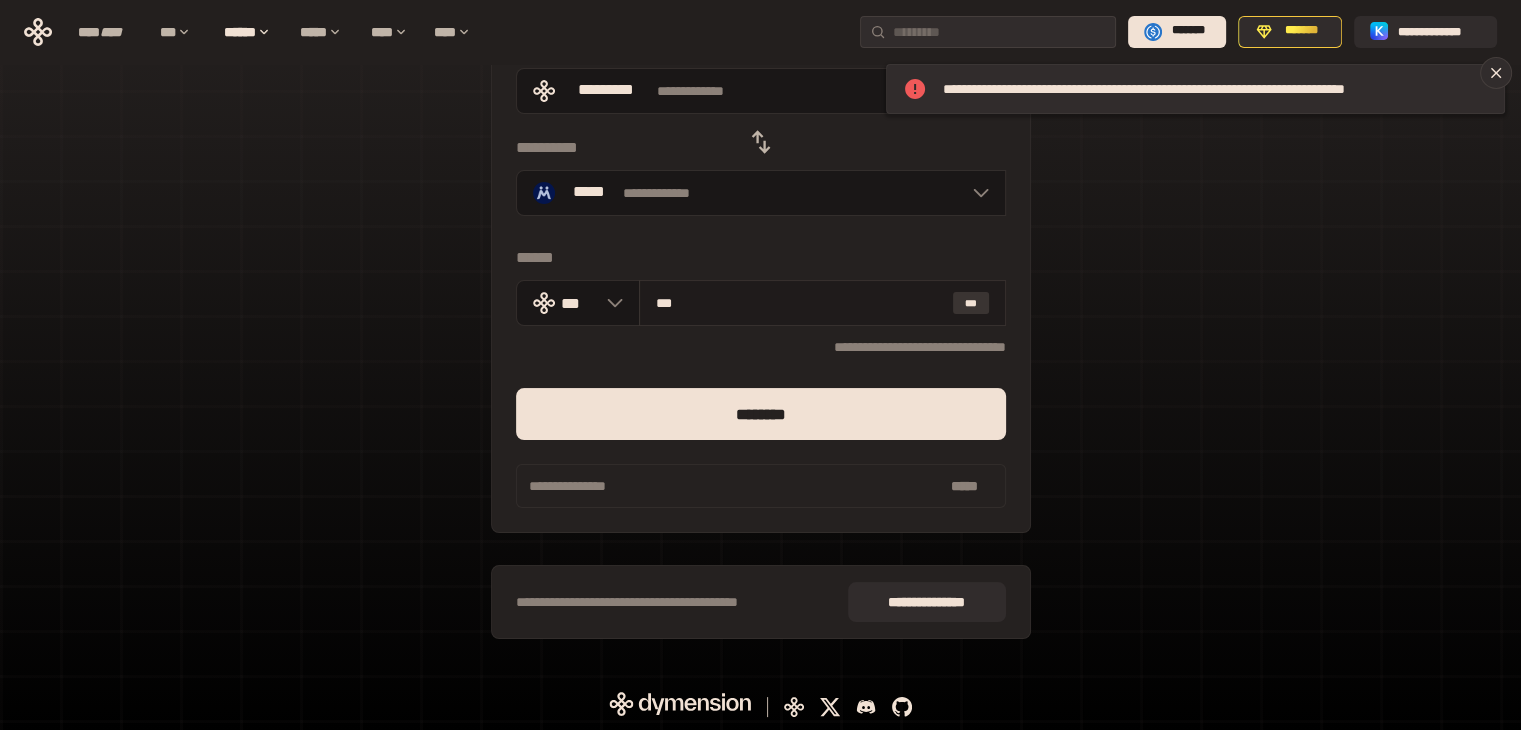 click on "***" at bounding box center [971, 303] 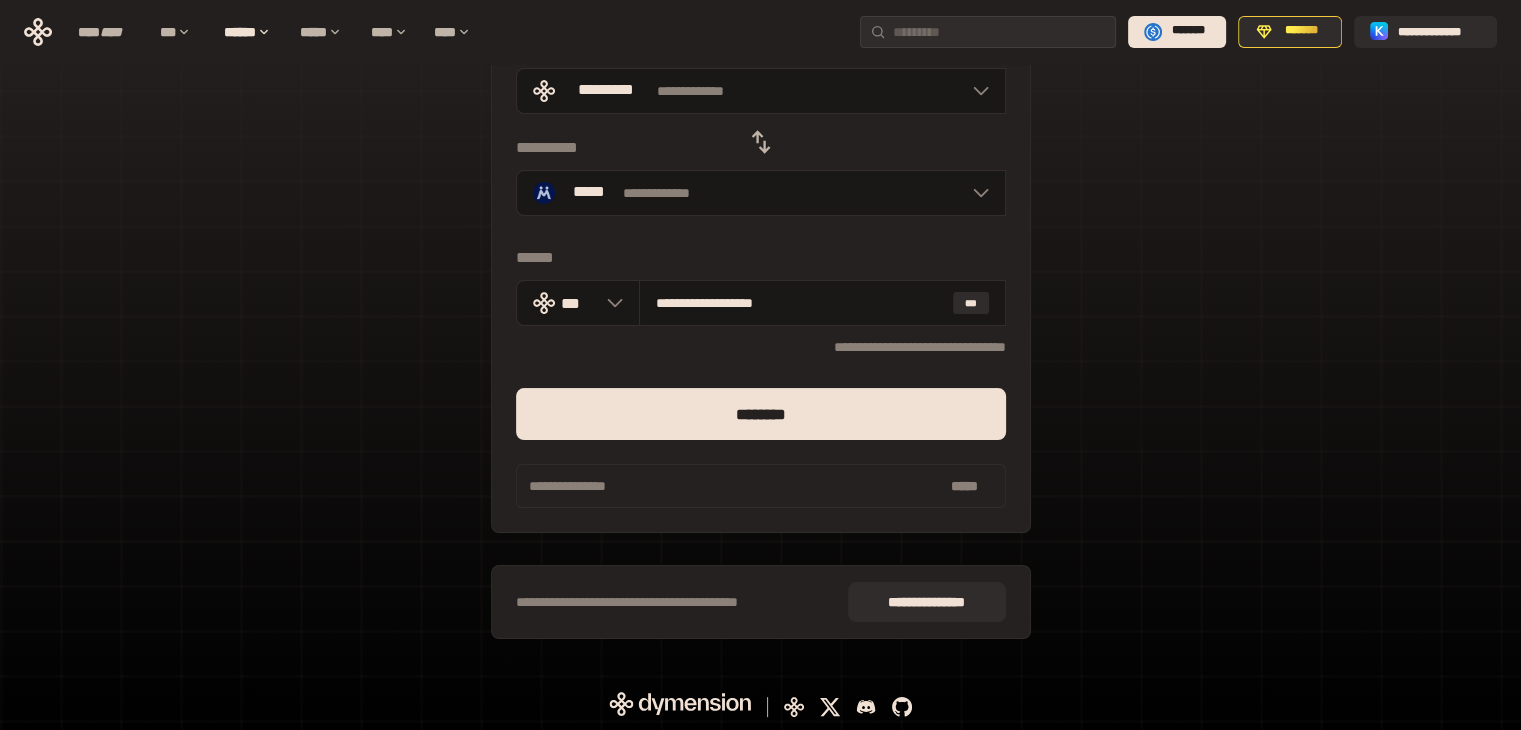 click on "[NUMBER] [STREET] [CITY] [STATE] [POSTAL_CODE] [COUNTRY] [ADDRESS_LINE_2] [ADDRESS_LINE_3] [ADDRESS_LINE_4] [ADDRESS_LINE_5] [ADDRESS_LINE_6] [ADDRESS_LINE_7] [ADDRESS_LINE_8] [ADDRESS_LINE_9] [ADDRESS_LINE_10] [ADDRESS_LINE_11] [ADDRESS_LINE_12] [ADDRESS_LINE_13] [ADDRESS_LINE_14] [ADDRESS_LINE_15] [ADDRESS_LINE_16] [ADDRESS_LINE_17] [ADDRESS_LINE_18] [ADDRESS_LINE_19] [ADDRESS_LINE_20] [ADDRESS_LINE_21] [ADDRESS_LINE_22] [ADDRESS_LINE_23] [ADDRESS_LINE_24] [ADDRESS_LINE_25] [ADDRESS_LINE_26] [ADDRESS_LINE_27] [ADDRESS_LINE_28] [ADDRESS_LINE_29] [ADDRESS_LINE_30] [ADDRESS_LINE_31] [ADDRESS_LINE_32] [ADDRESS_LINE_33] [ADDRESS_LINE_34] [ADDRESS_LINE_35]" at bounding box center [760, 302] 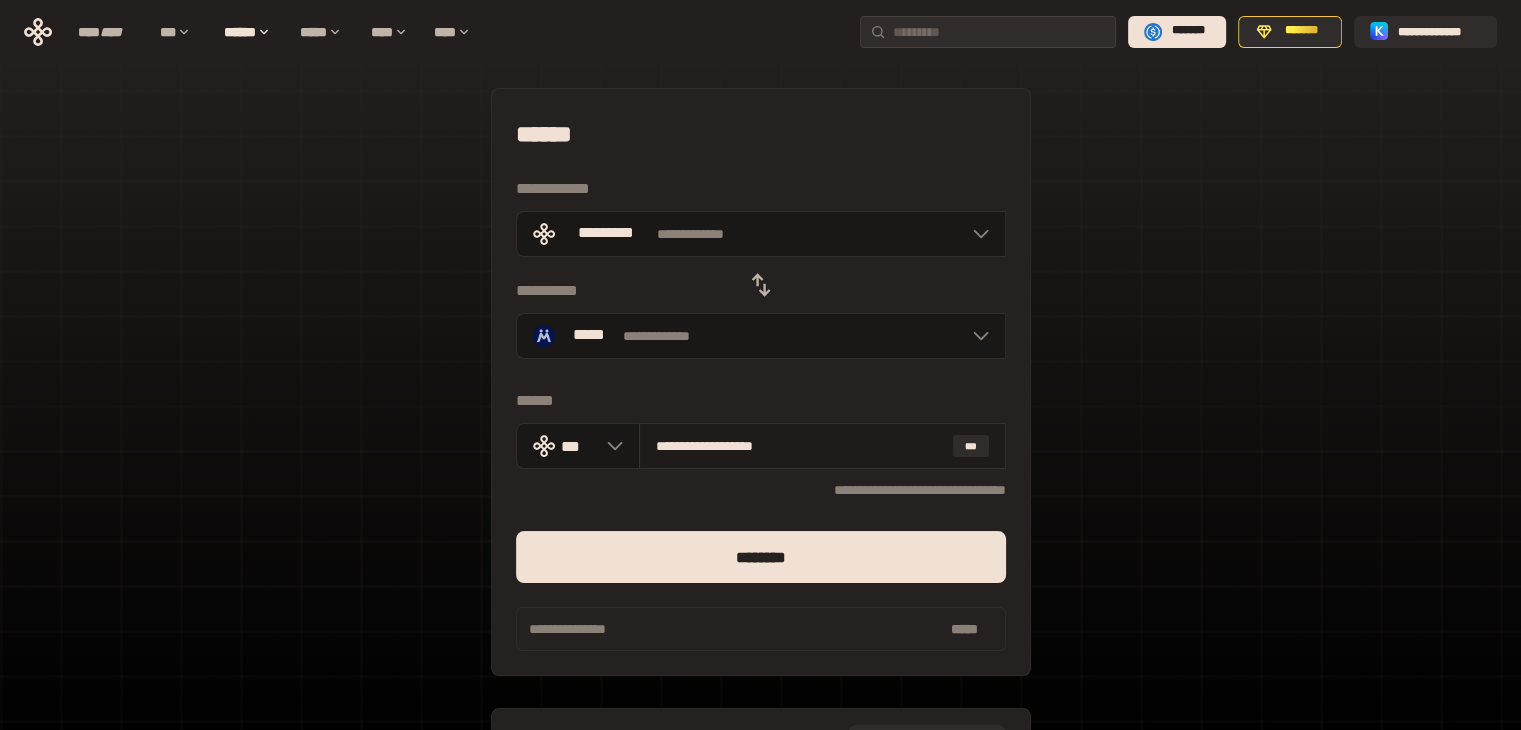 scroll, scrollTop: 143, scrollLeft: 0, axis: vertical 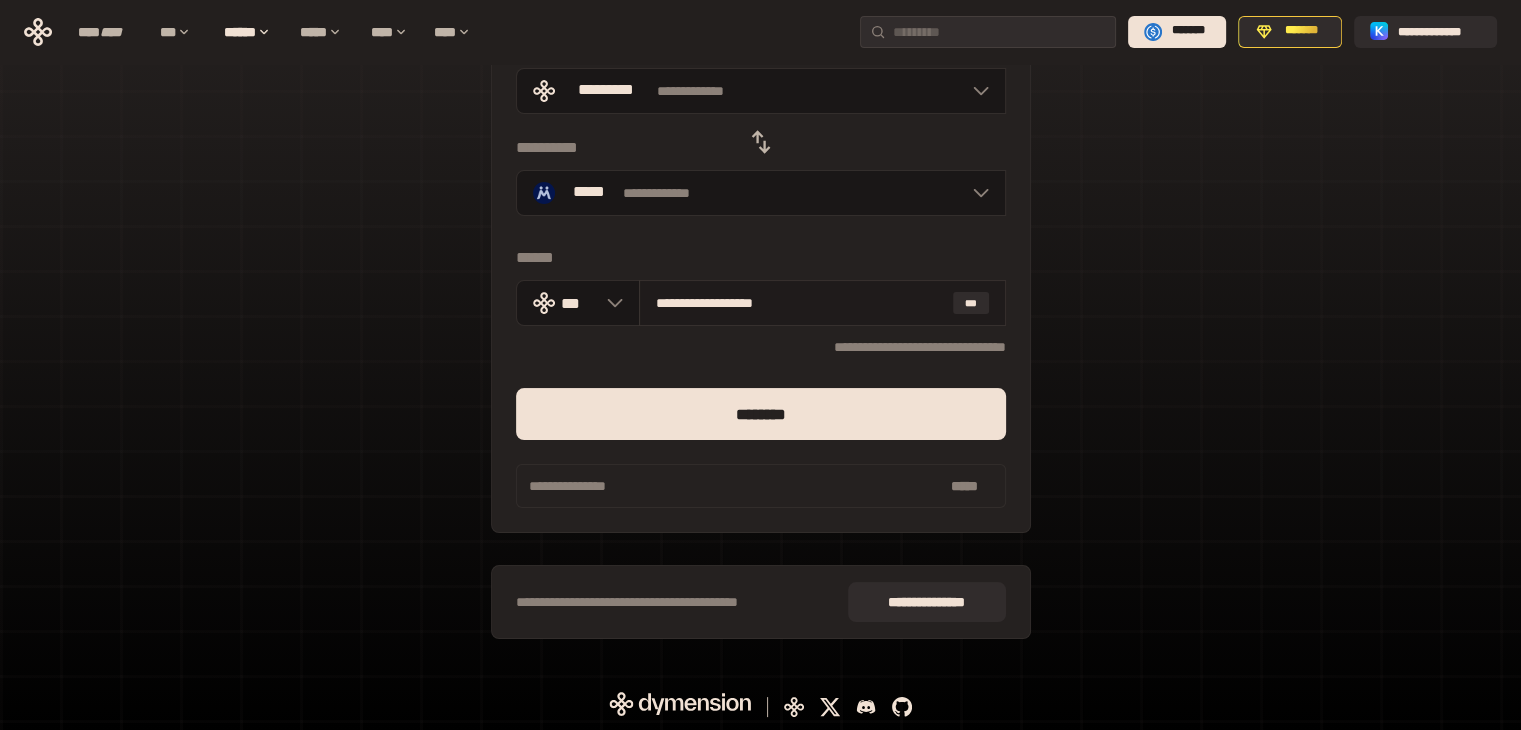 click on "[FIRST] [LAST]" at bounding box center [822, 303] 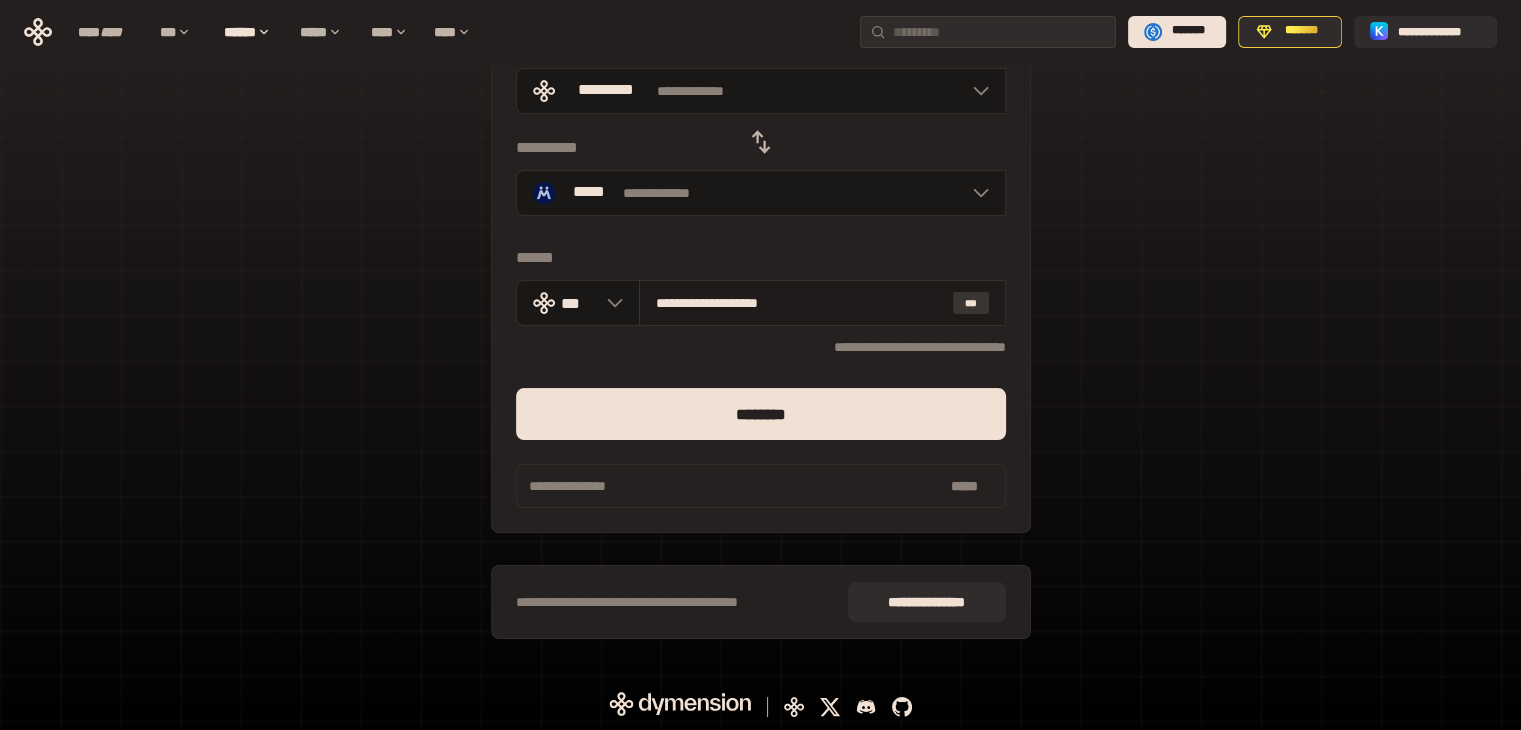 click on "***" at bounding box center (971, 303) 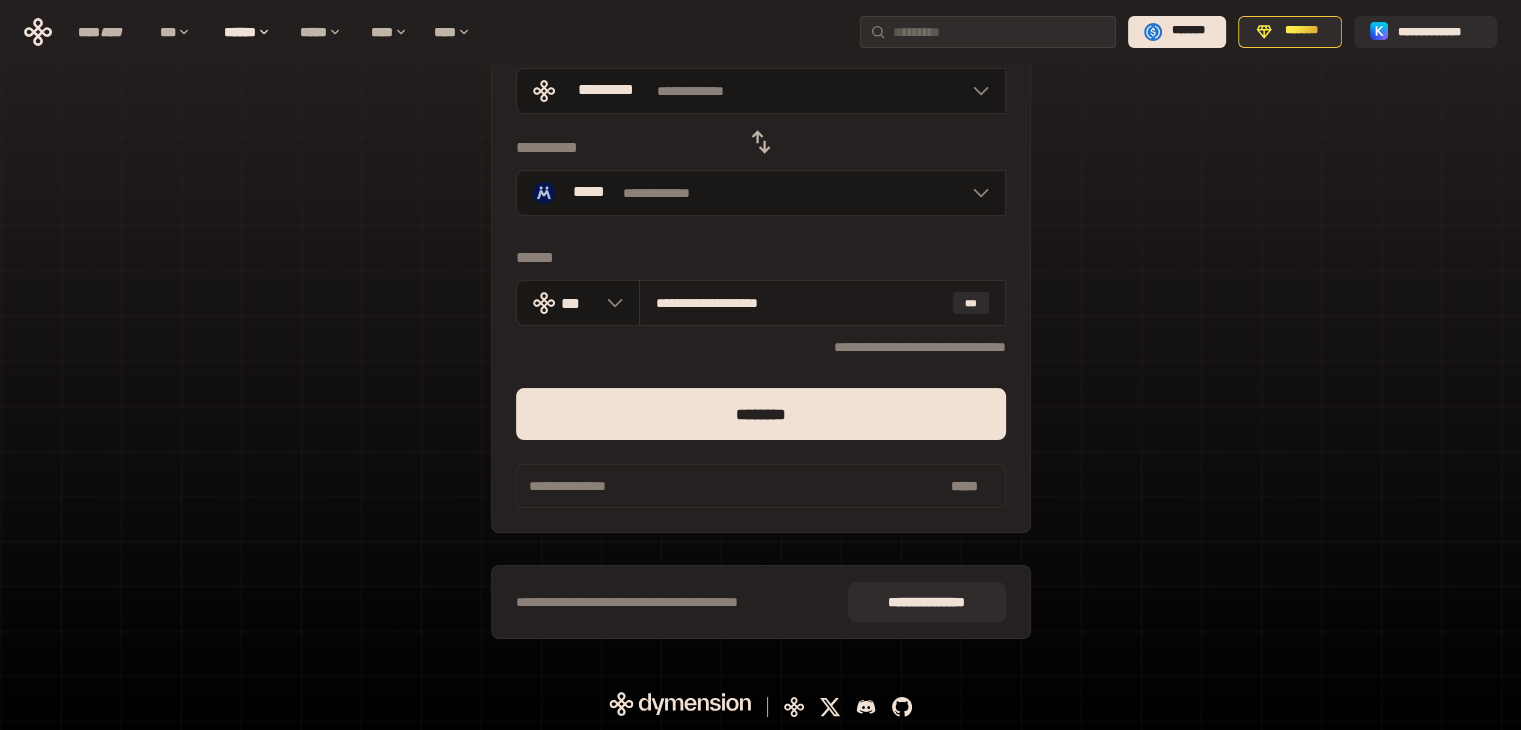 click on "**********" at bounding box center [800, 303] 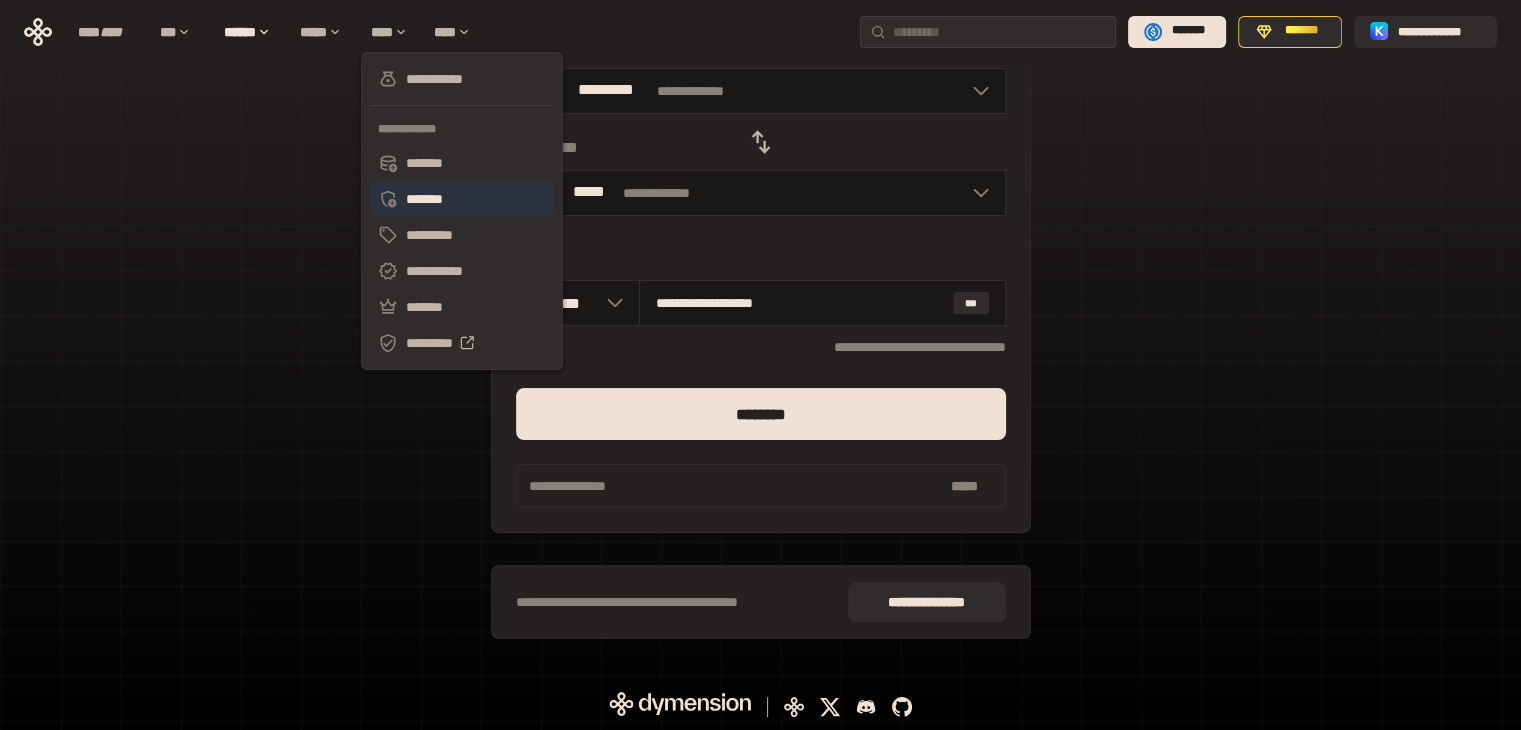 type on "**********" 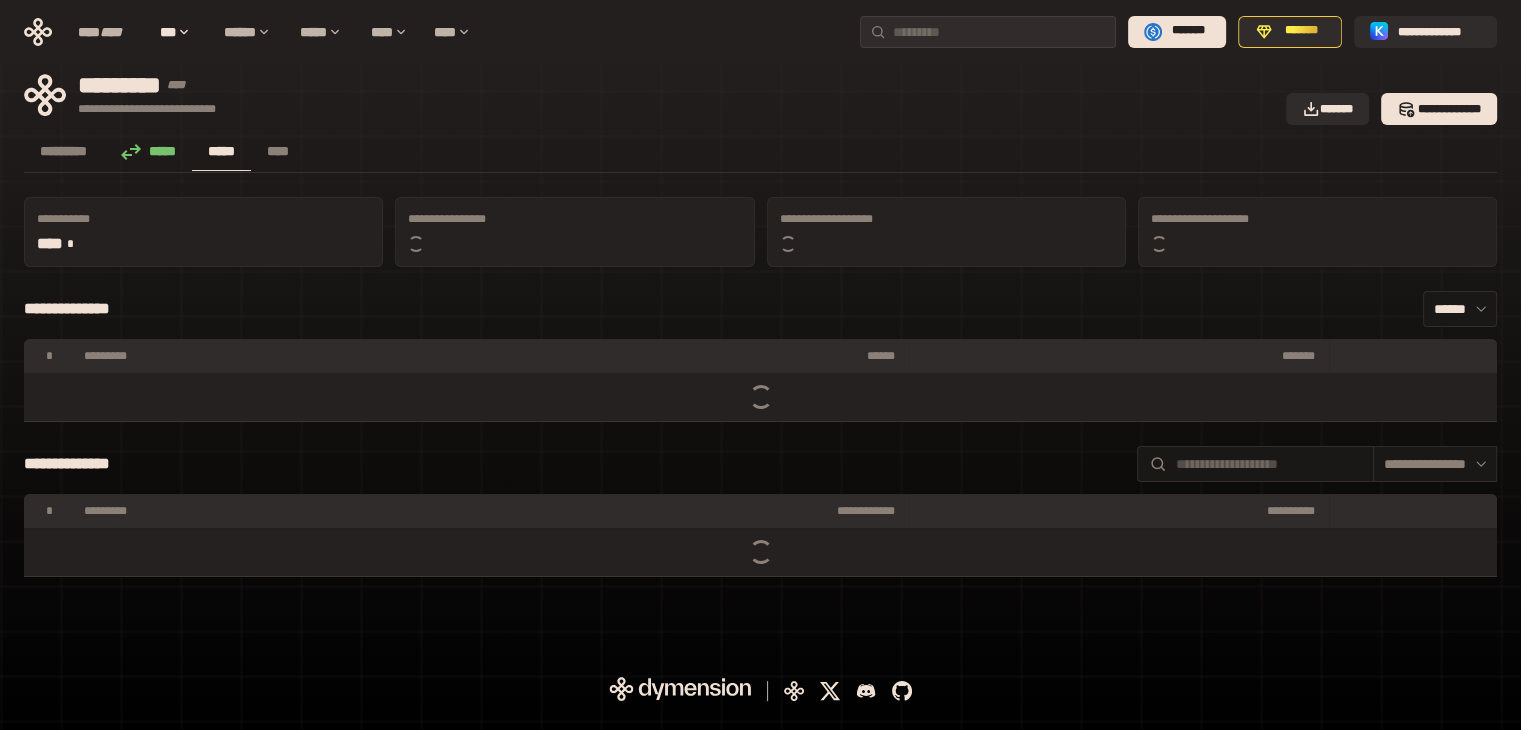 scroll, scrollTop: 0, scrollLeft: 0, axis: both 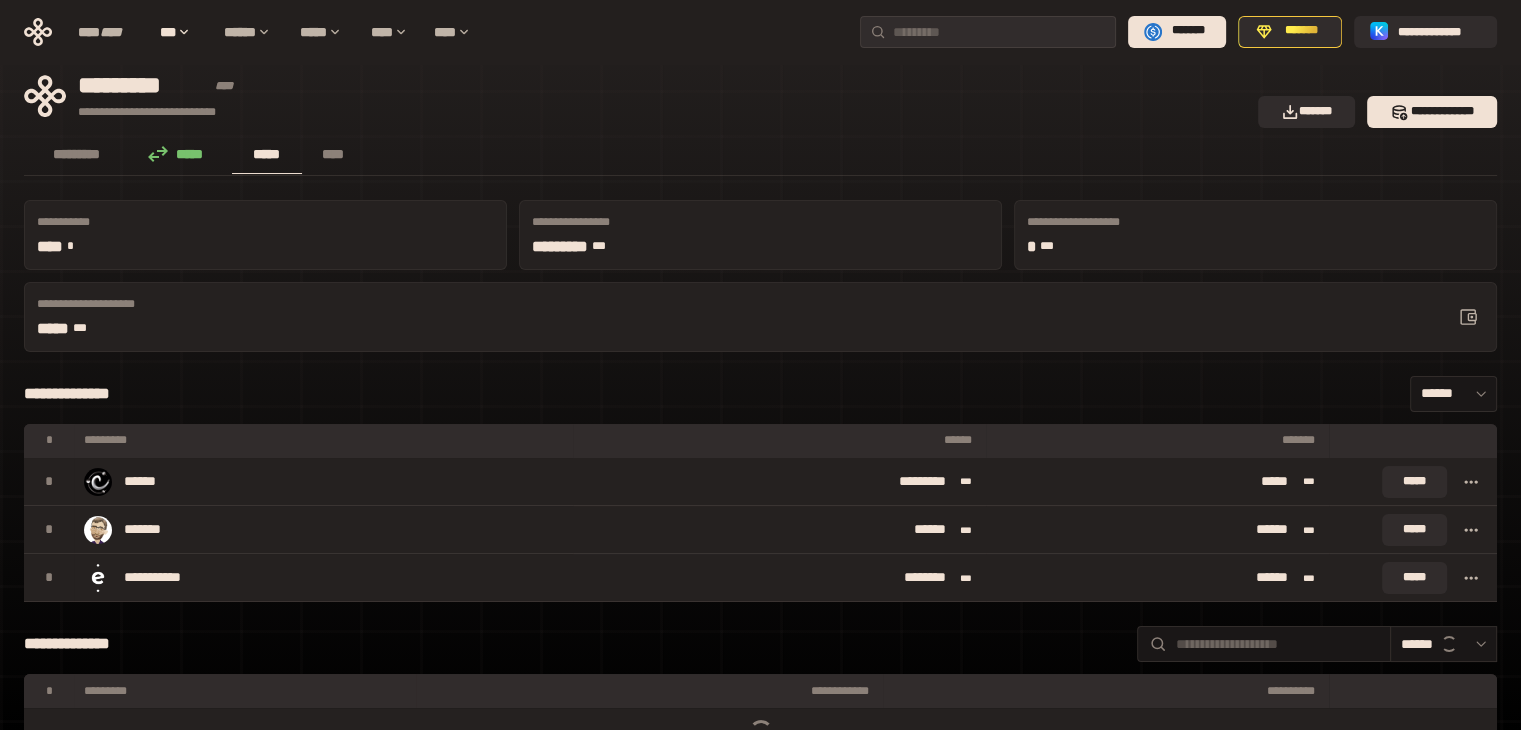 click 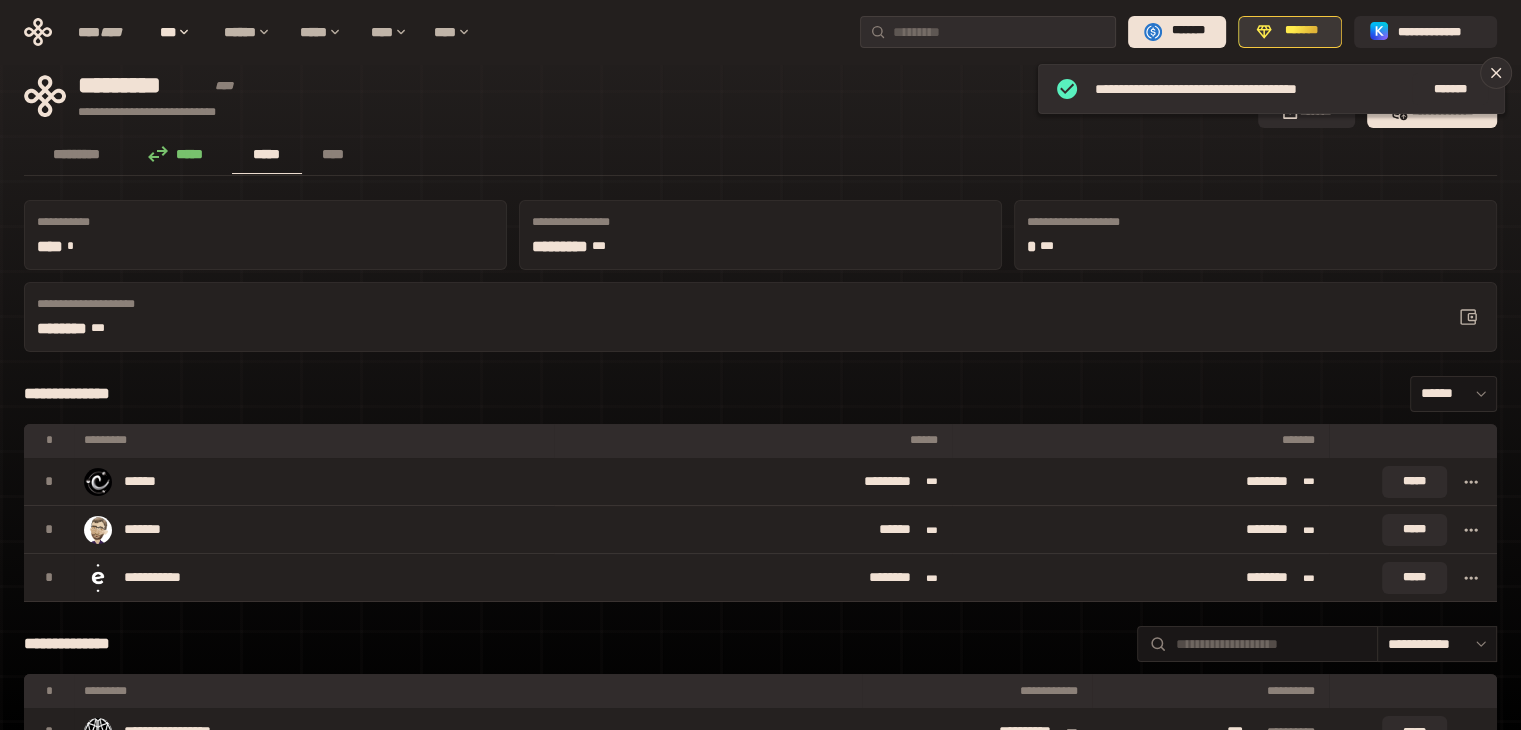 click on "*******" at bounding box center [1301, 31] 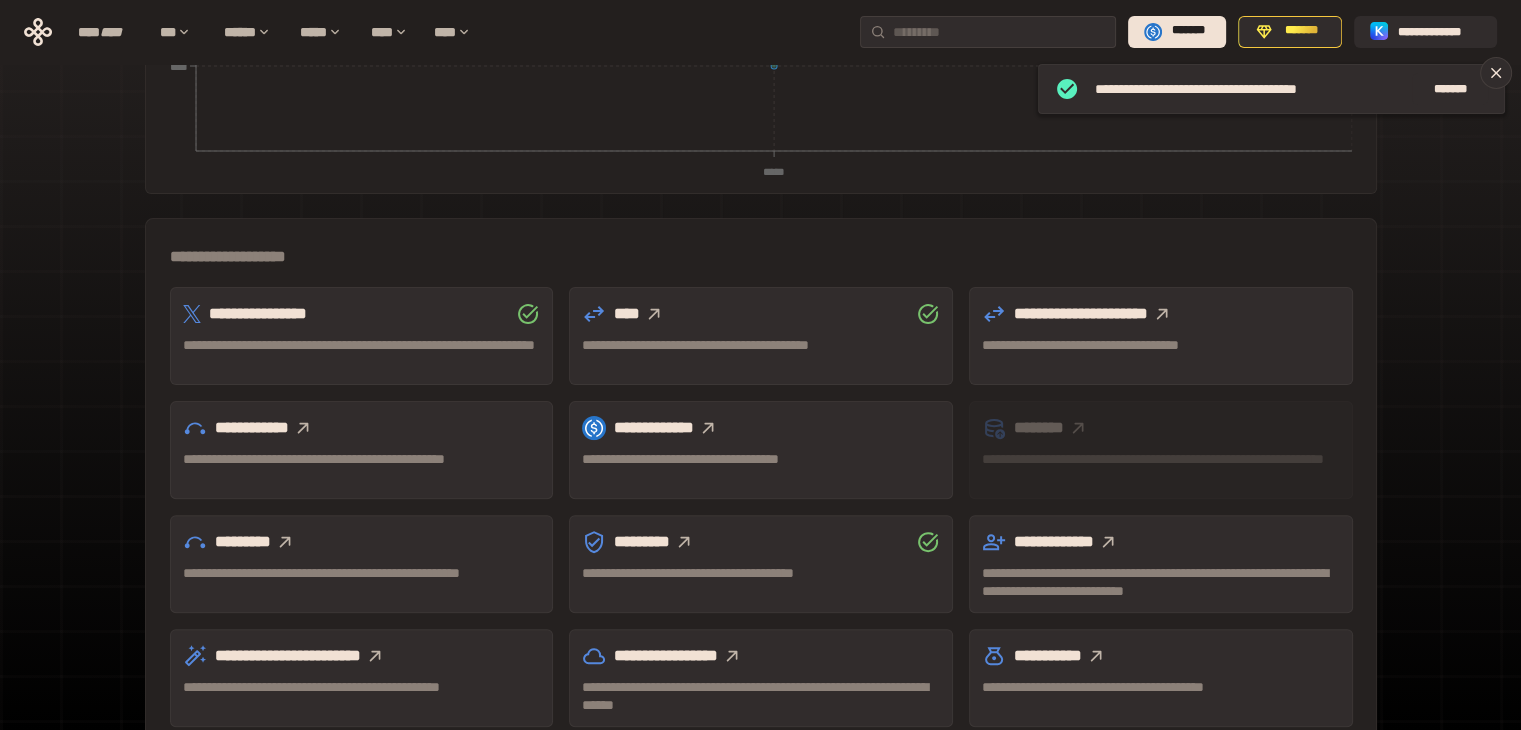 scroll, scrollTop: 555, scrollLeft: 0, axis: vertical 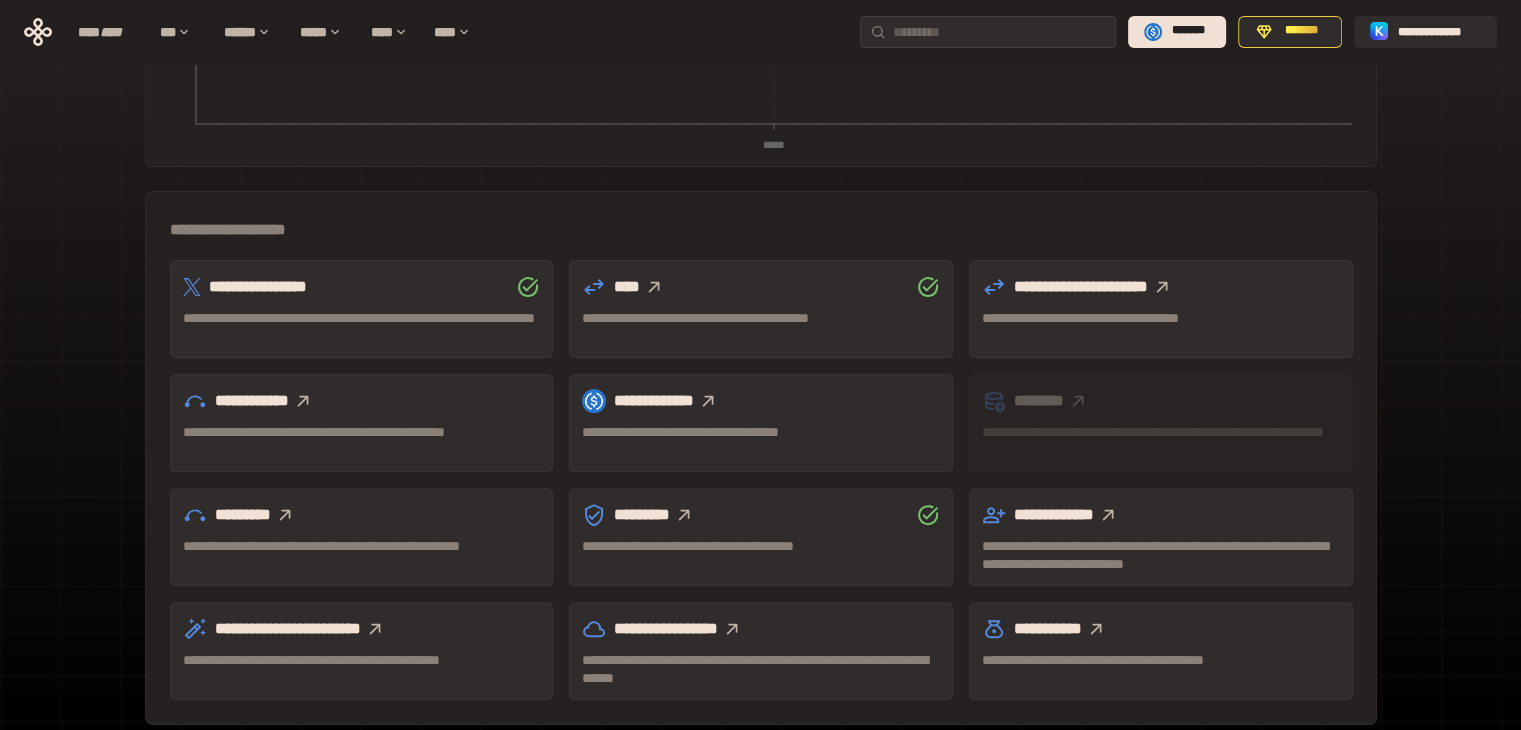 click 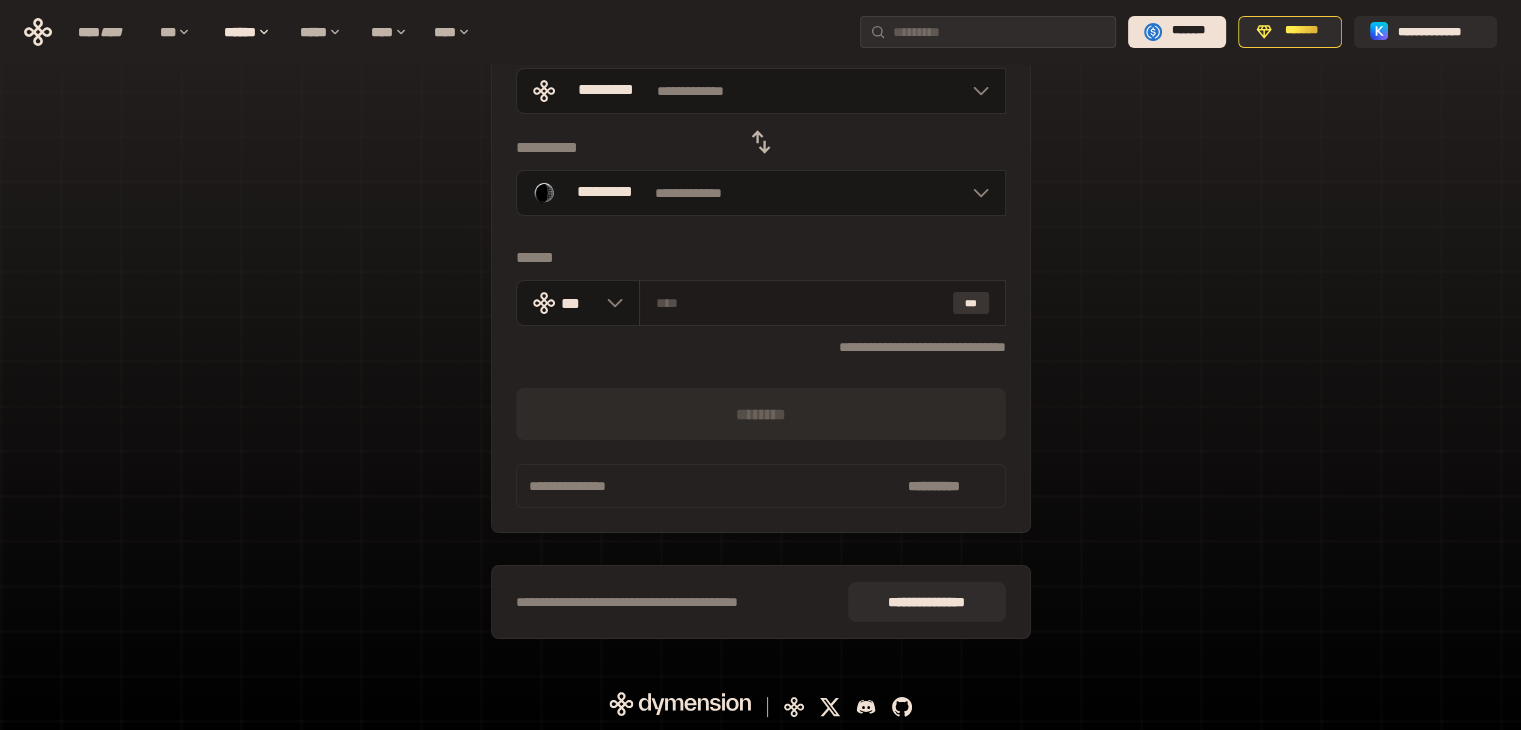 click on "***" at bounding box center [971, 303] 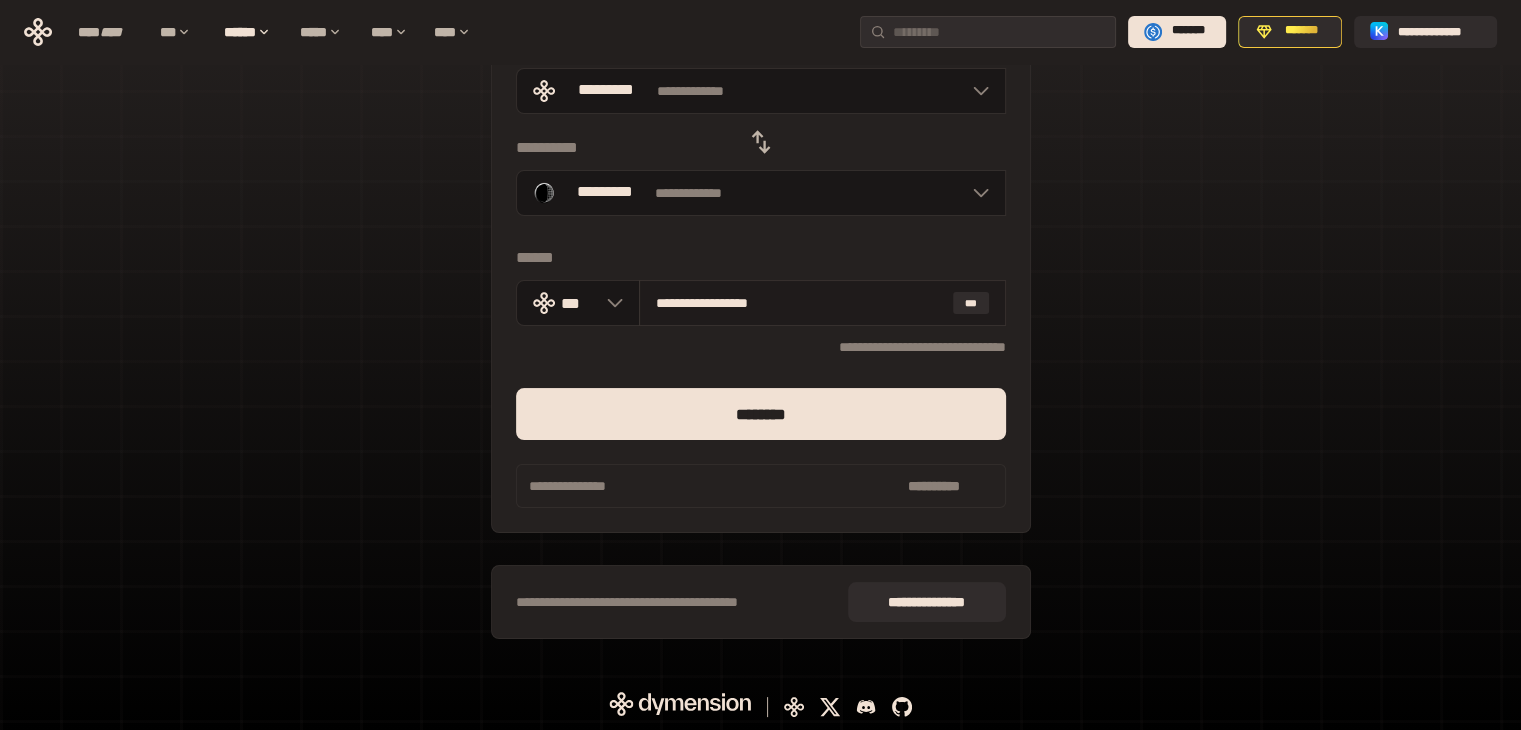 click on "**********" at bounding box center (822, 303) 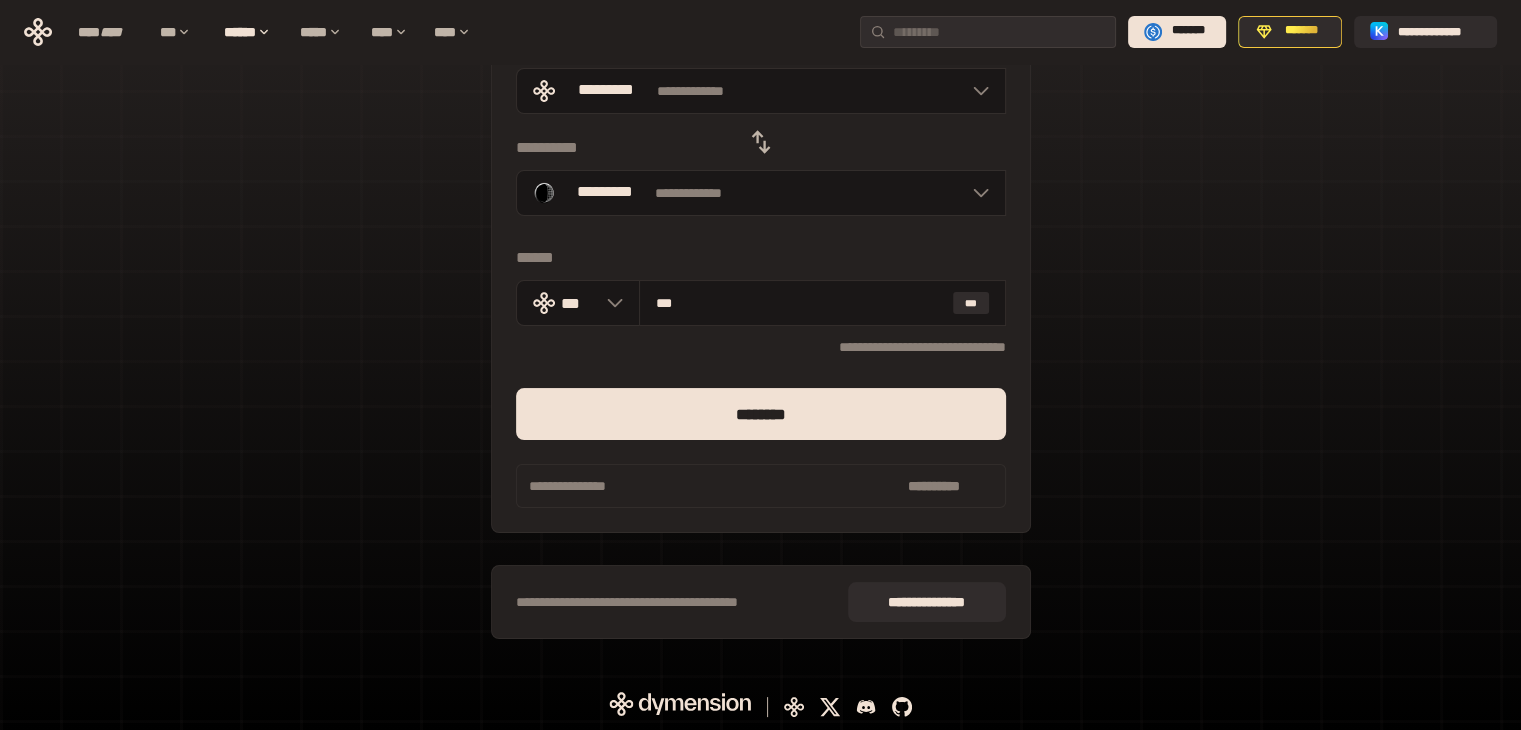 click on "[FIRST] [LAST] [CITY] [STATE] [POSTAL_CODE] [COUNTRY] [ADDRESS_LINE_2] [ADDRESS_LINE_3] [ADDRESS_LINE_4] [ADDRESS_LINE_5] [ADDRESS_LINE_6] [ADDRESS_LINE_7] [ADDRESS_LINE_8] [ADDRESS_LINE_9] [ADDRESS_LINE_10] [ADDRESS_LINE_11] [ADDRESS_LINE_12] [ADDRESS_LINE_13] [ADDRESS_LINE_14] [ADDRESS_LINE_15] [ADDRESS_LINE_16] [ADDRESS_LINE_17] [ADDRESS_LINE_18] [ADDRESS_LINE_19] [ADDRESS_LINE_20] [ADDRESS_LINE_21] [ADDRESS_LINE_22] [ADDRESS_LINE_23] [ADDRESS_LINE_24] [ADDRESS_LINE_25] [ADDRESS_LINE_26] [ADDRESS_LINE_27] [ADDRESS_LINE_28] [ADDRESS_LINE_29] [ADDRESS_LINE_30] [ADDRESS_LINE_31] [ADDRESS_LINE_32] [ADDRESS_LINE_33] [ADDRESS_LINE_34] [ADDRESS_LINE_35]" at bounding box center [760, 302] 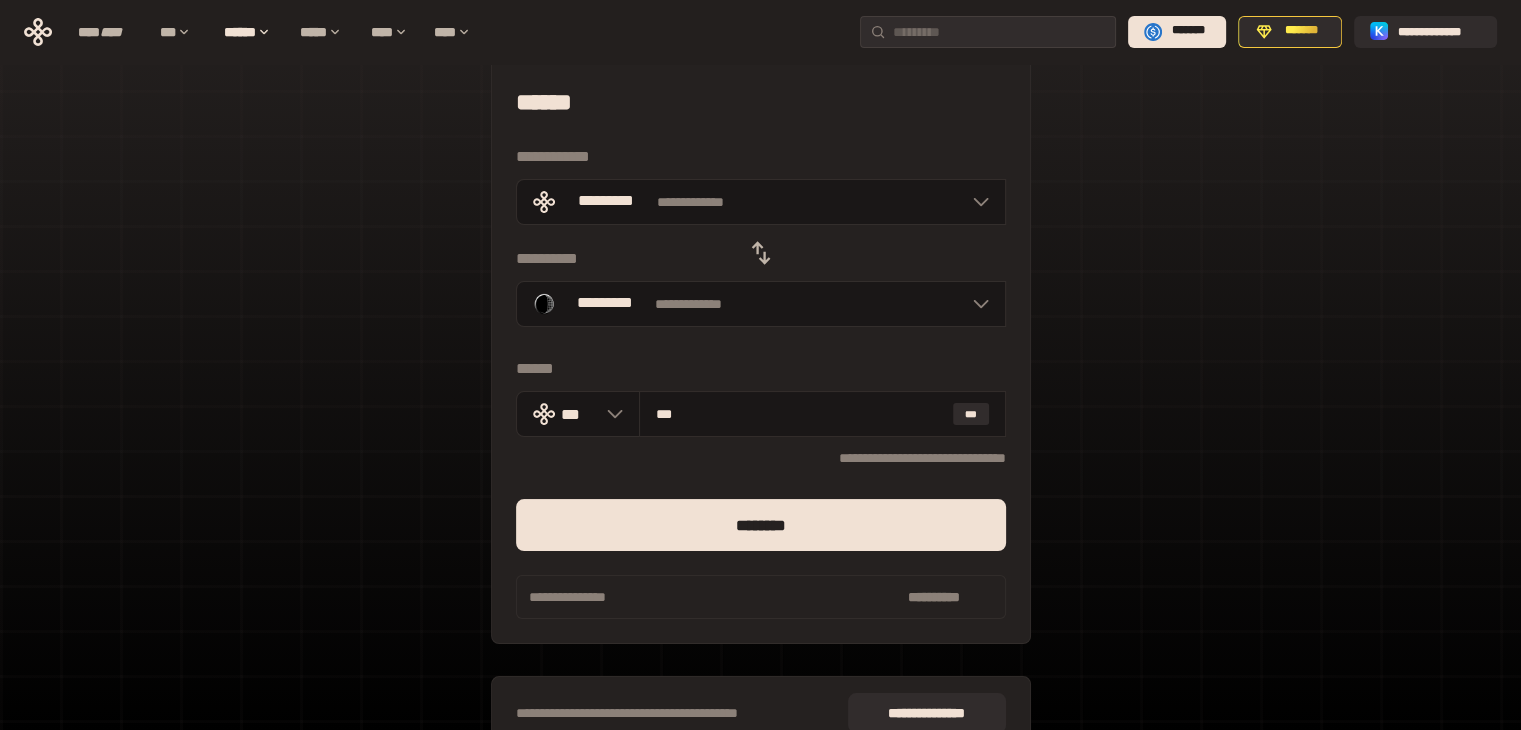 scroll, scrollTop: 0, scrollLeft: 0, axis: both 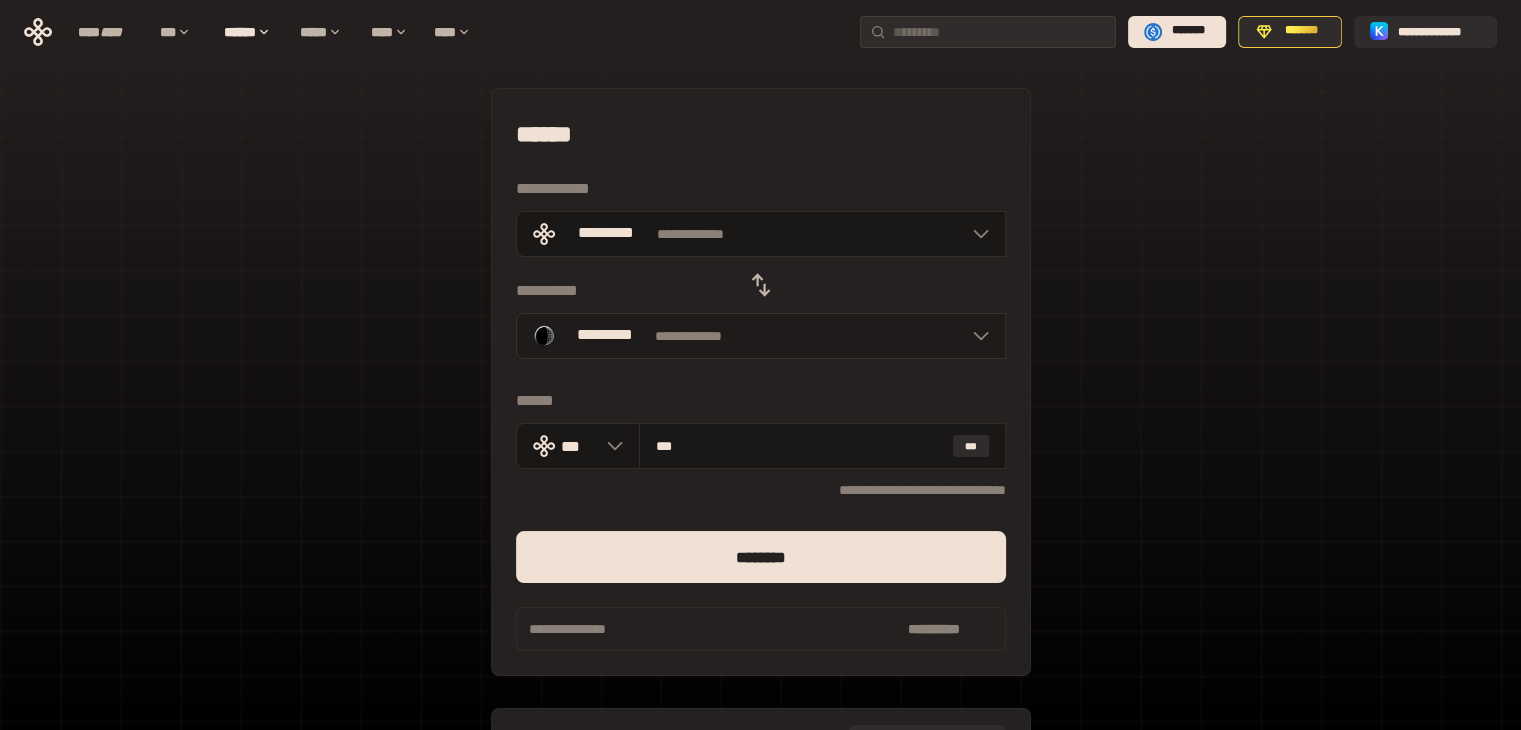 click on "**********" at bounding box center [761, 336] 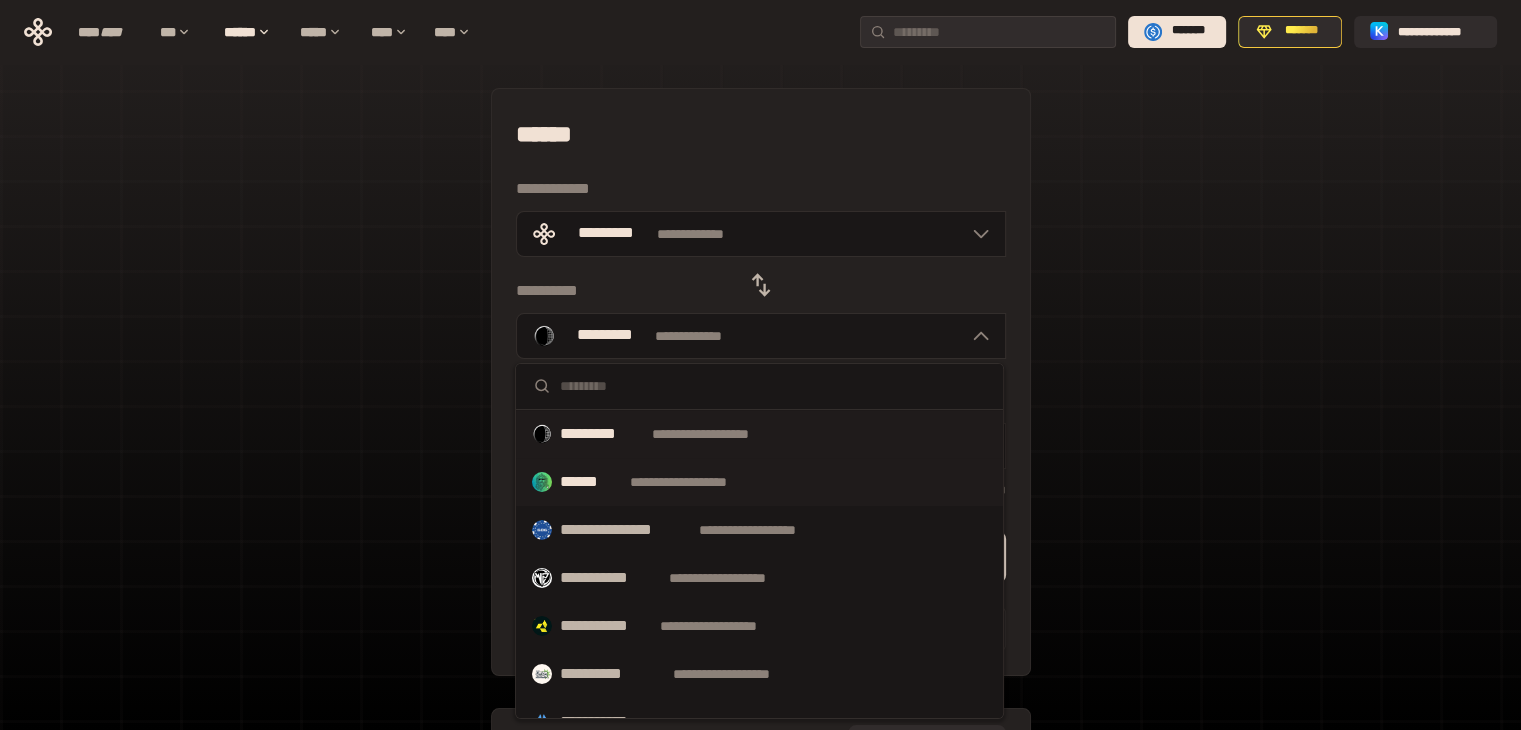 click on "**********" at bounding box center (697, 482) 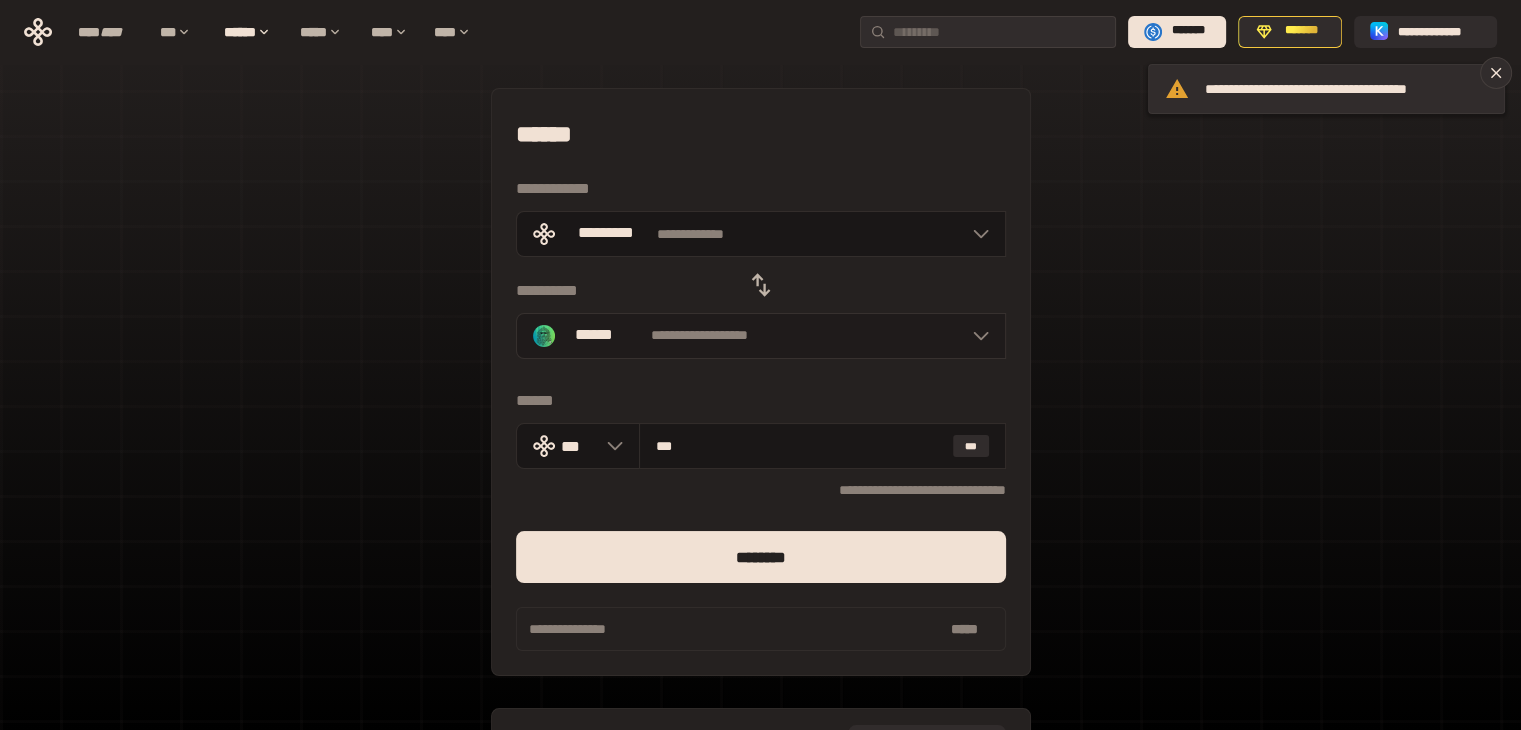 click on "******" at bounding box center (594, 335) 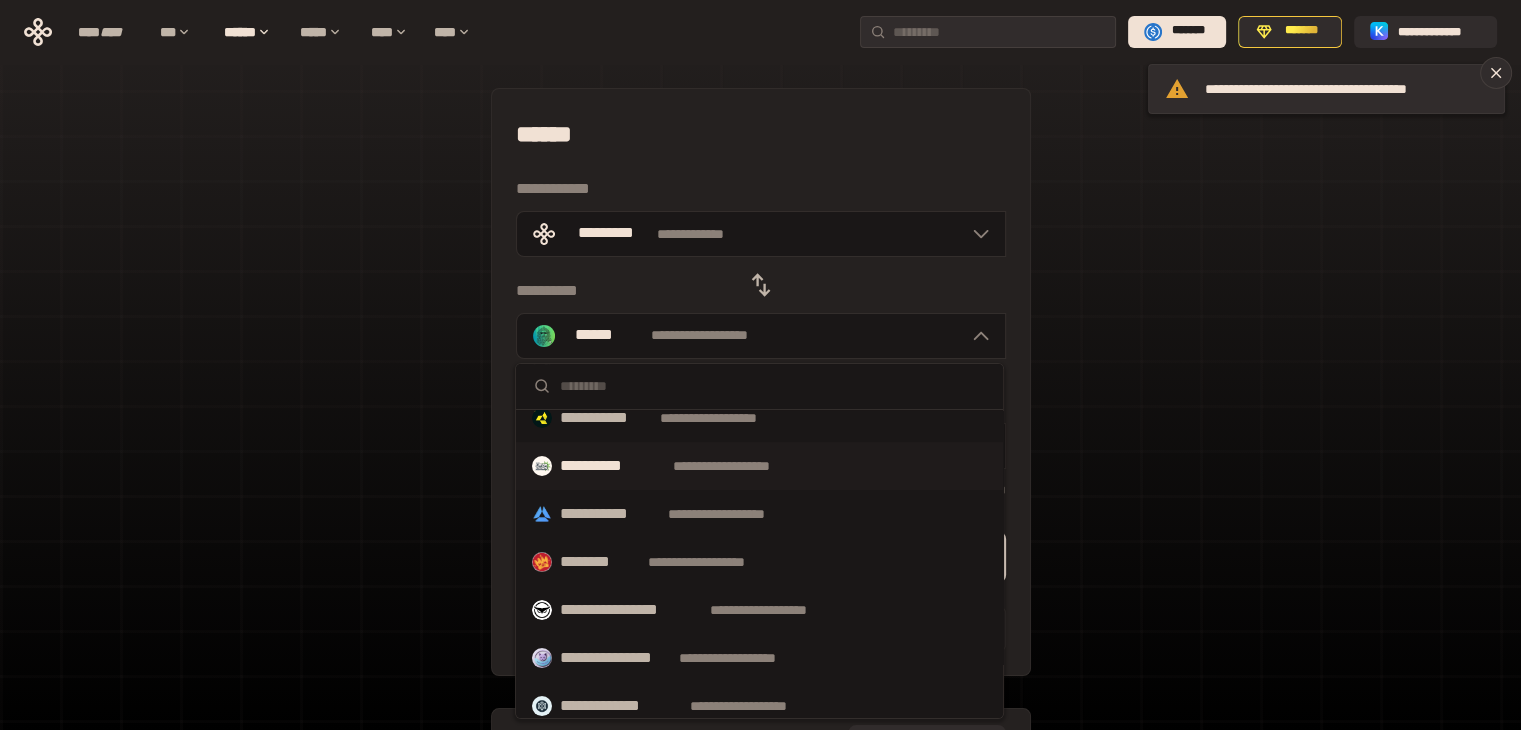 scroll, scrollTop: 233, scrollLeft: 0, axis: vertical 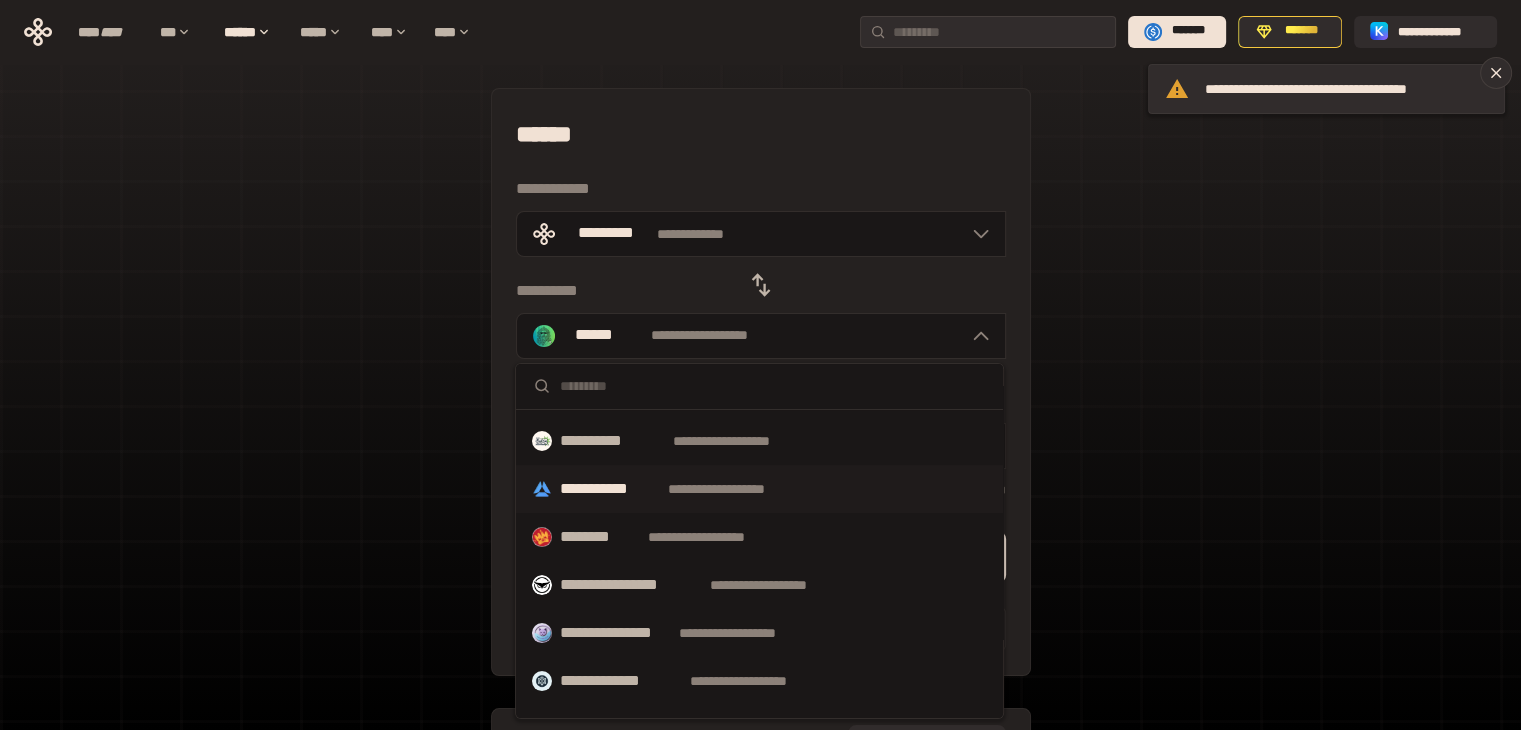 click on "**********" at bounding box center [610, 489] 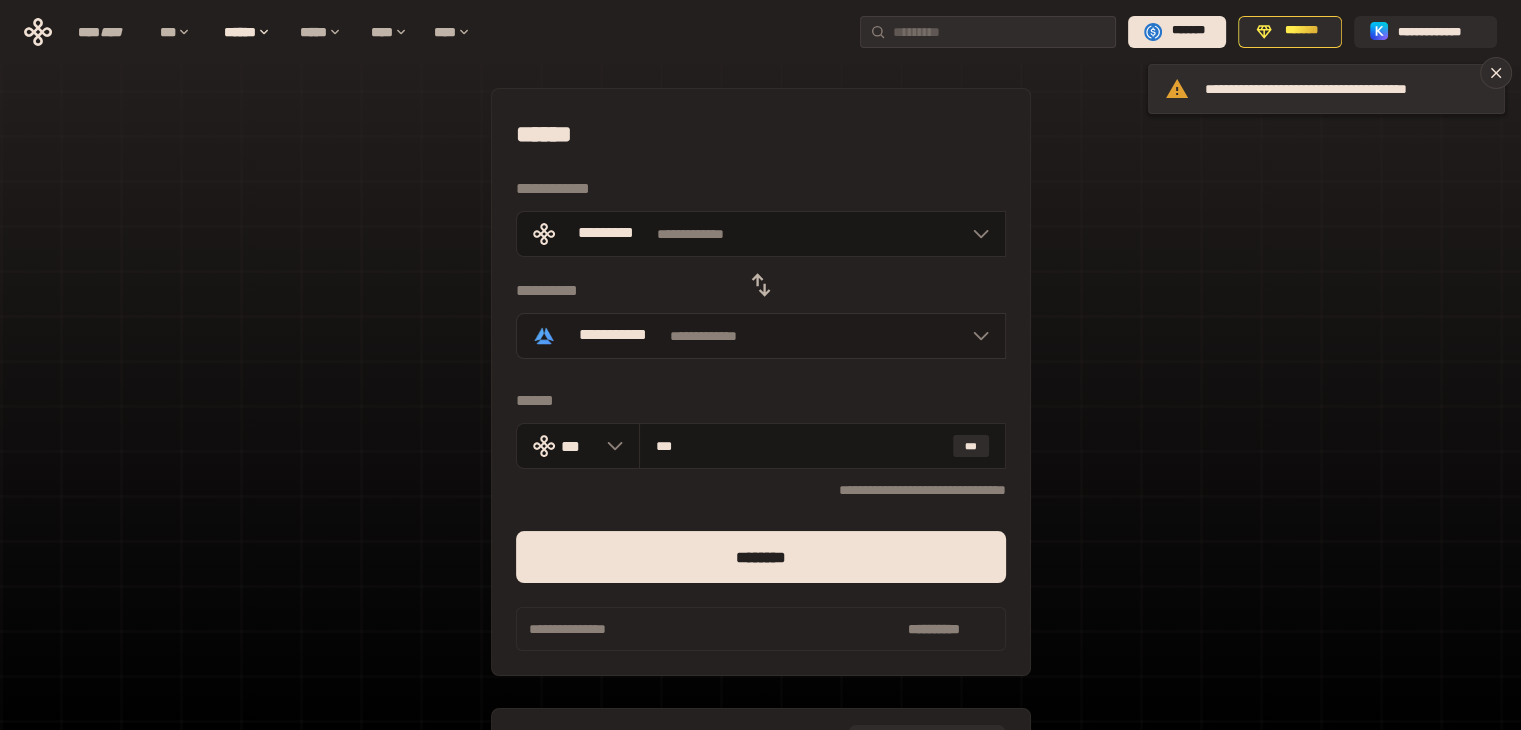 click on "**********" at bounding box center [761, 336] 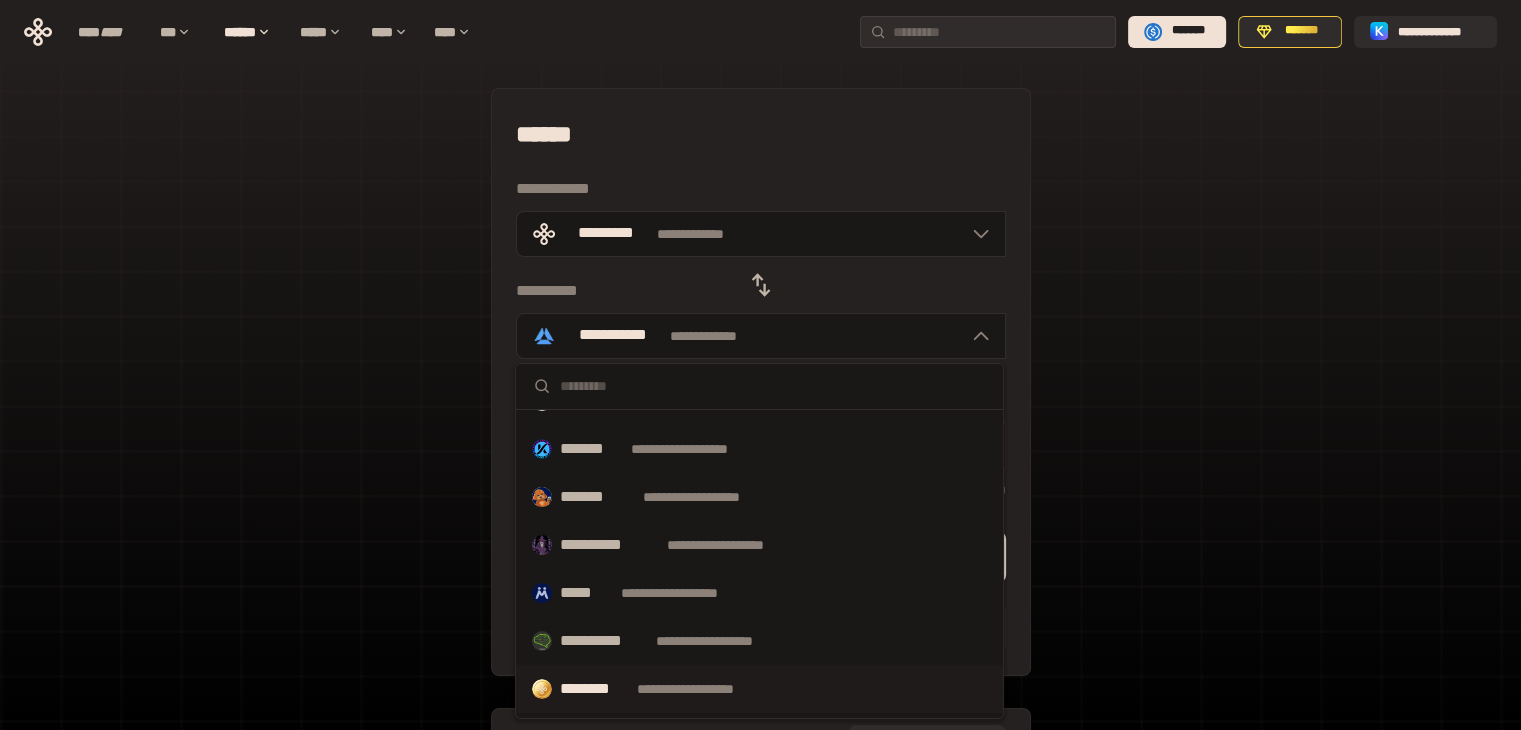 scroll, scrollTop: 466, scrollLeft: 0, axis: vertical 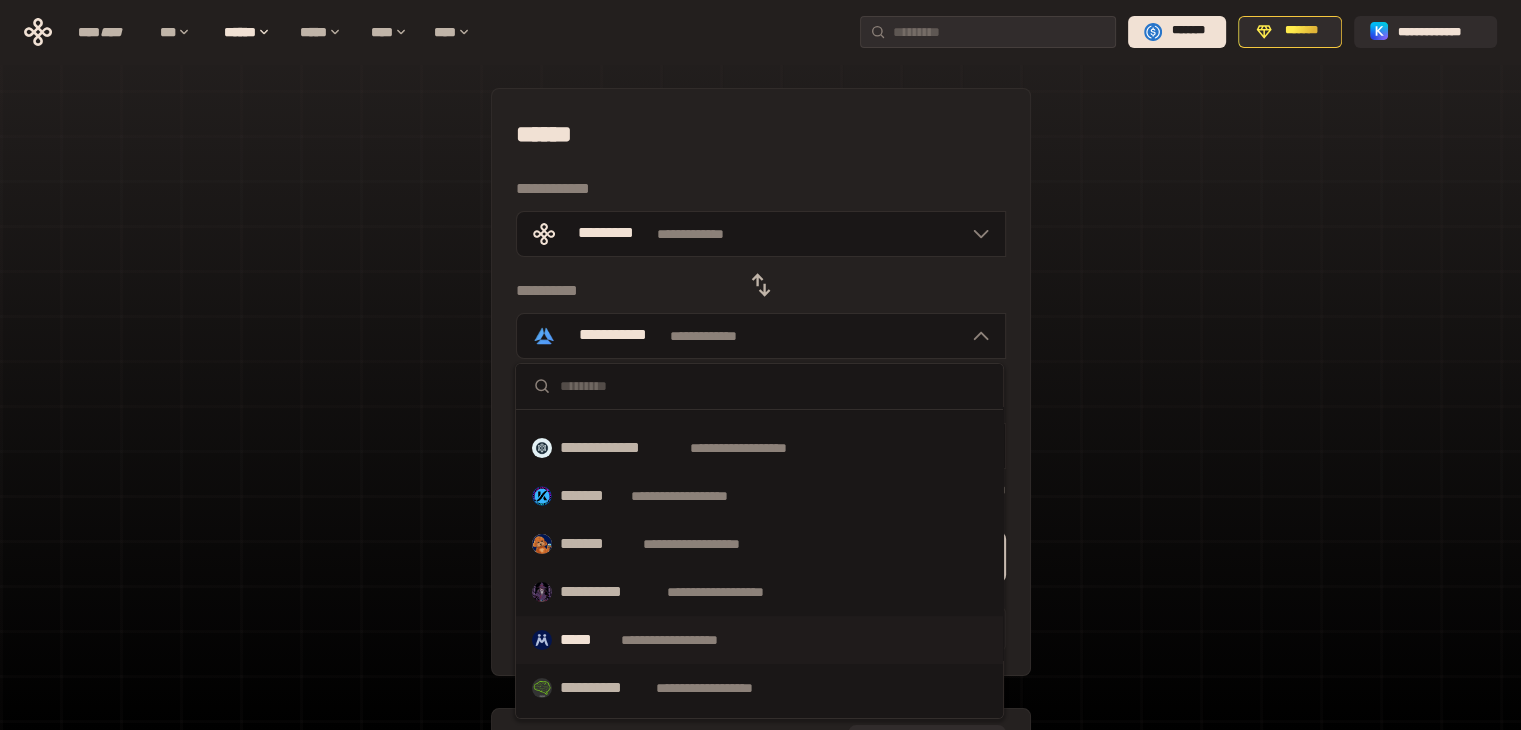 click on "*****" at bounding box center (586, 640) 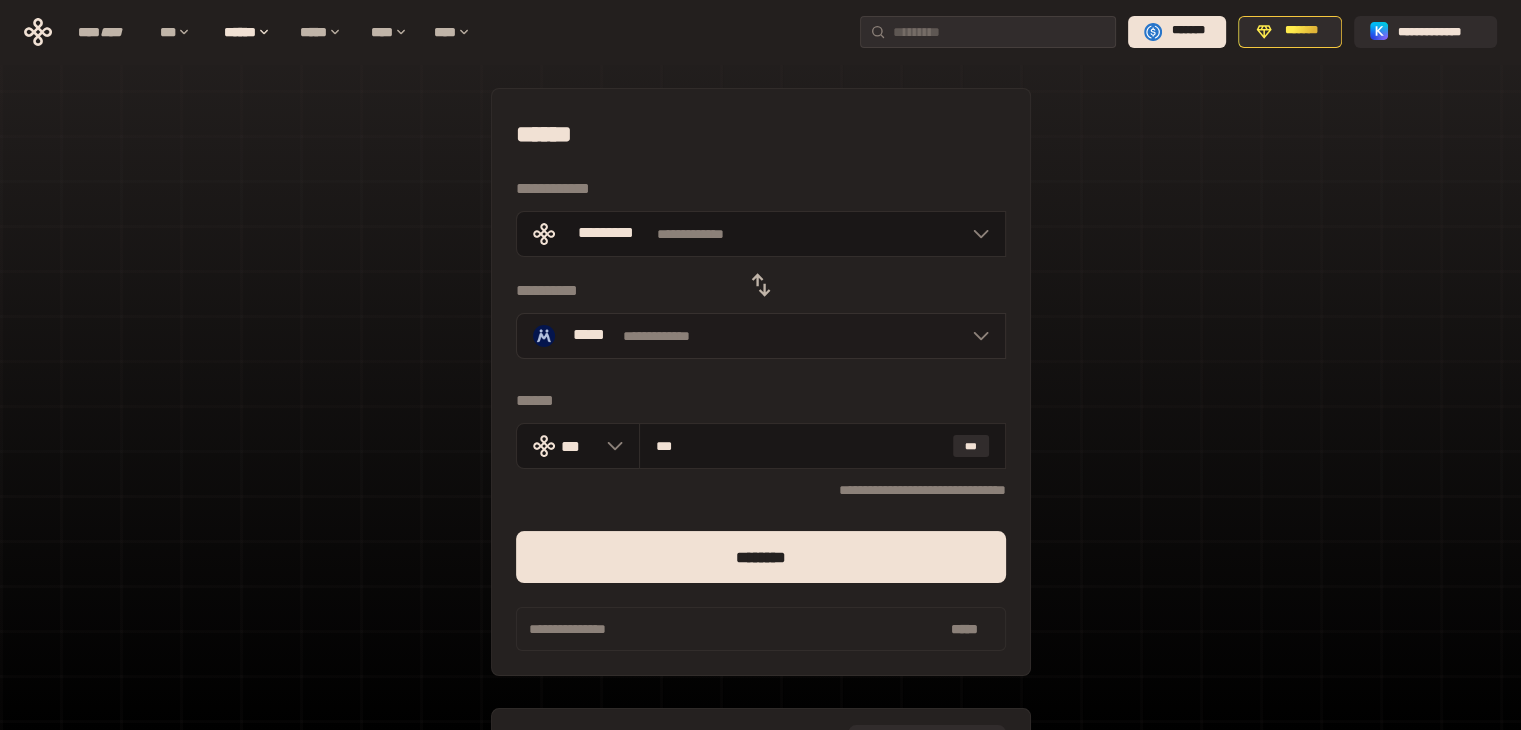 click on "*****" at bounding box center (589, 335) 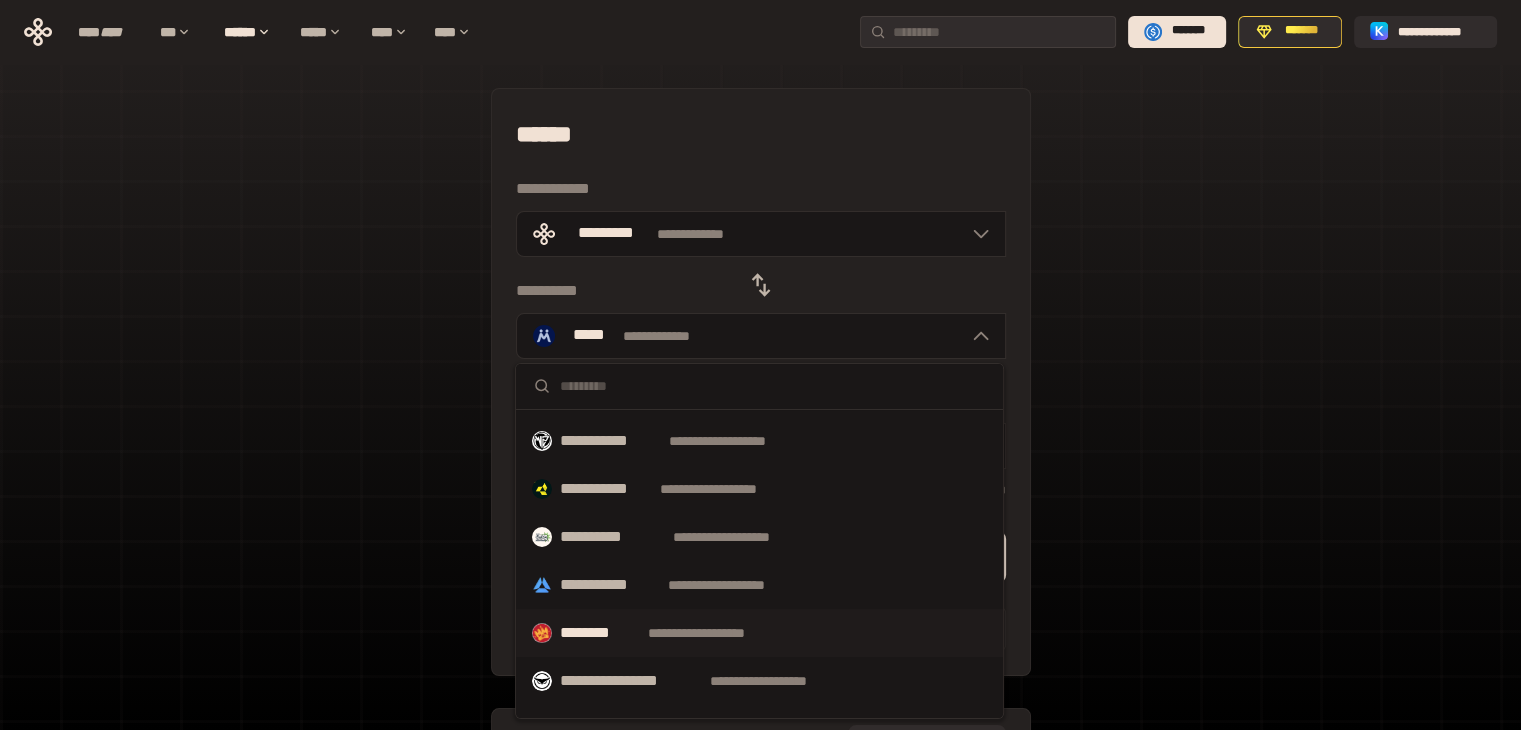 scroll, scrollTop: 233, scrollLeft: 0, axis: vertical 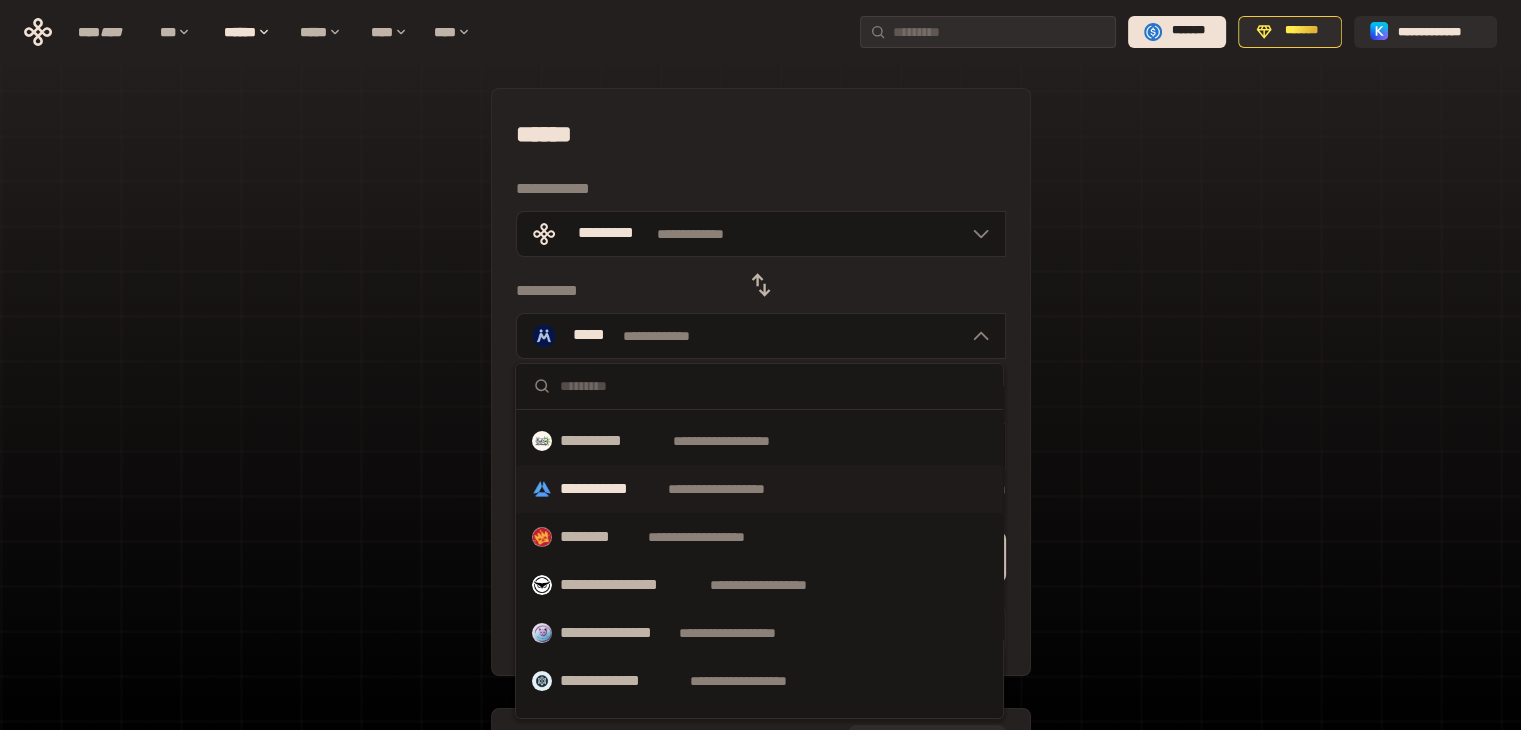 click on "**********" at bounding box center (610, 489) 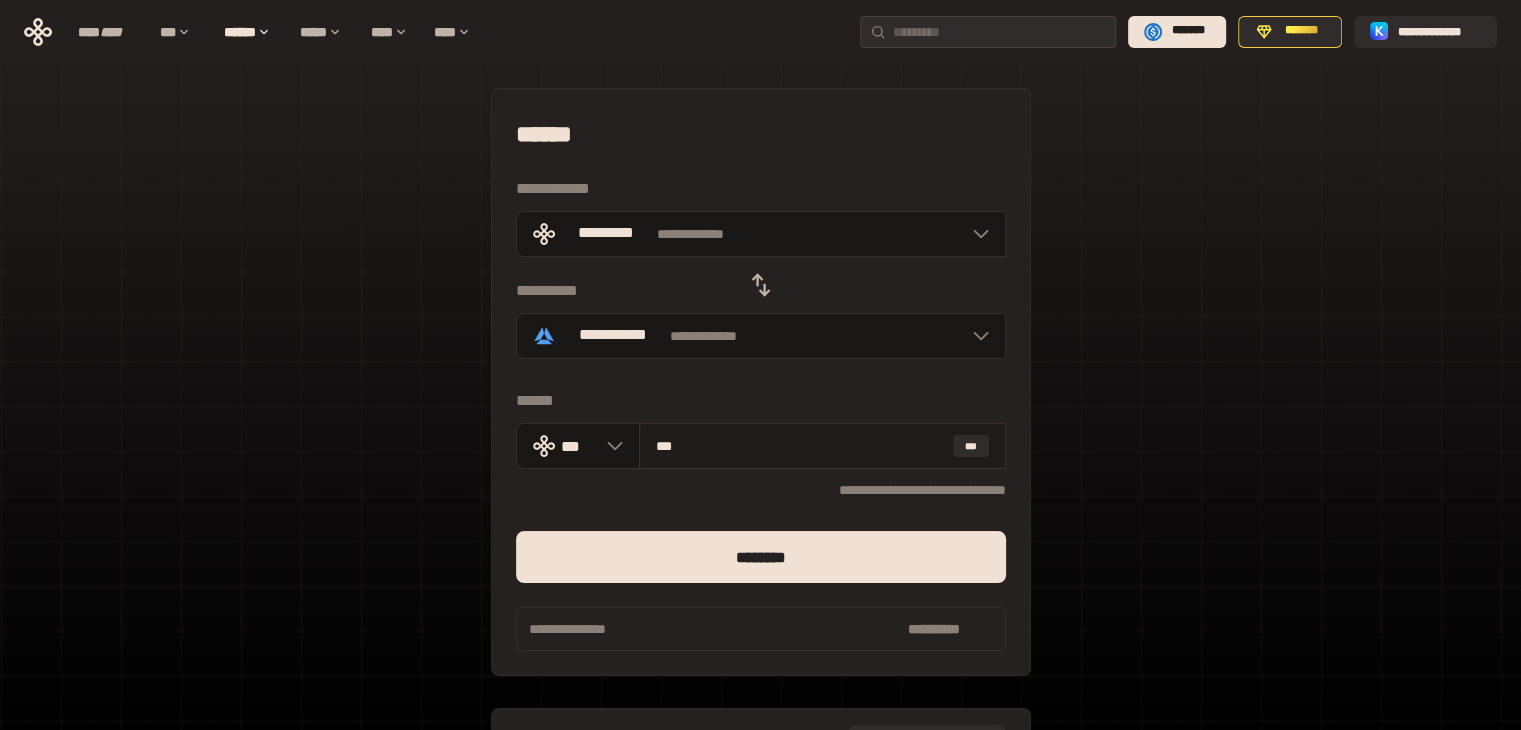 click on "*** ***" at bounding box center [822, 446] 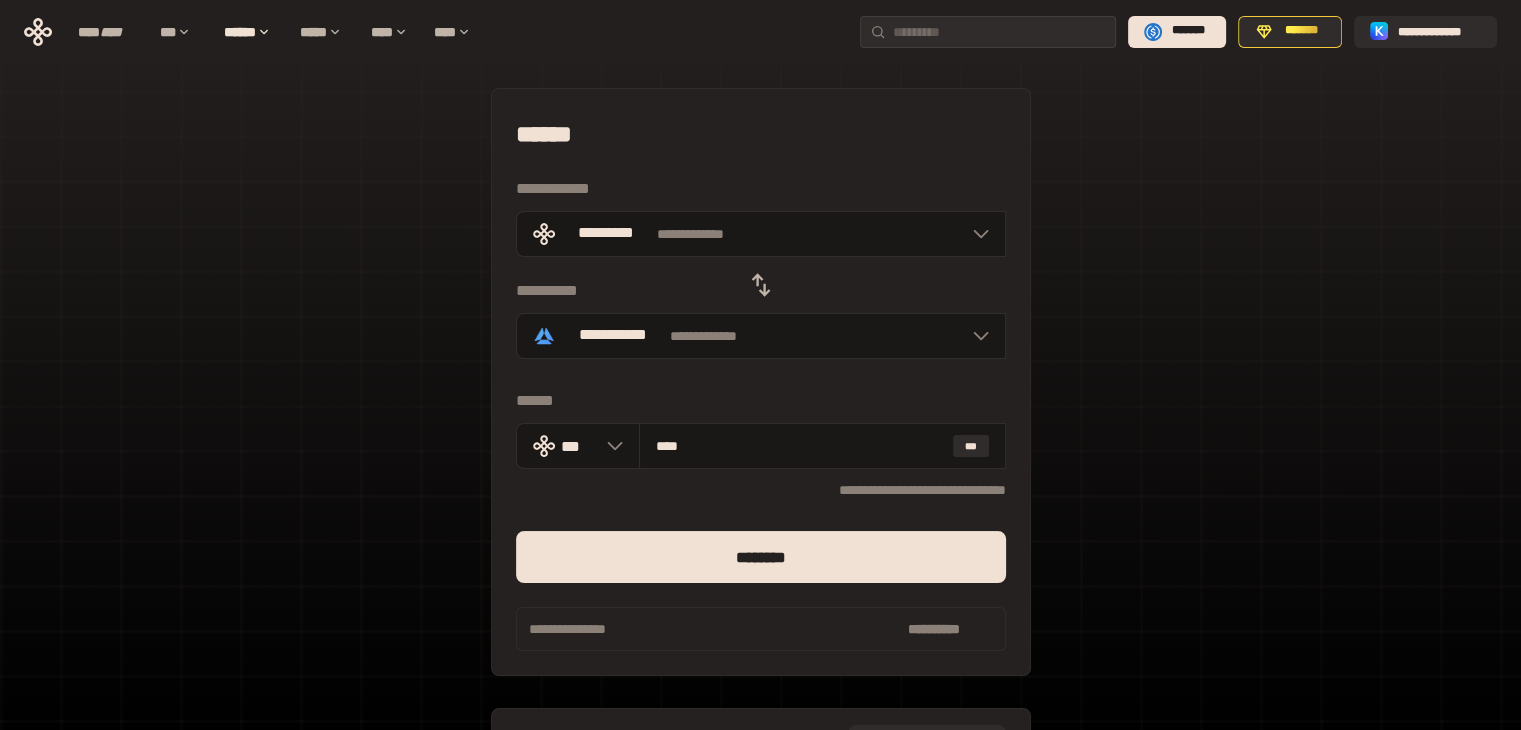 click on "**********" at bounding box center (761, 490) 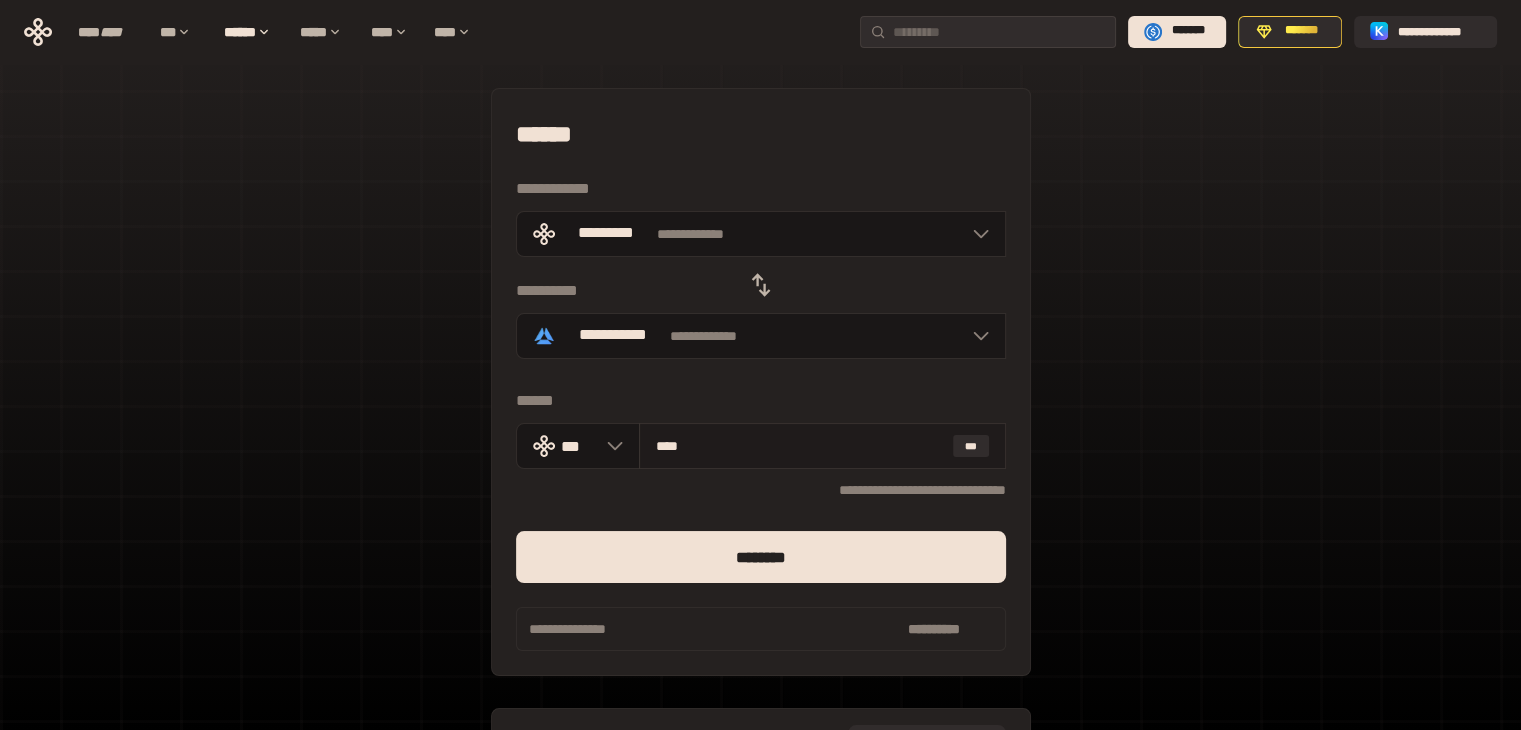 click on "****" at bounding box center [800, 446] 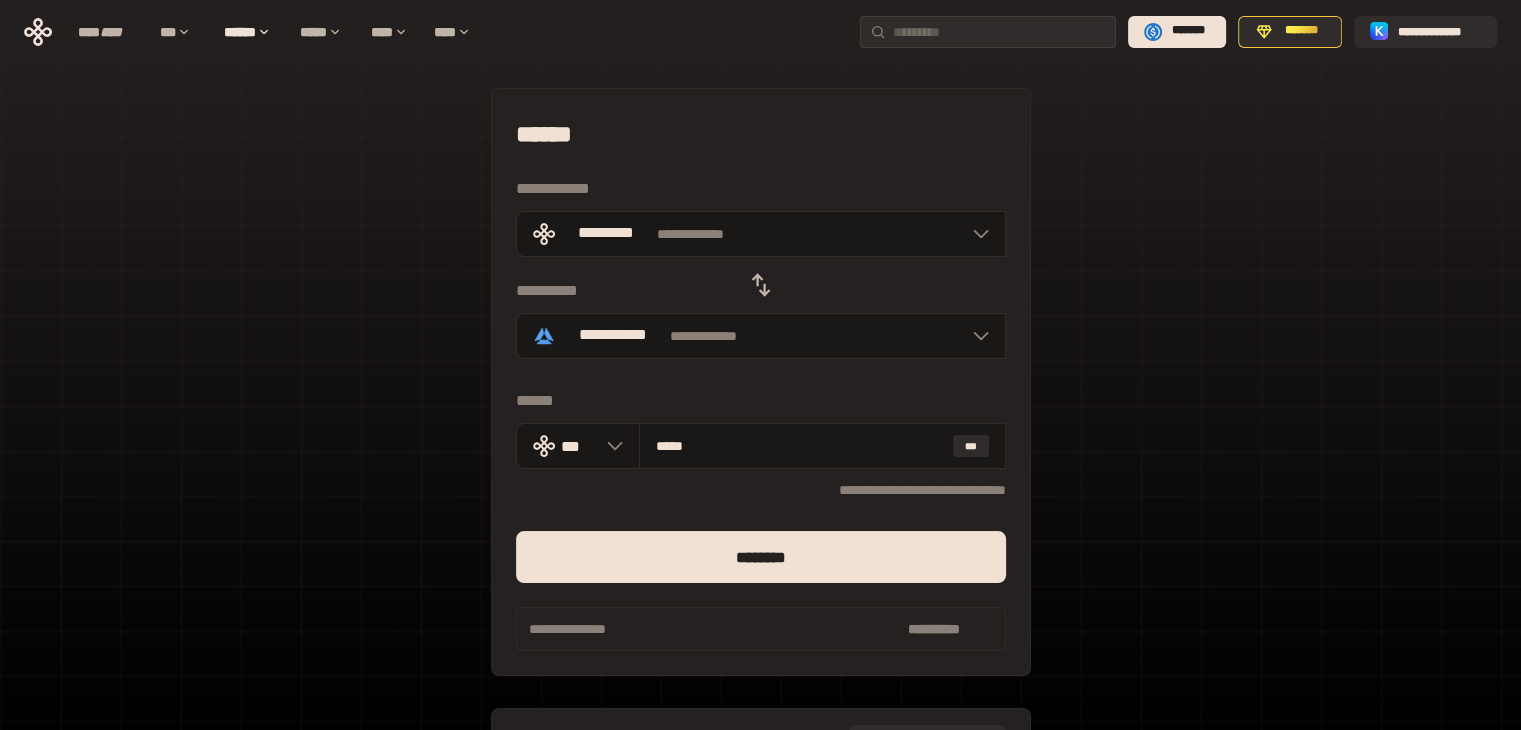 type on "*****" 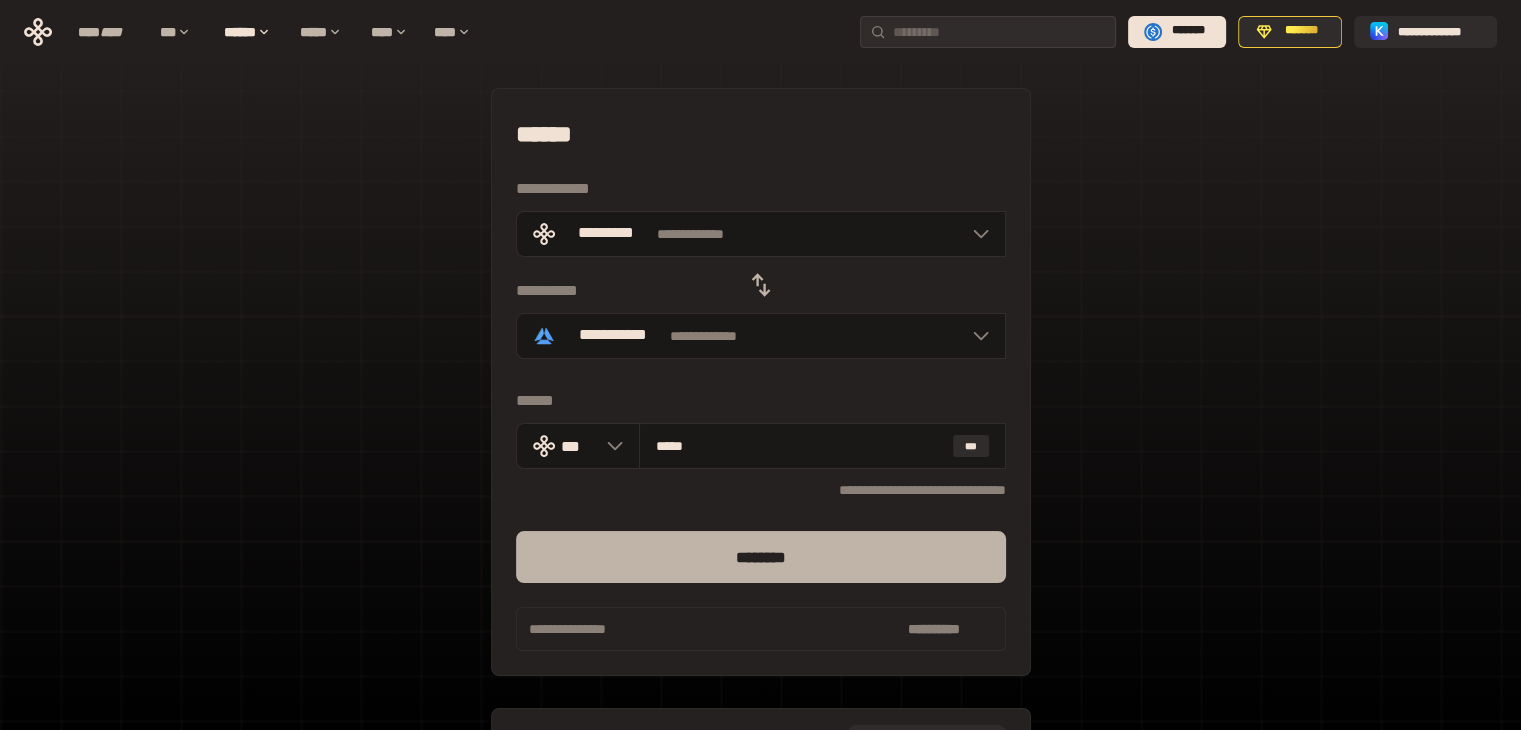 click on "********" at bounding box center (761, 557) 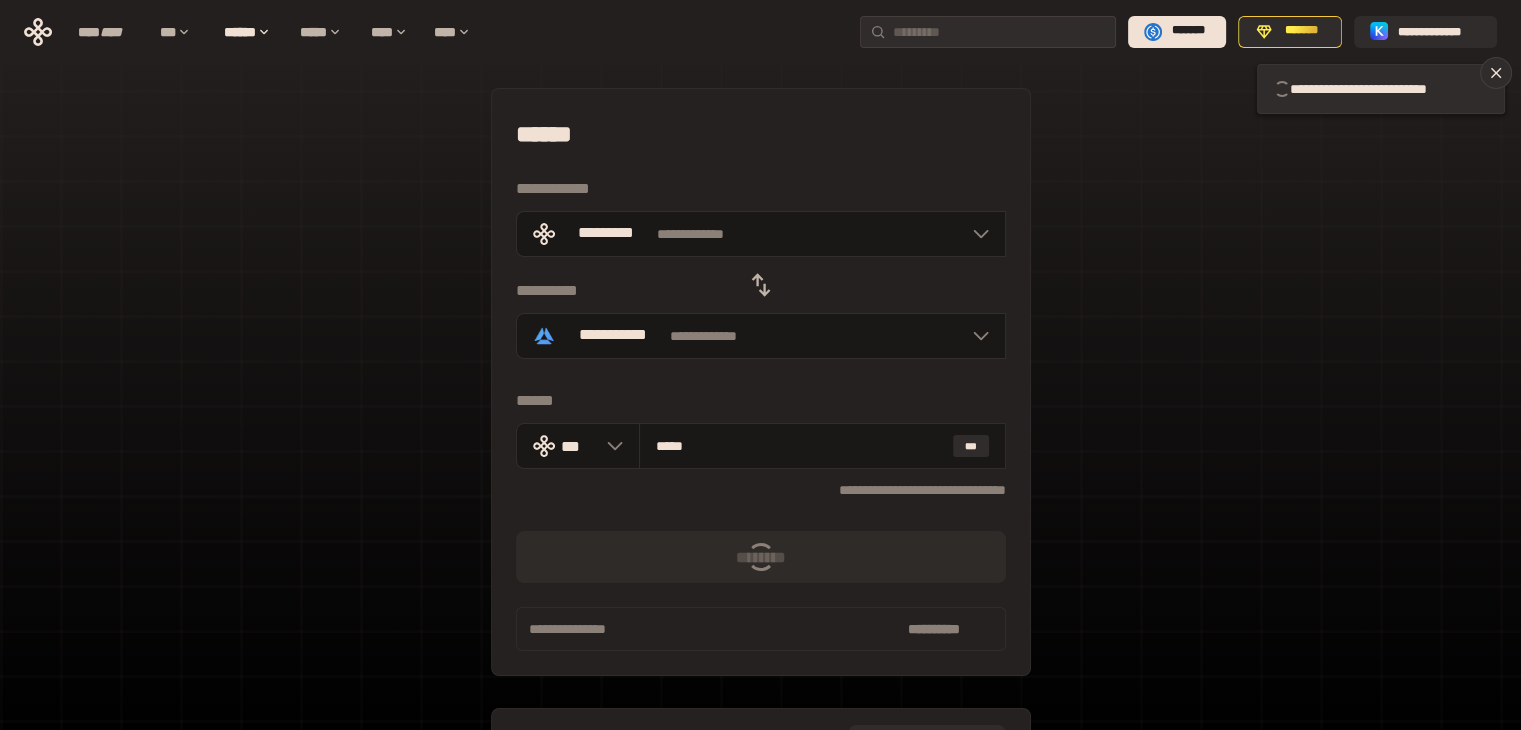 type 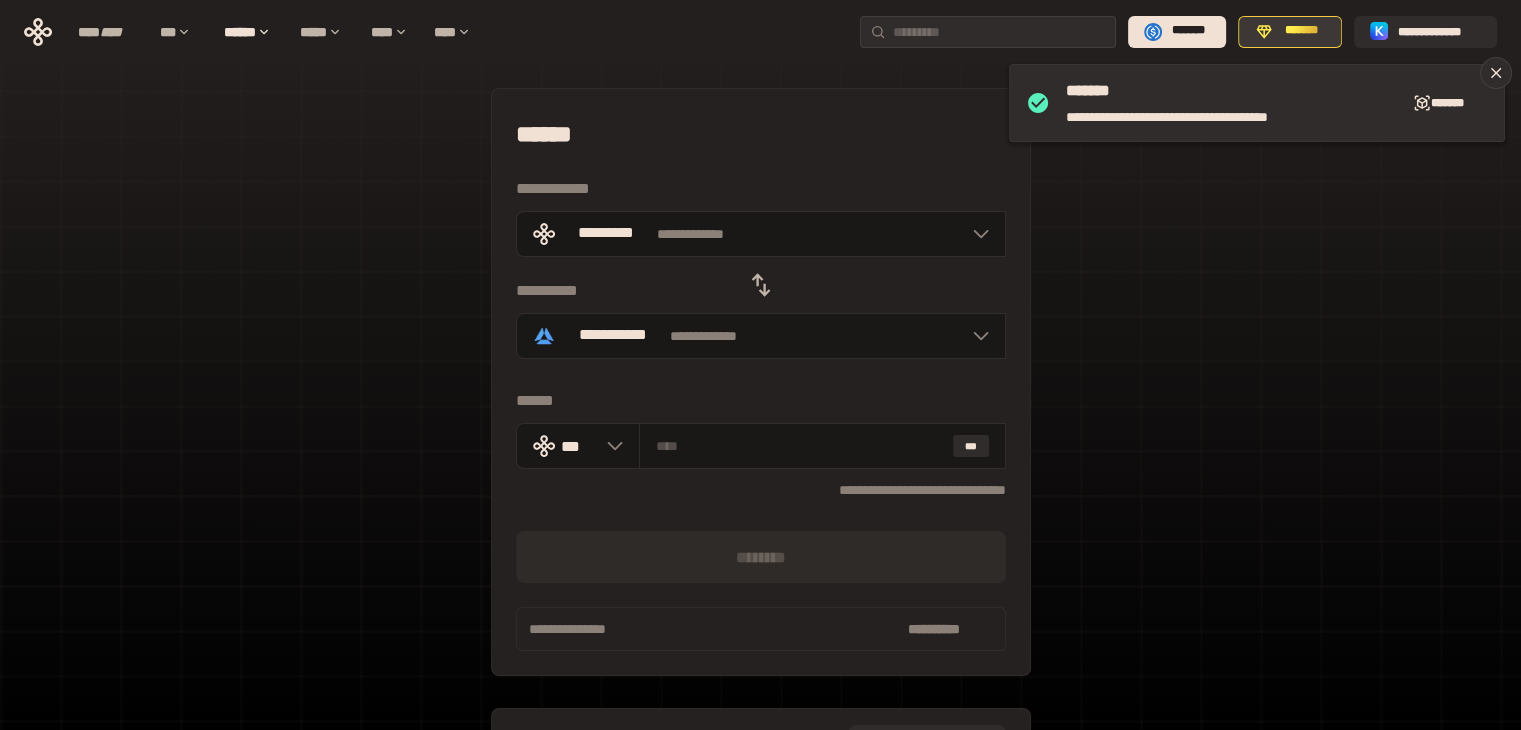 click on "*******" at bounding box center (1301, 31) 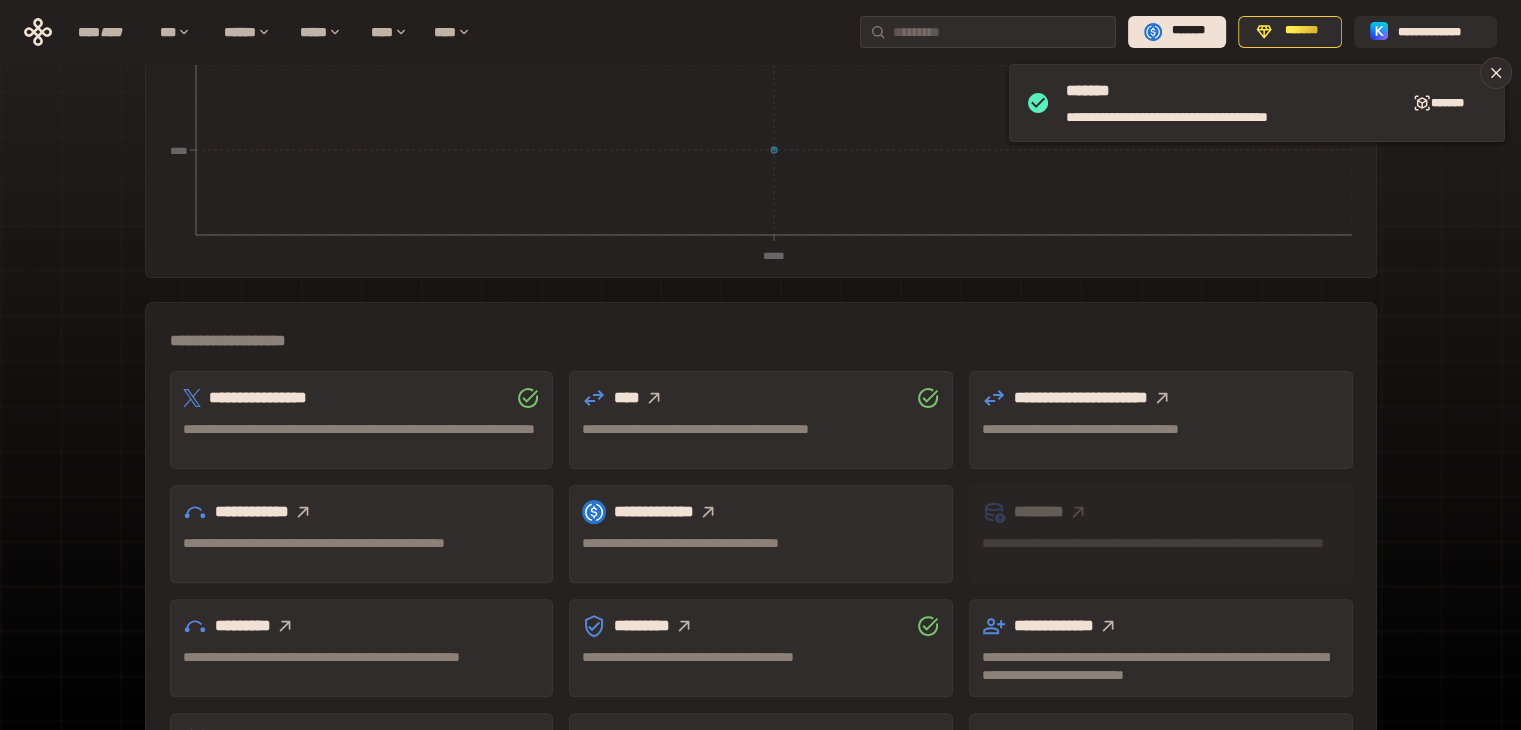 scroll, scrollTop: 466, scrollLeft: 0, axis: vertical 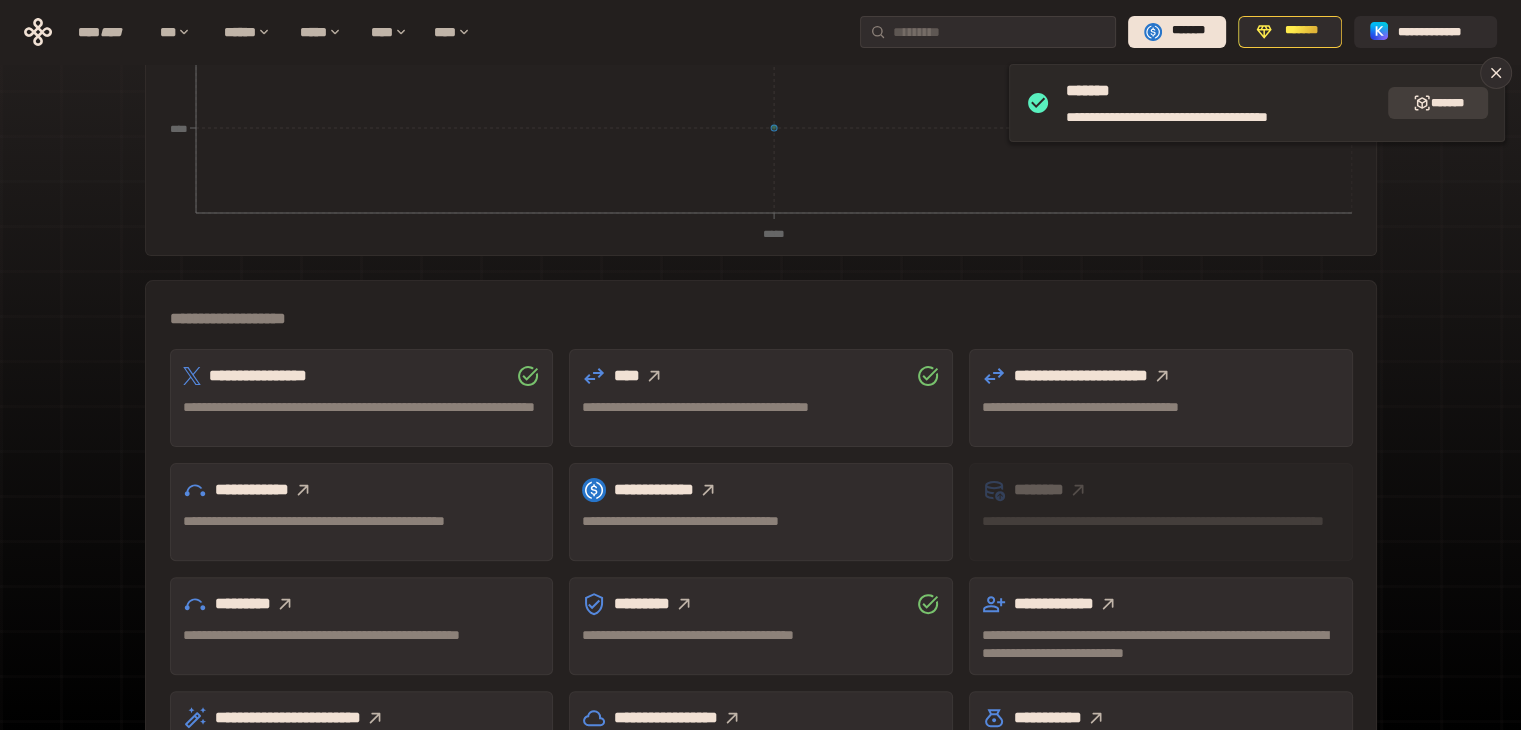 click 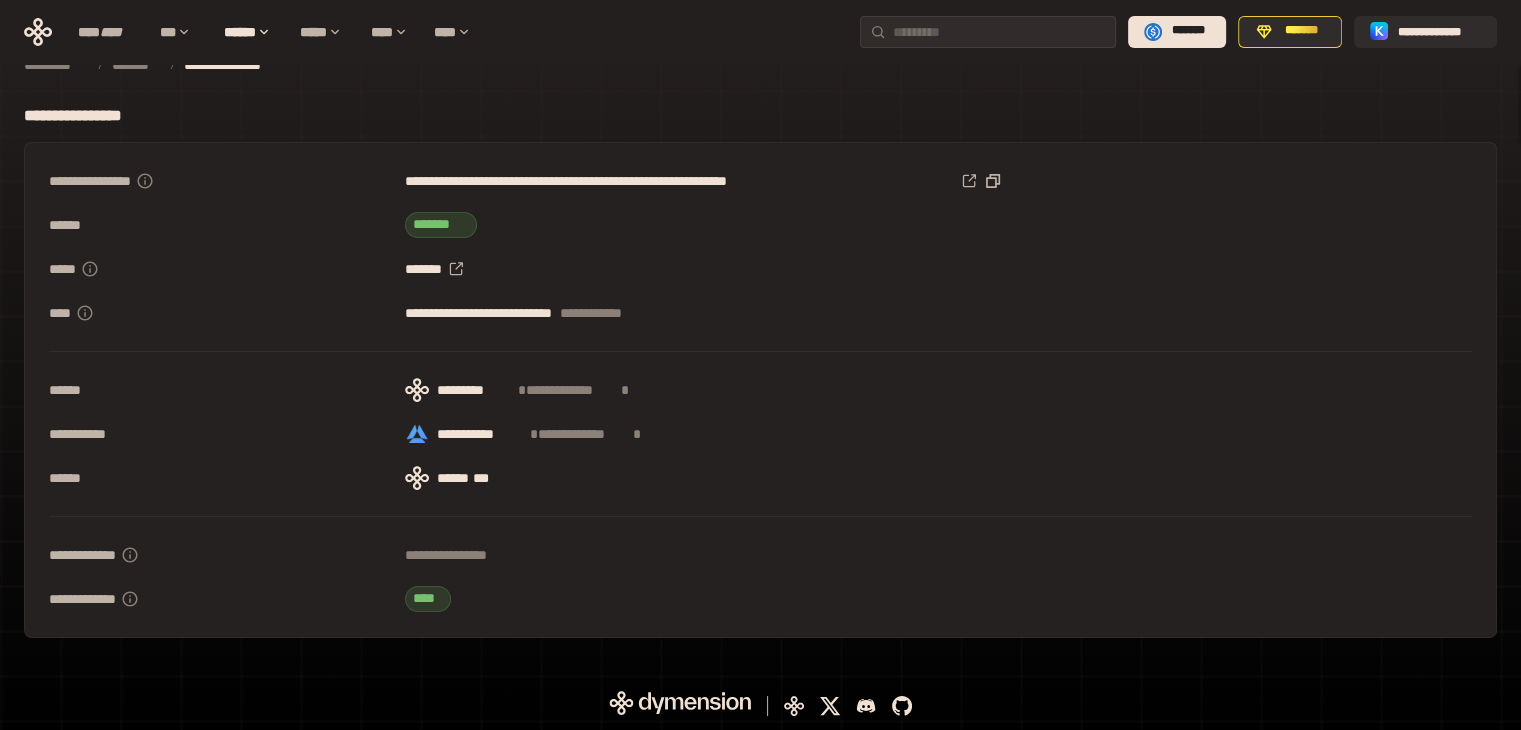scroll, scrollTop: 0, scrollLeft: 0, axis: both 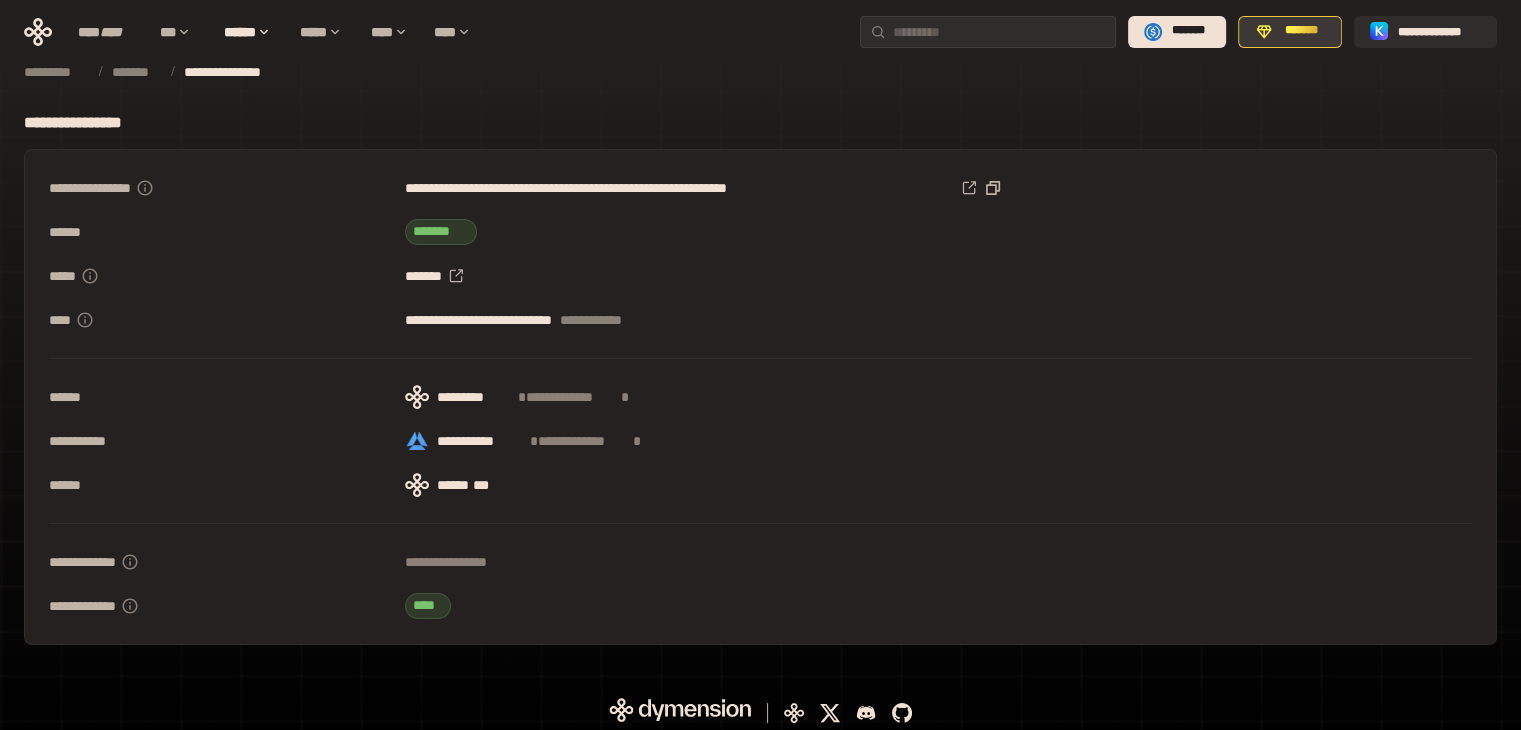 click on "*******" at bounding box center (1301, 31) 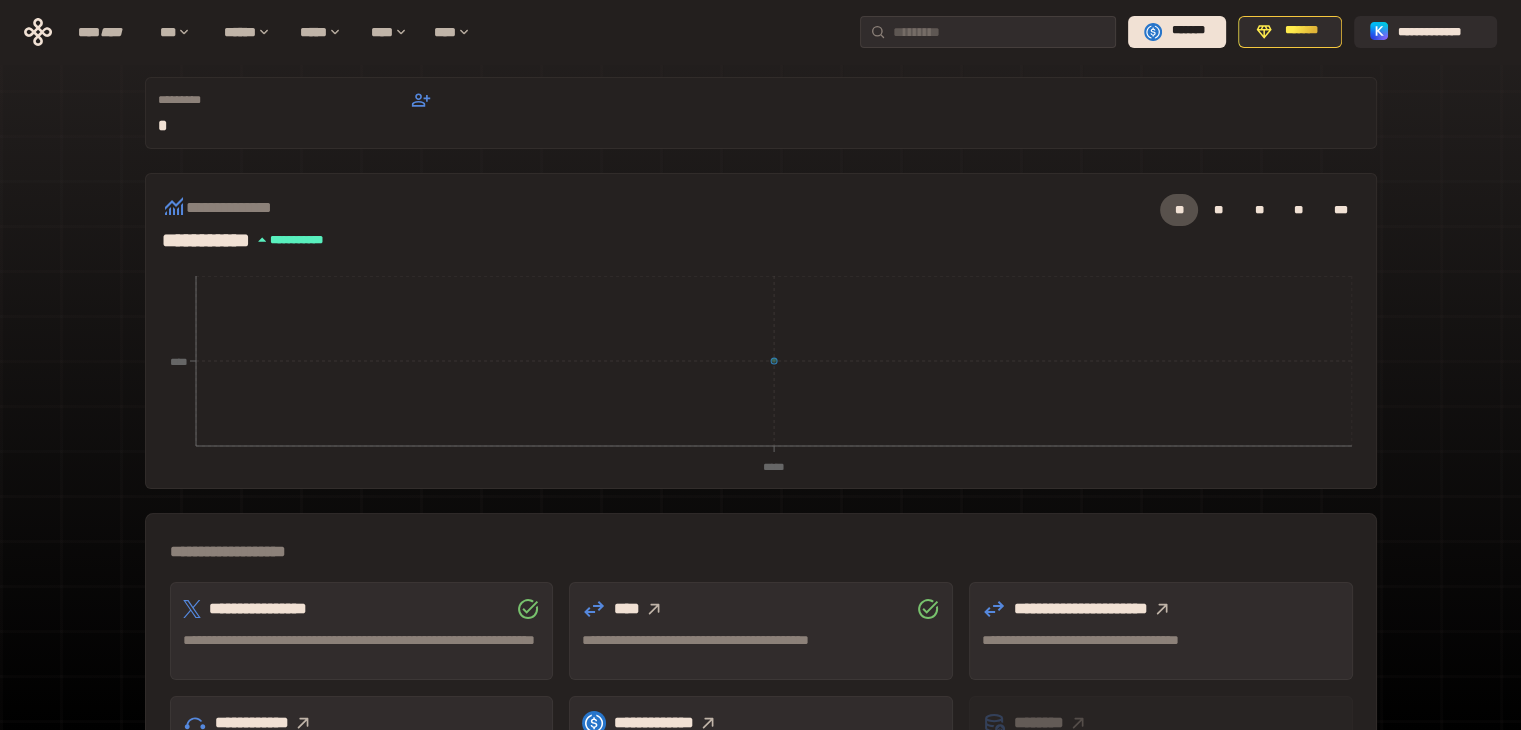 scroll, scrollTop: 466, scrollLeft: 0, axis: vertical 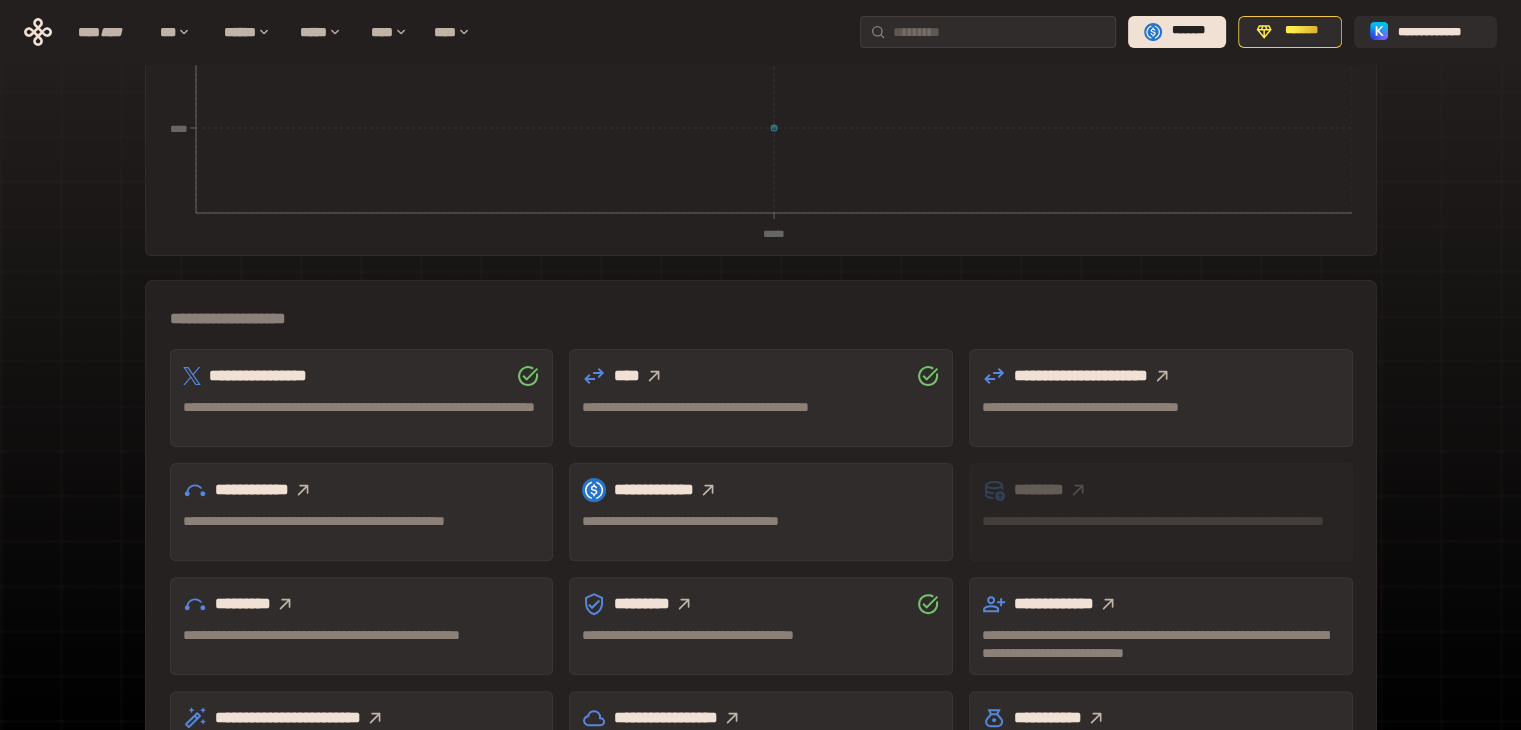 click 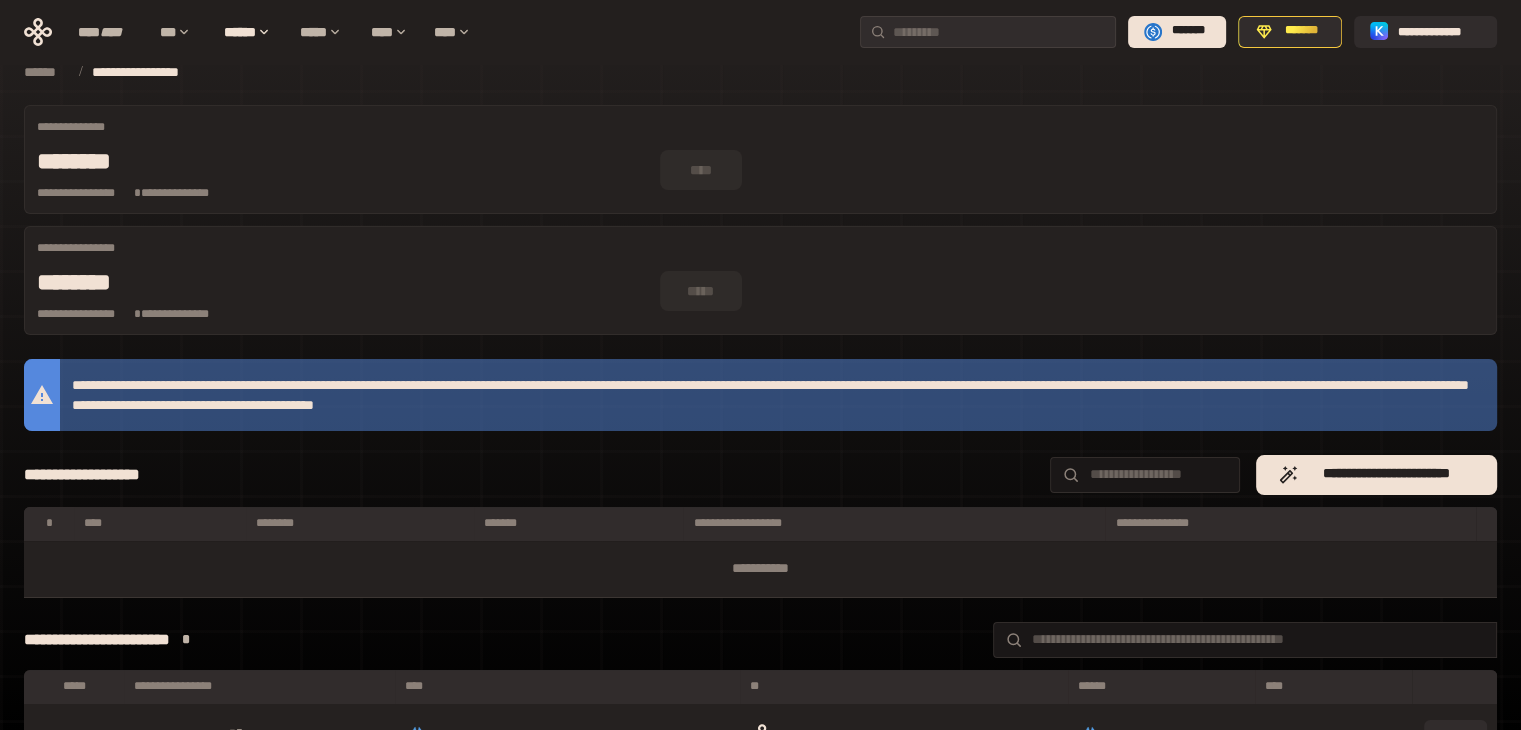 scroll, scrollTop: 233, scrollLeft: 0, axis: vertical 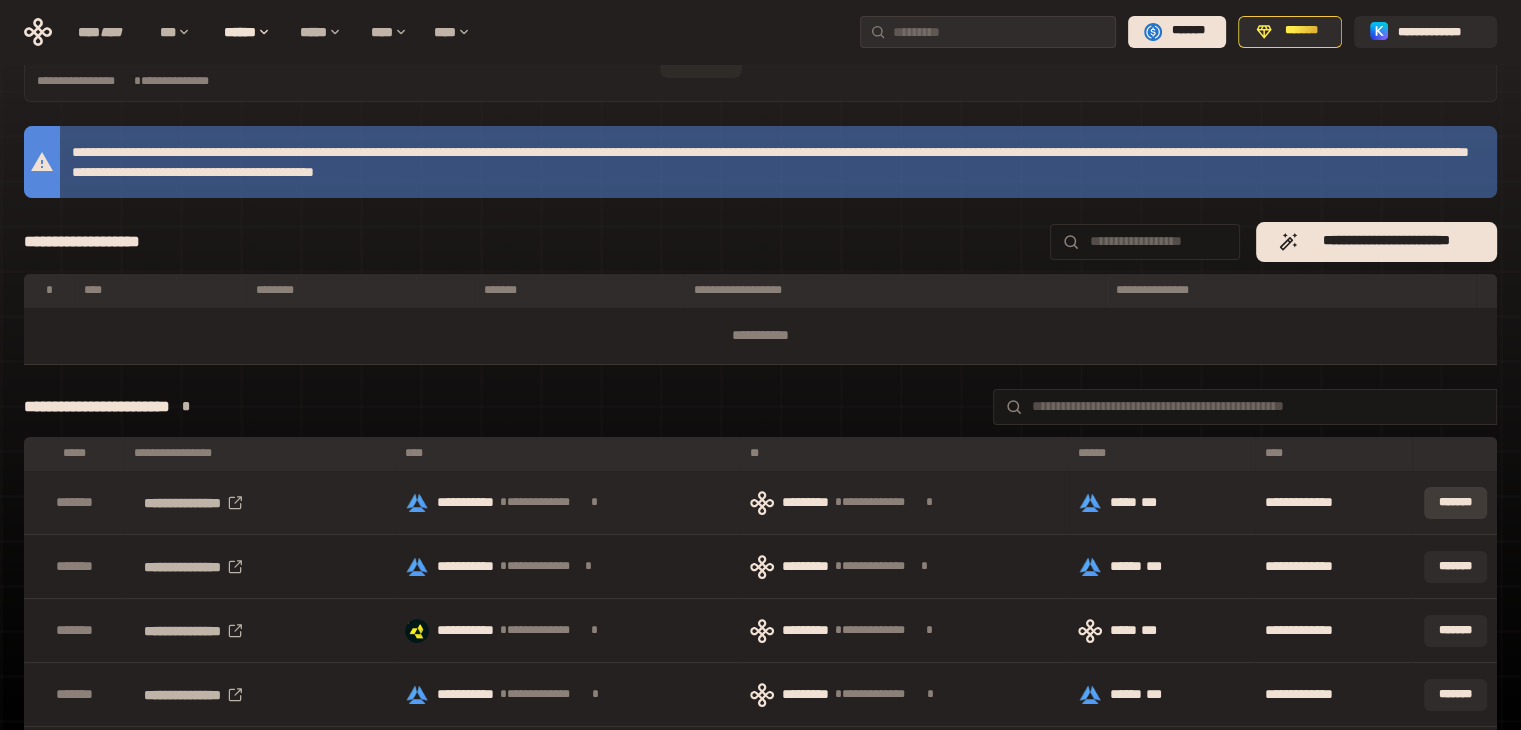 click on "*******" at bounding box center (1455, 503) 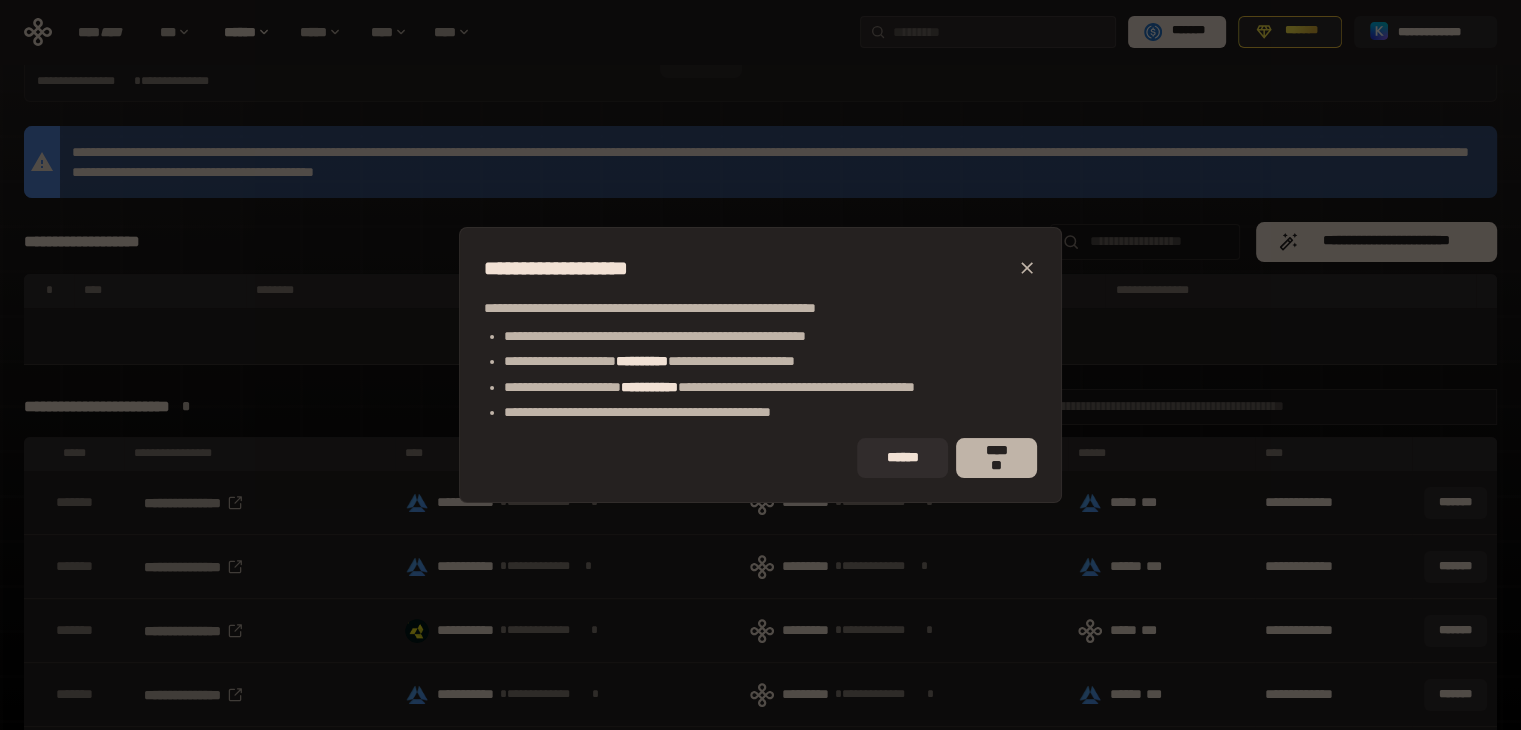 click on "*******" at bounding box center (996, 458) 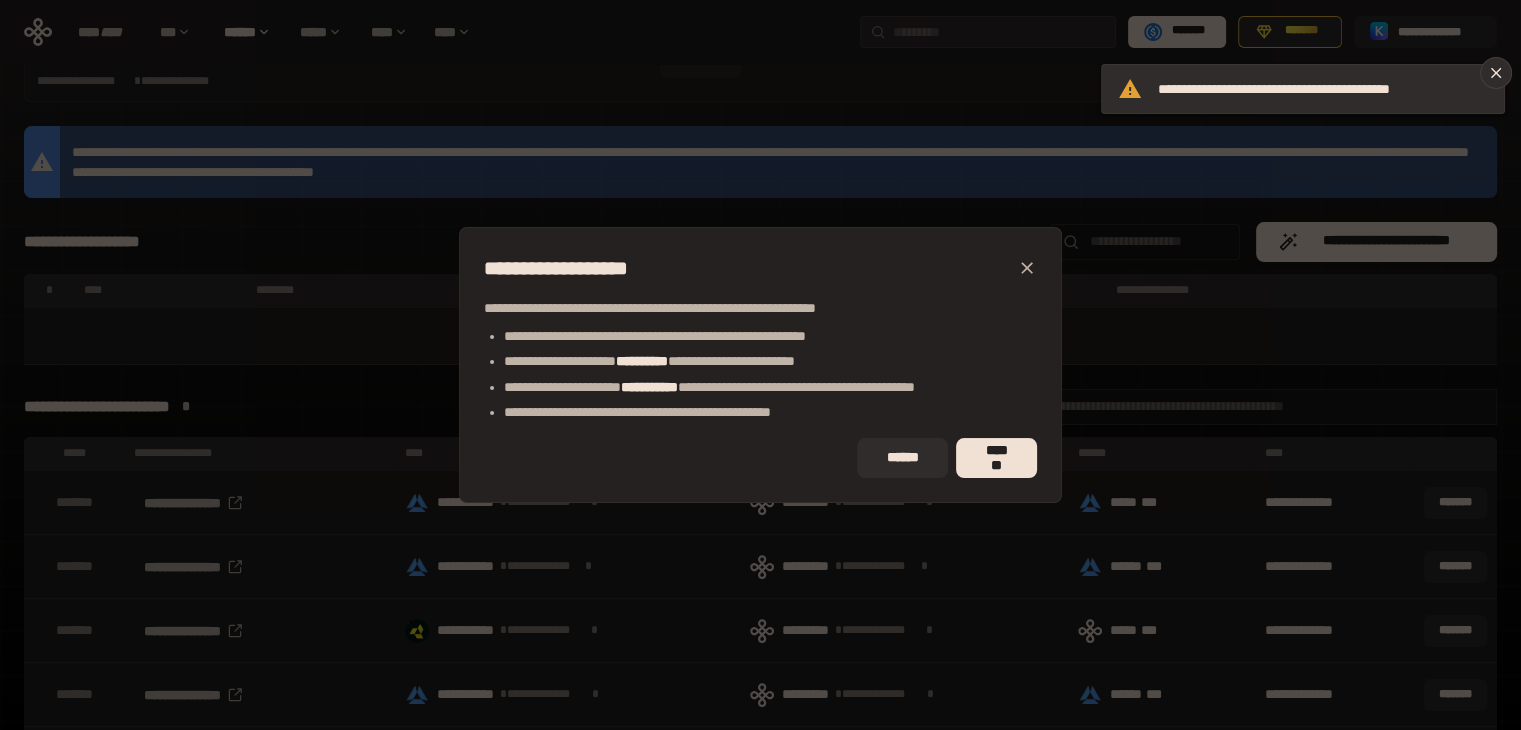 click 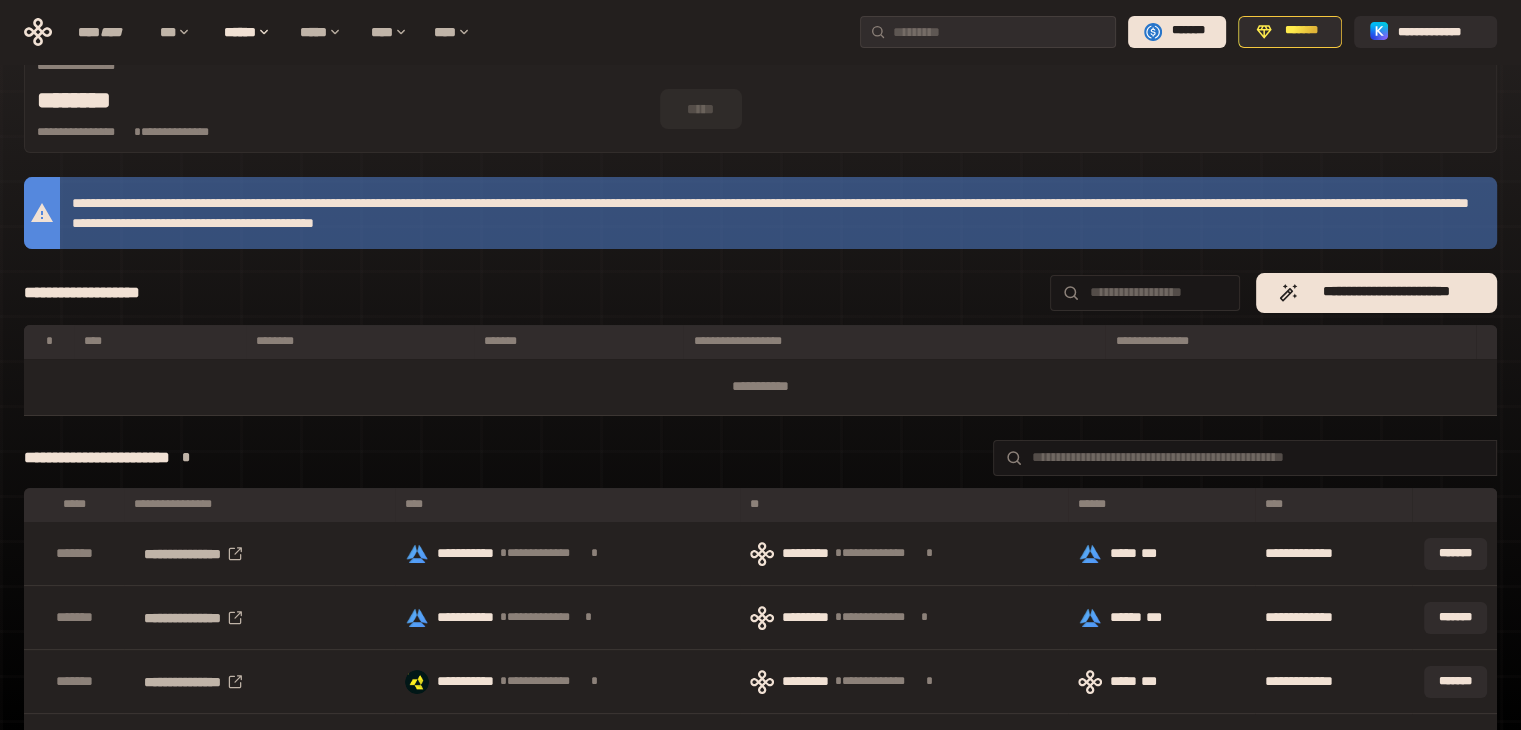 scroll, scrollTop: 0, scrollLeft: 0, axis: both 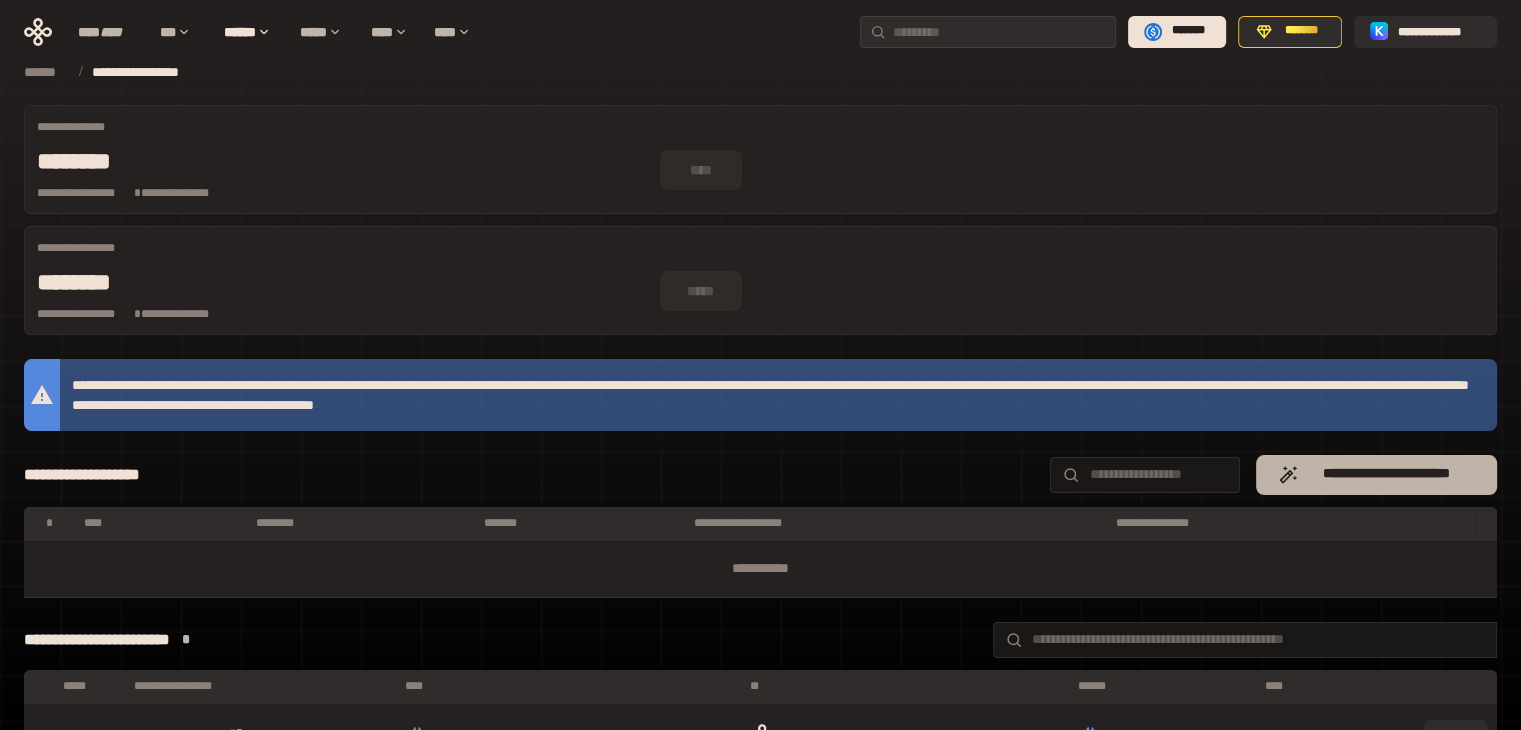 click on "**********" at bounding box center [1386, 474] 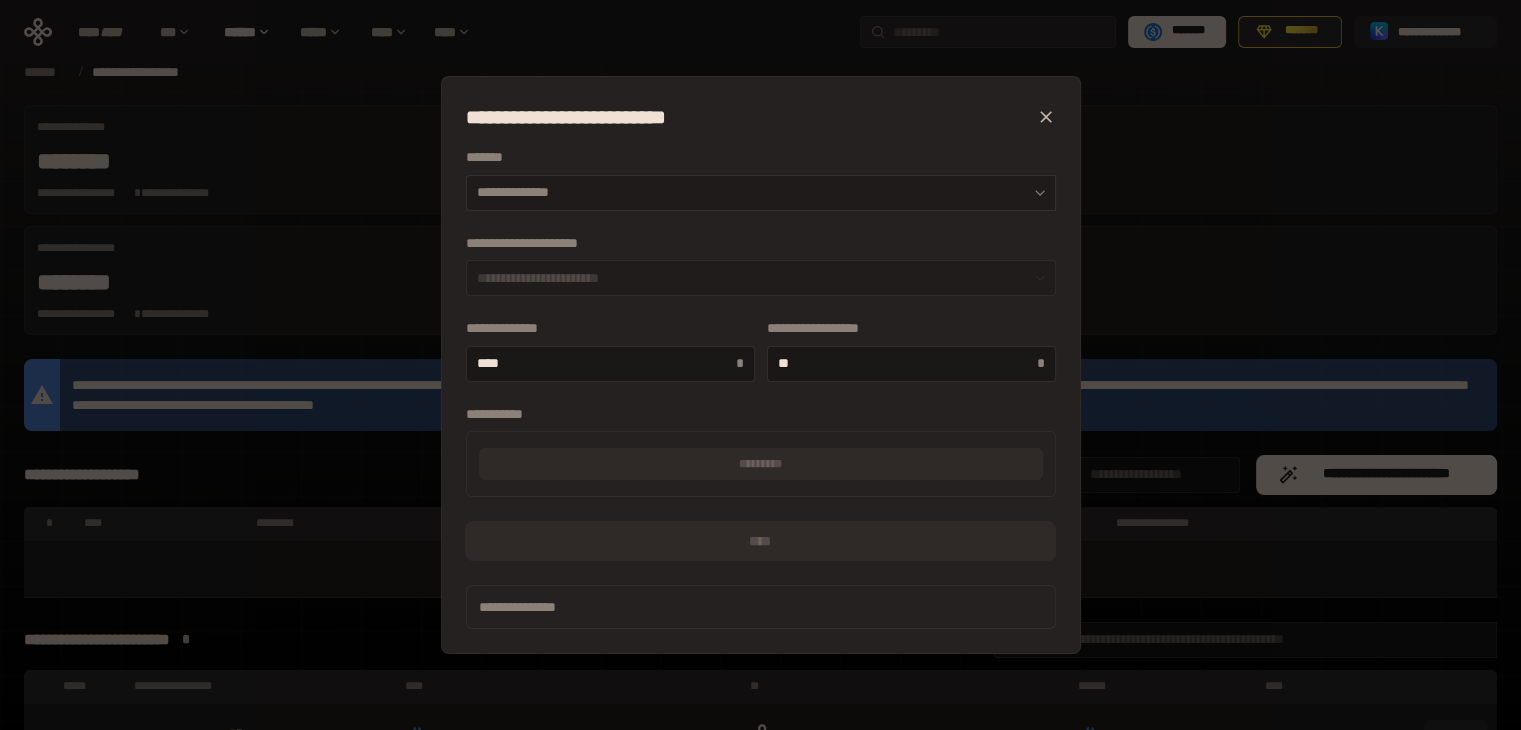 click on "**********" at bounding box center (761, 193) 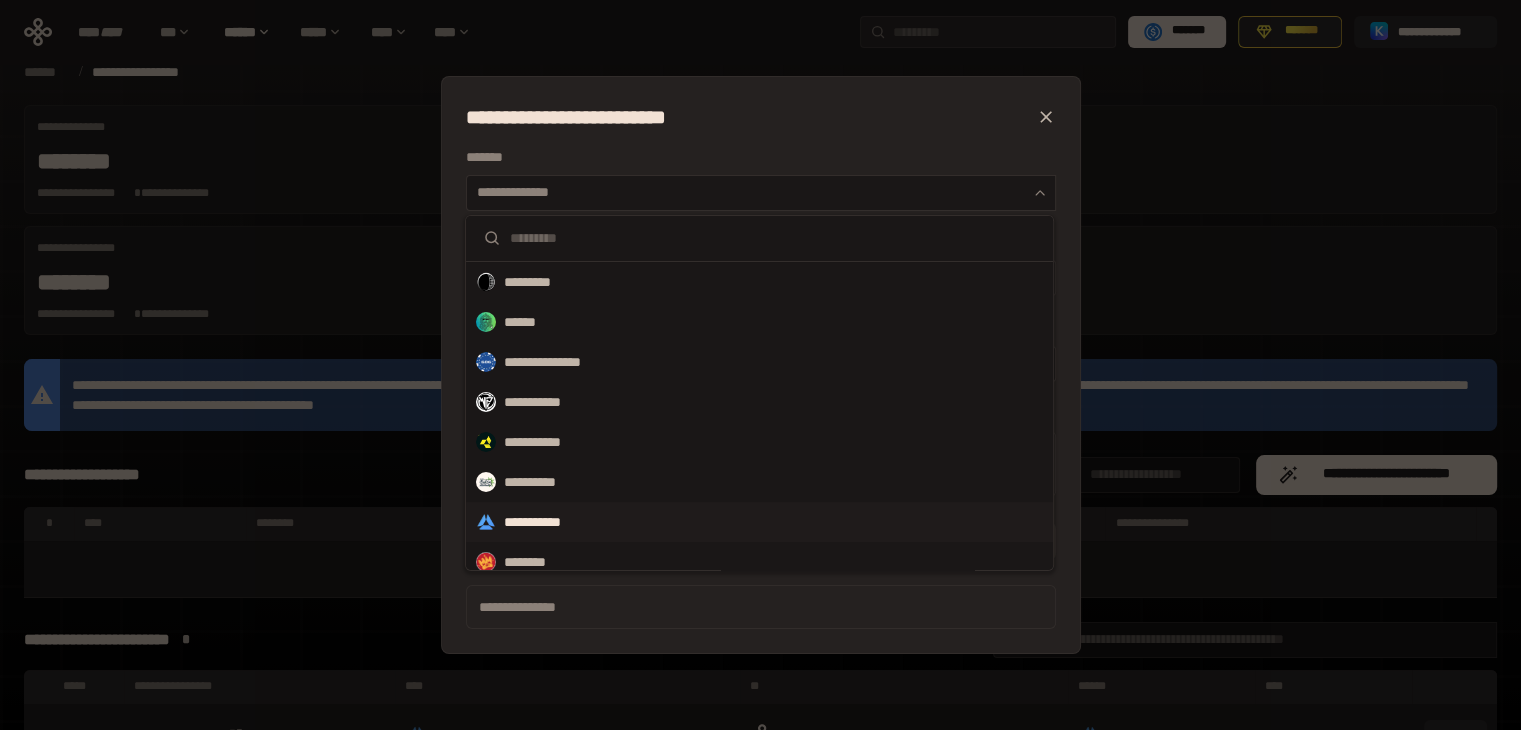 click on "**********" at bounding box center (547, 522) 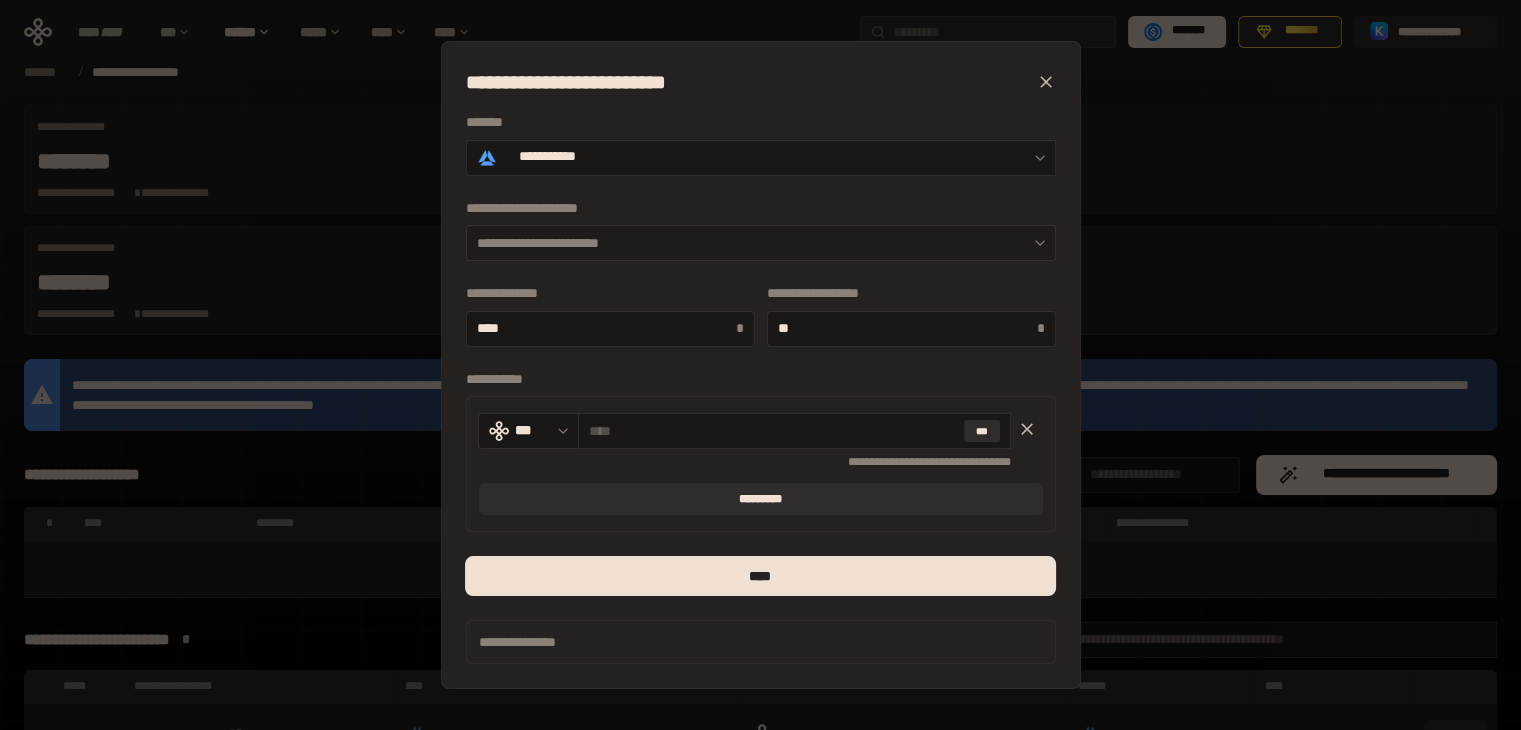 click on "**********" at bounding box center (761, 243) 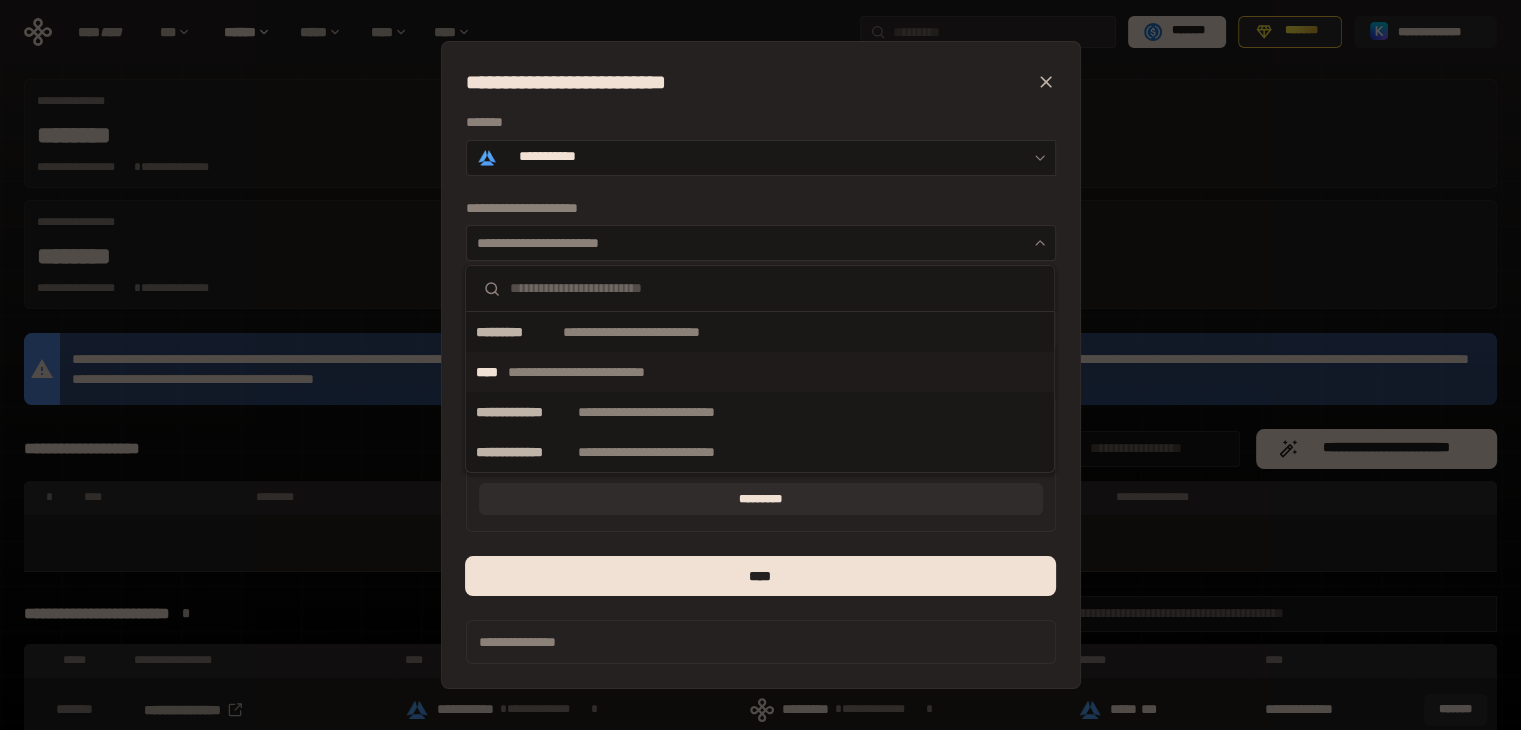 scroll, scrollTop: 0, scrollLeft: 0, axis: both 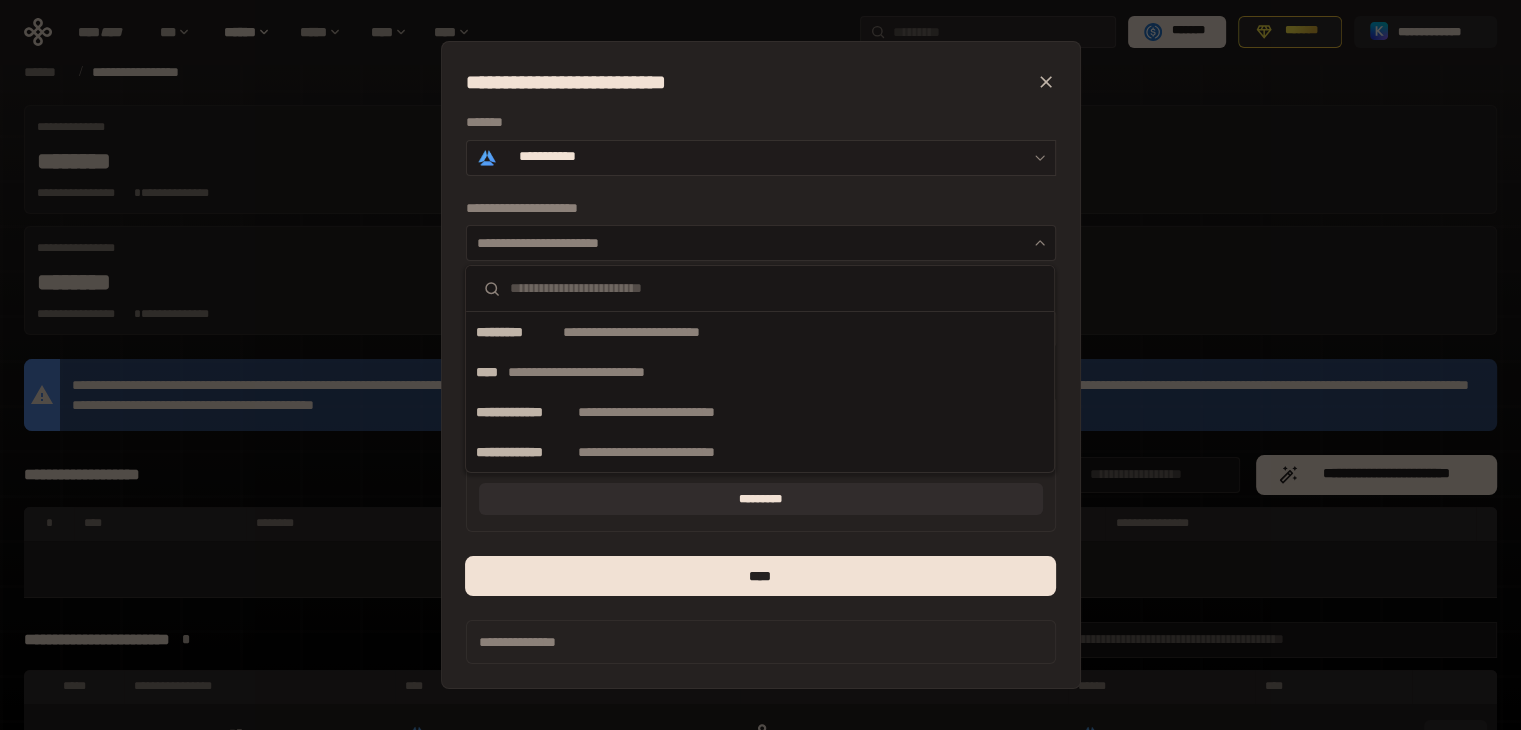 click on "**********" at bounding box center (761, 158) 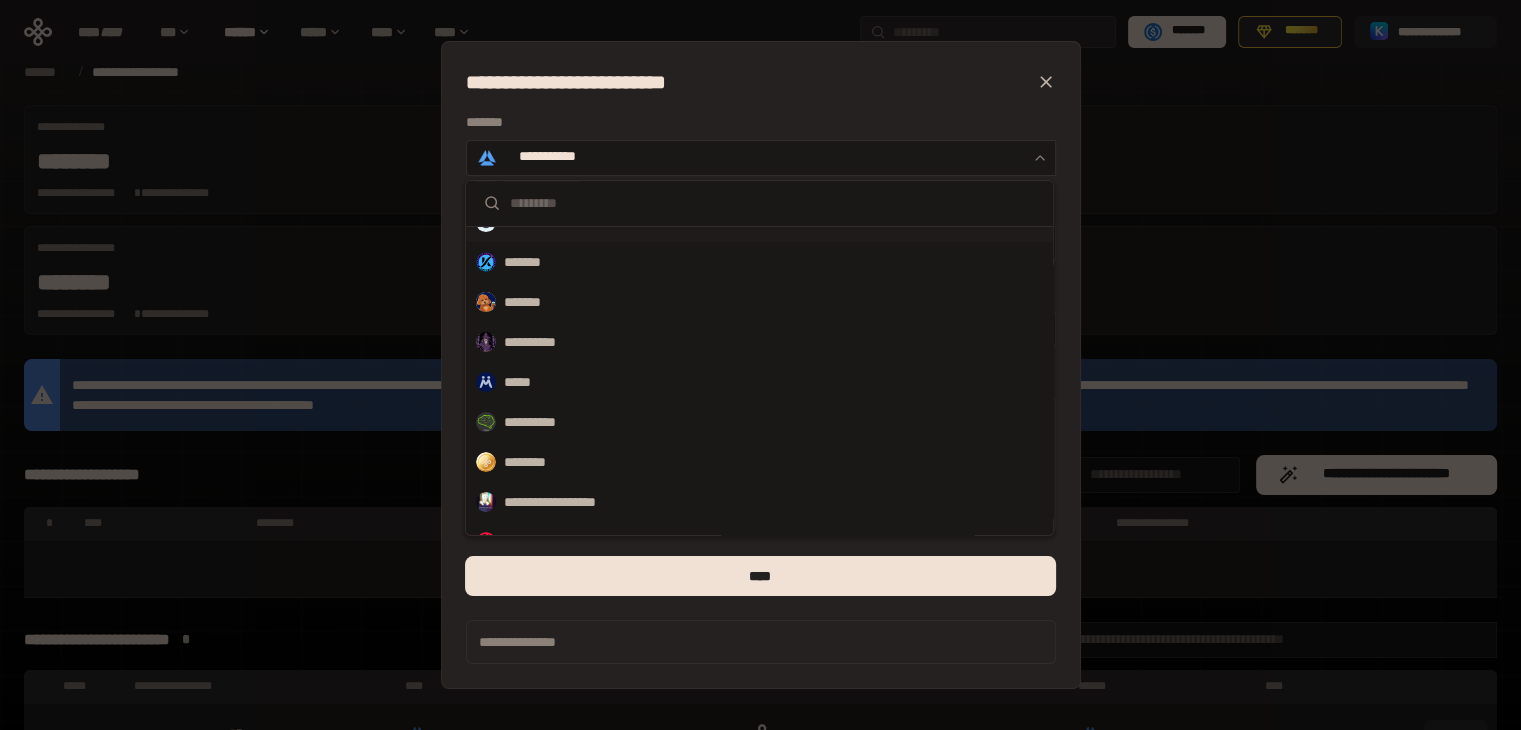 scroll, scrollTop: 451, scrollLeft: 0, axis: vertical 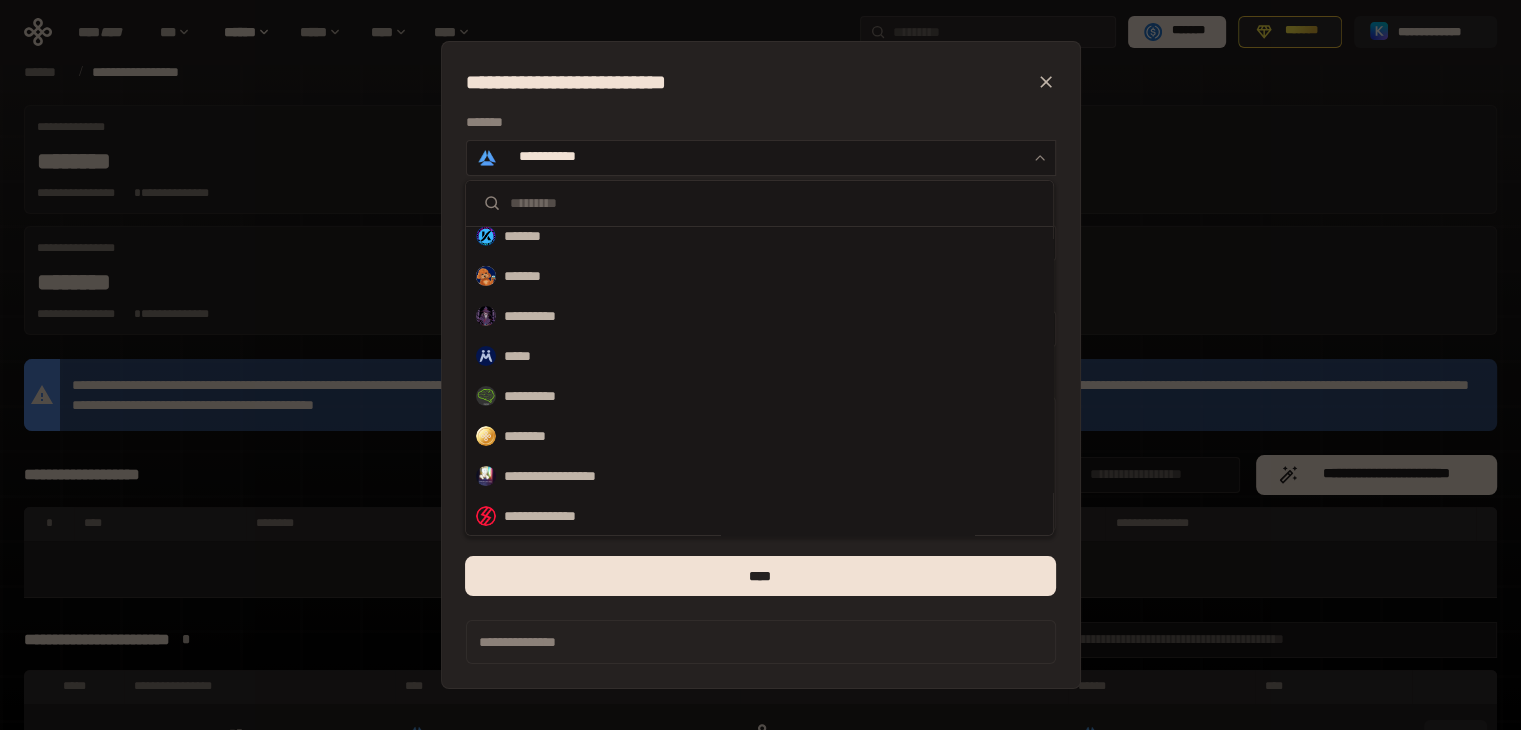click 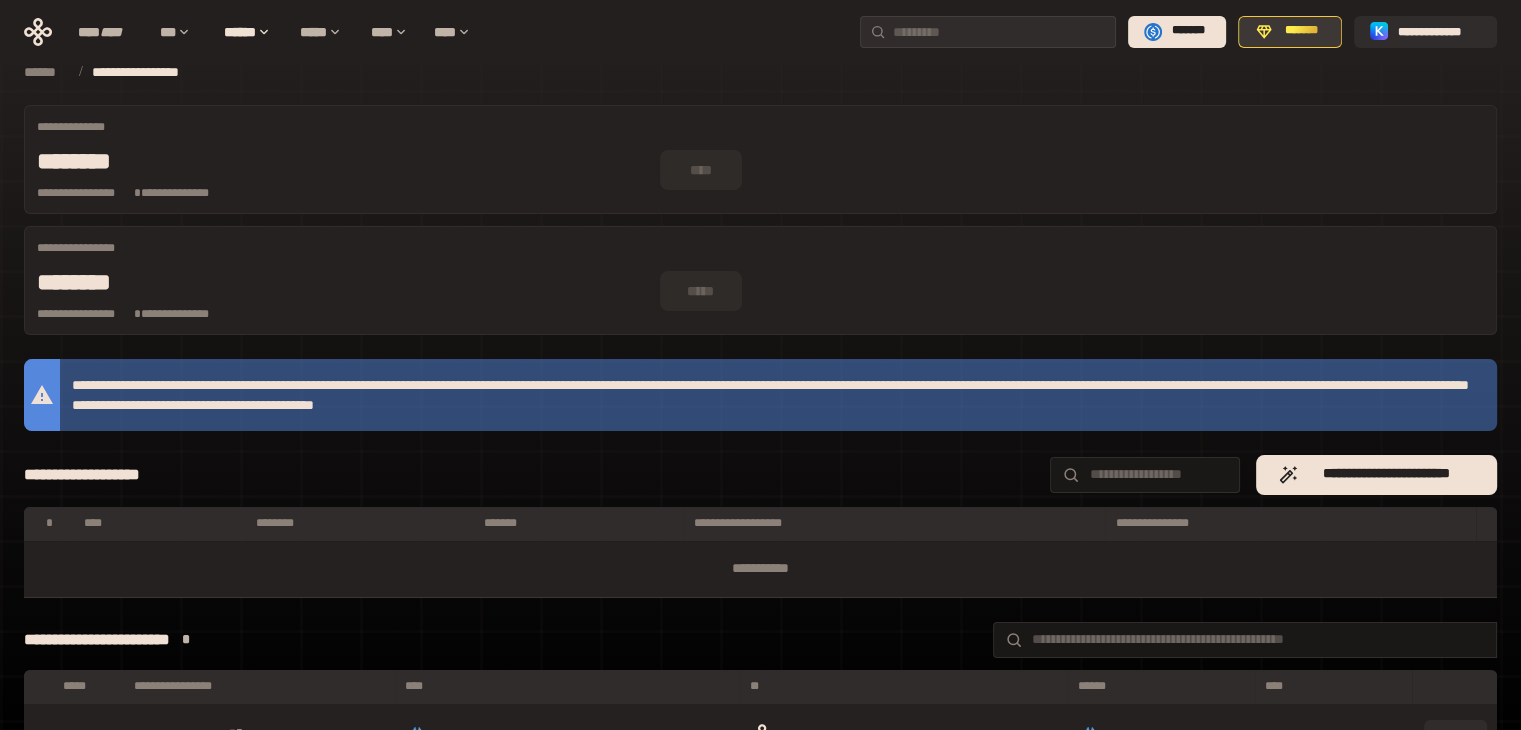 click on "*******" at bounding box center (1301, 31) 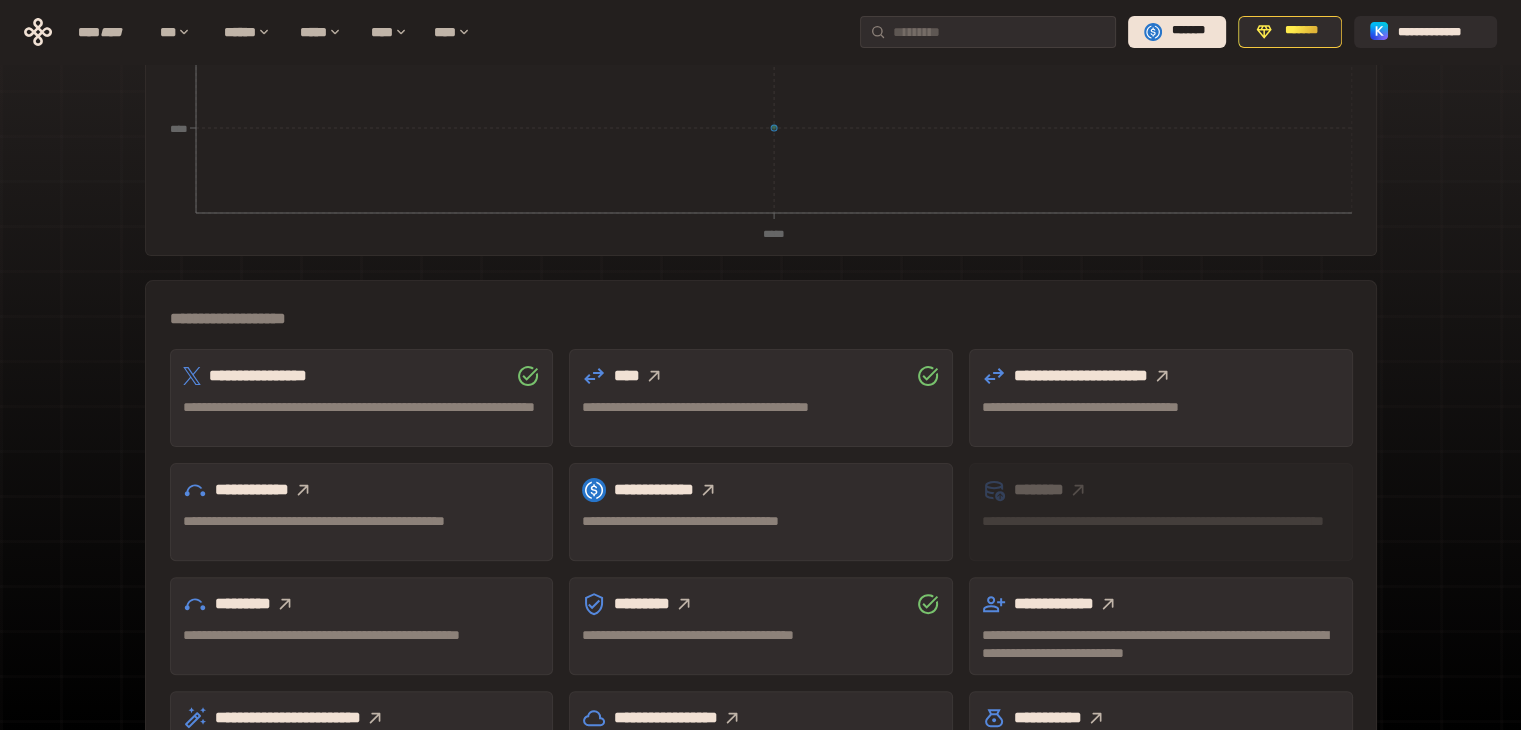 scroll, scrollTop: 555, scrollLeft: 0, axis: vertical 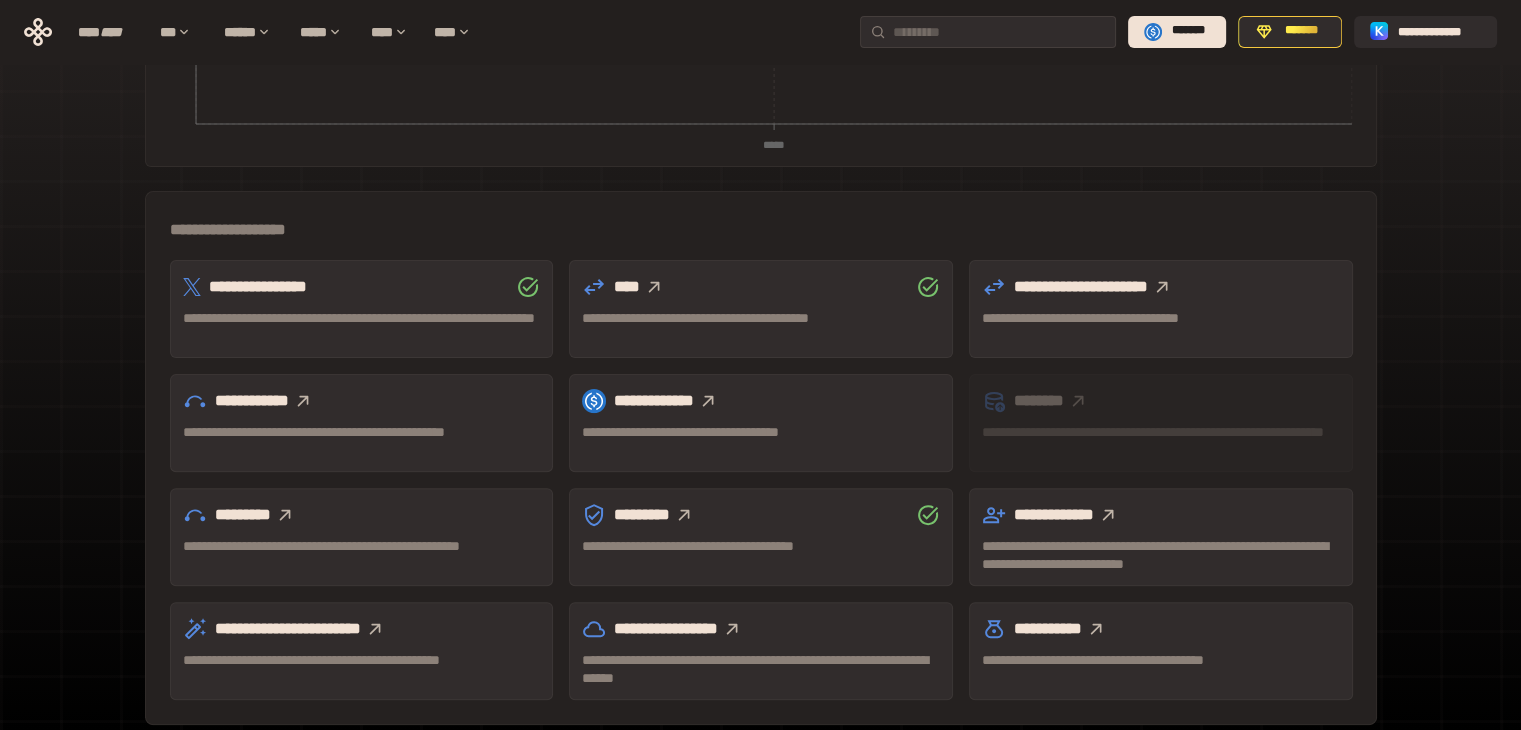 click 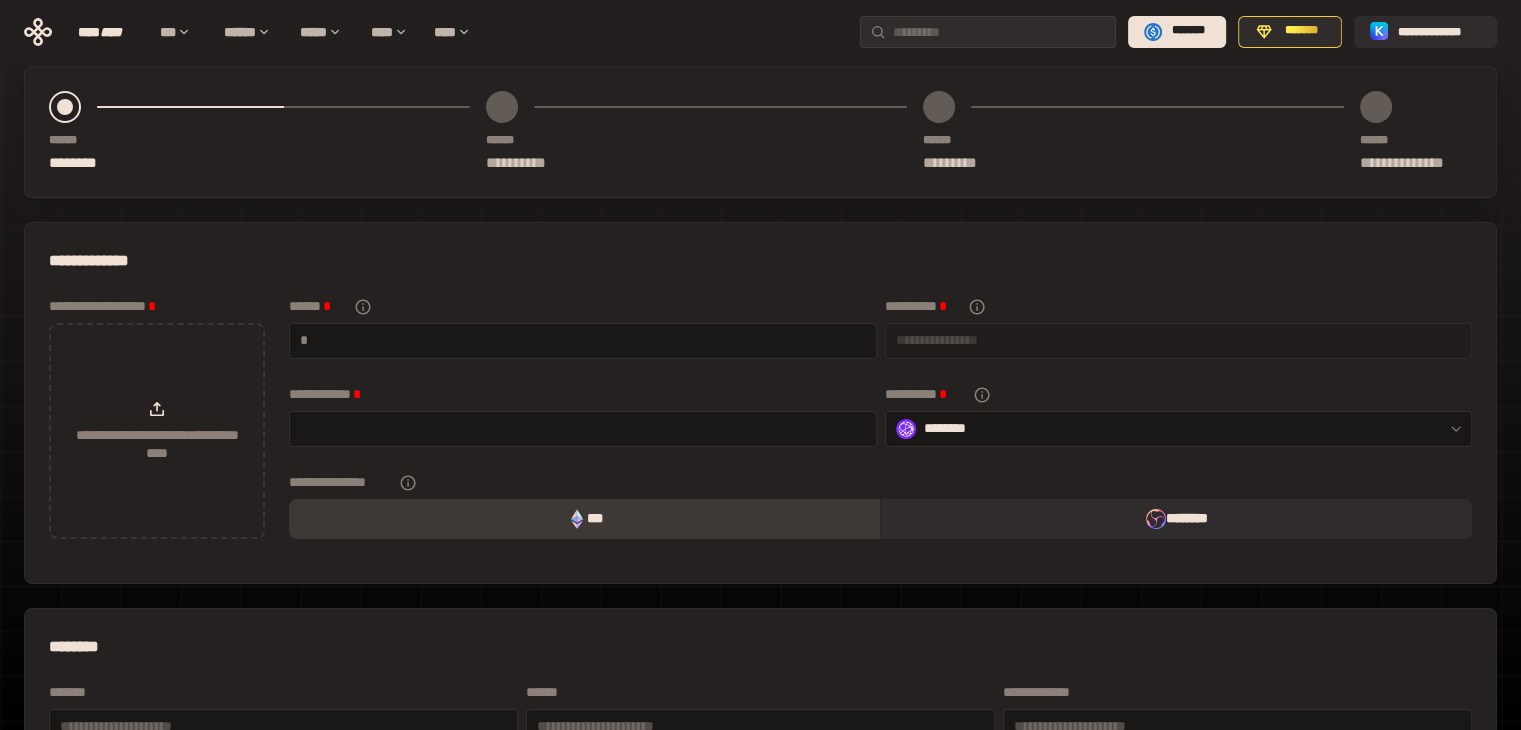 scroll, scrollTop: 0, scrollLeft: 0, axis: both 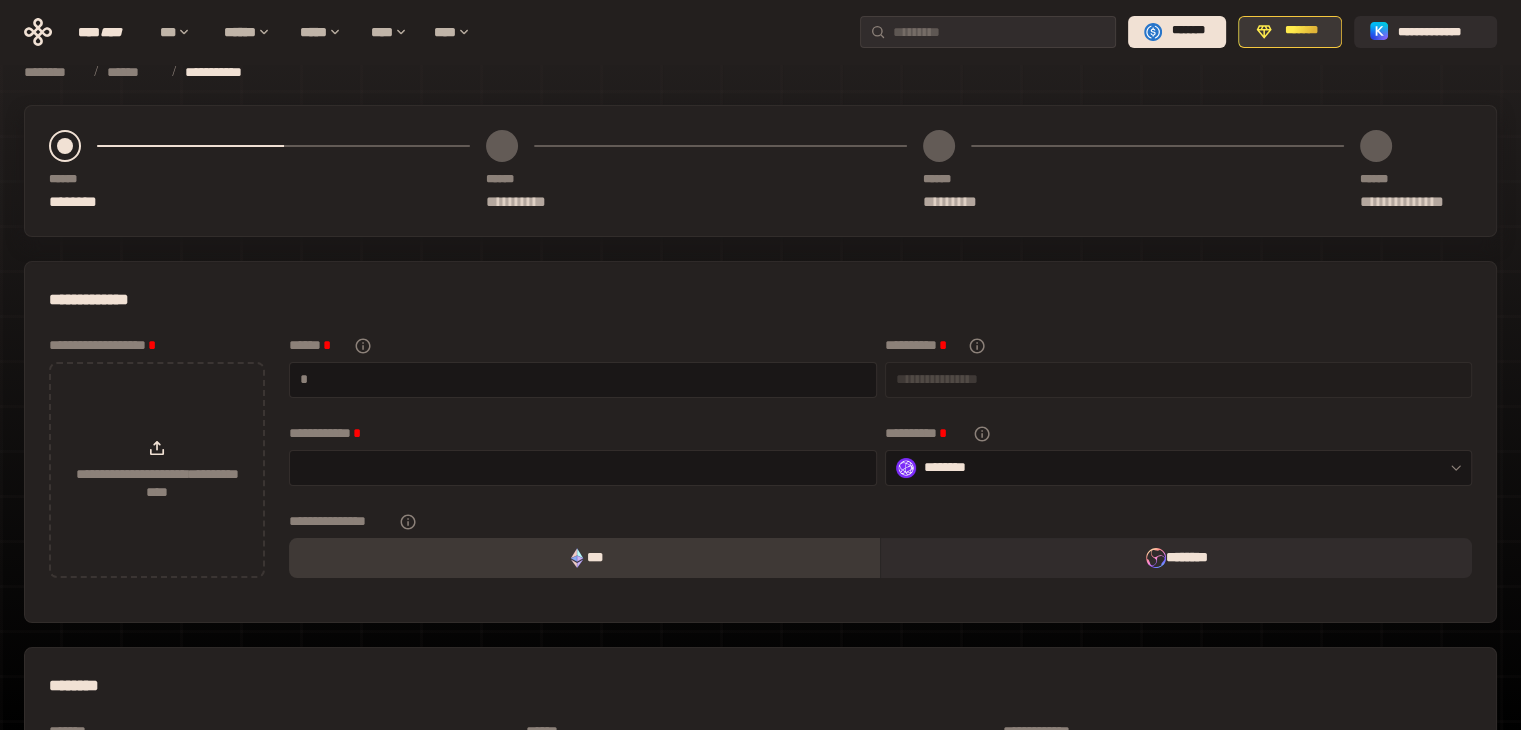 click on "*******" at bounding box center (1290, 32) 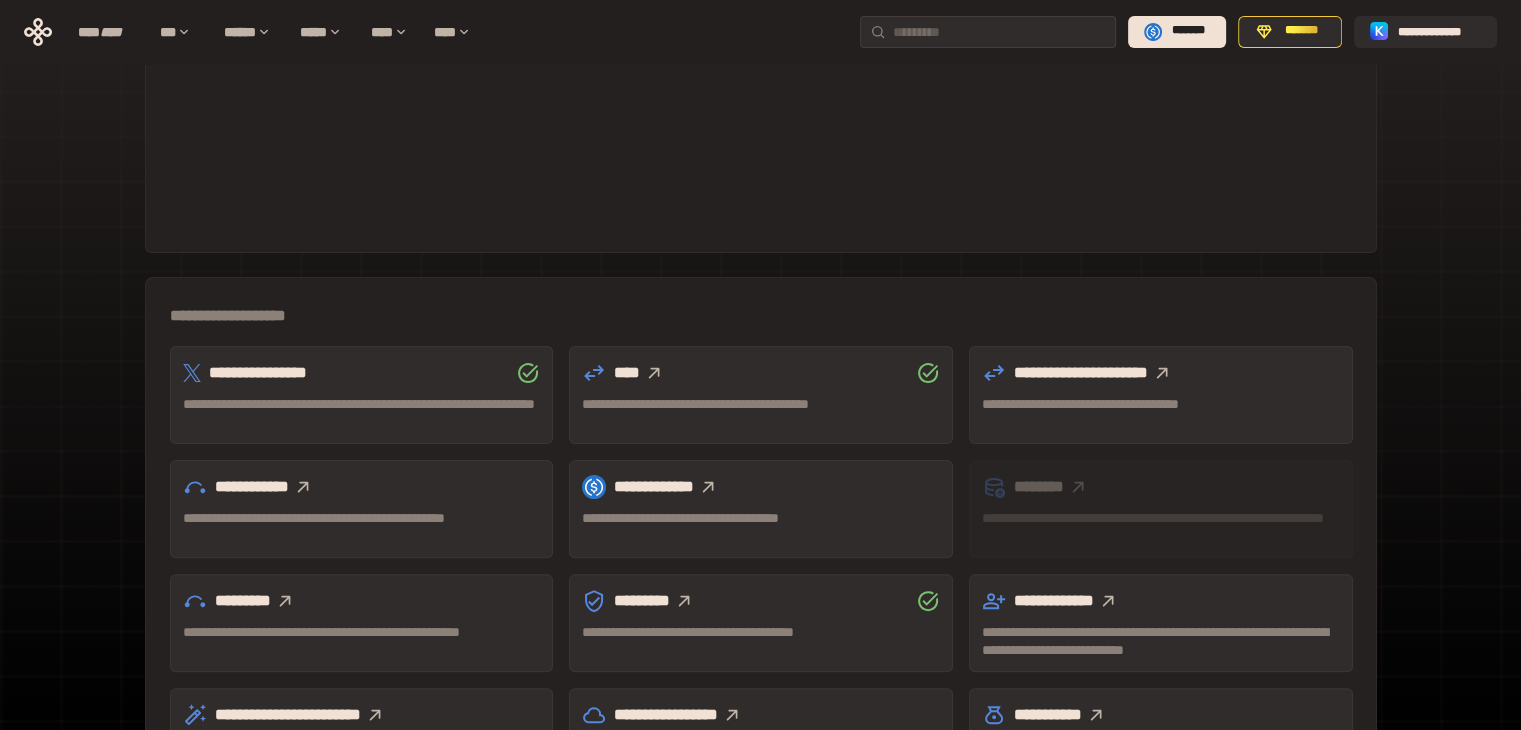 scroll, scrollTop: 555, scrollLeft: 0, axis: vertical 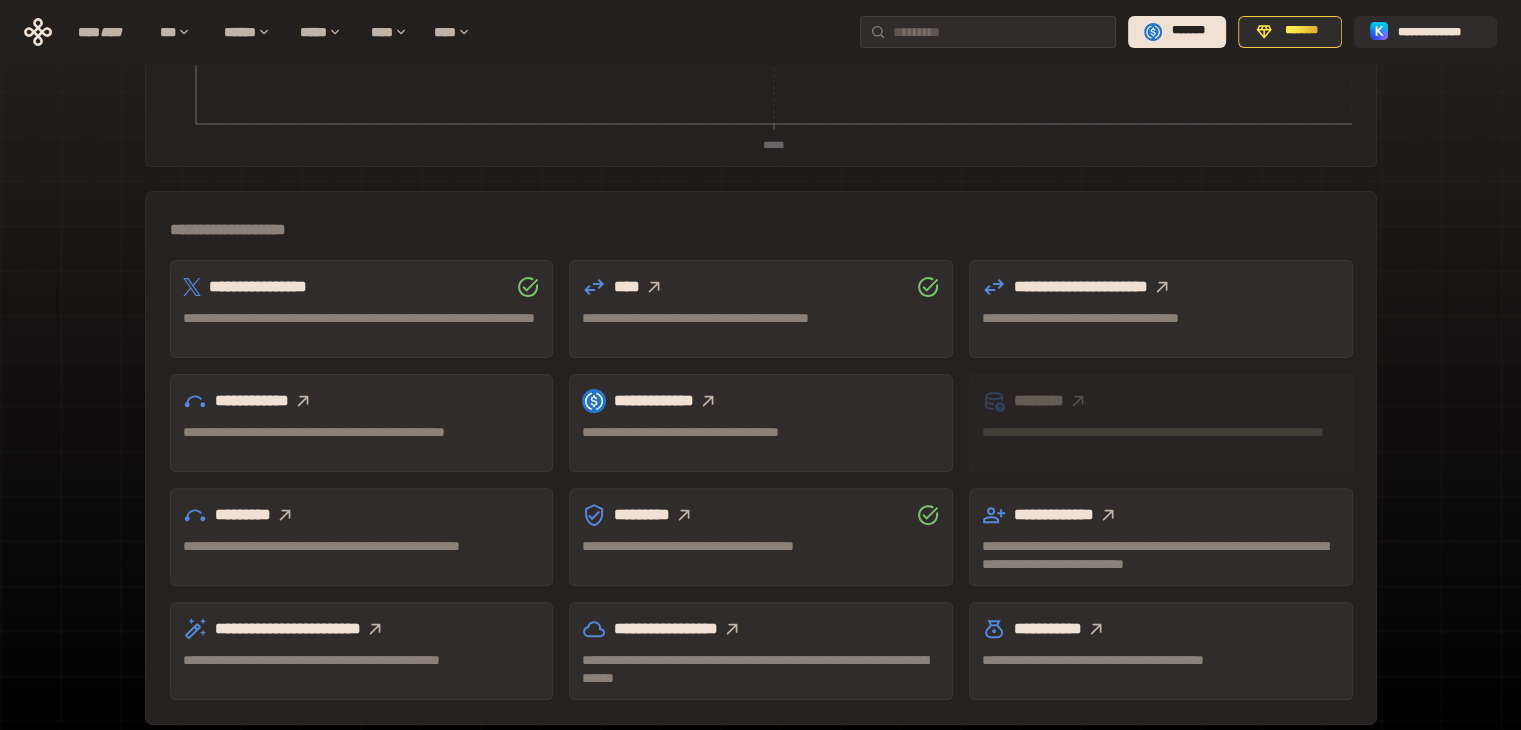 click 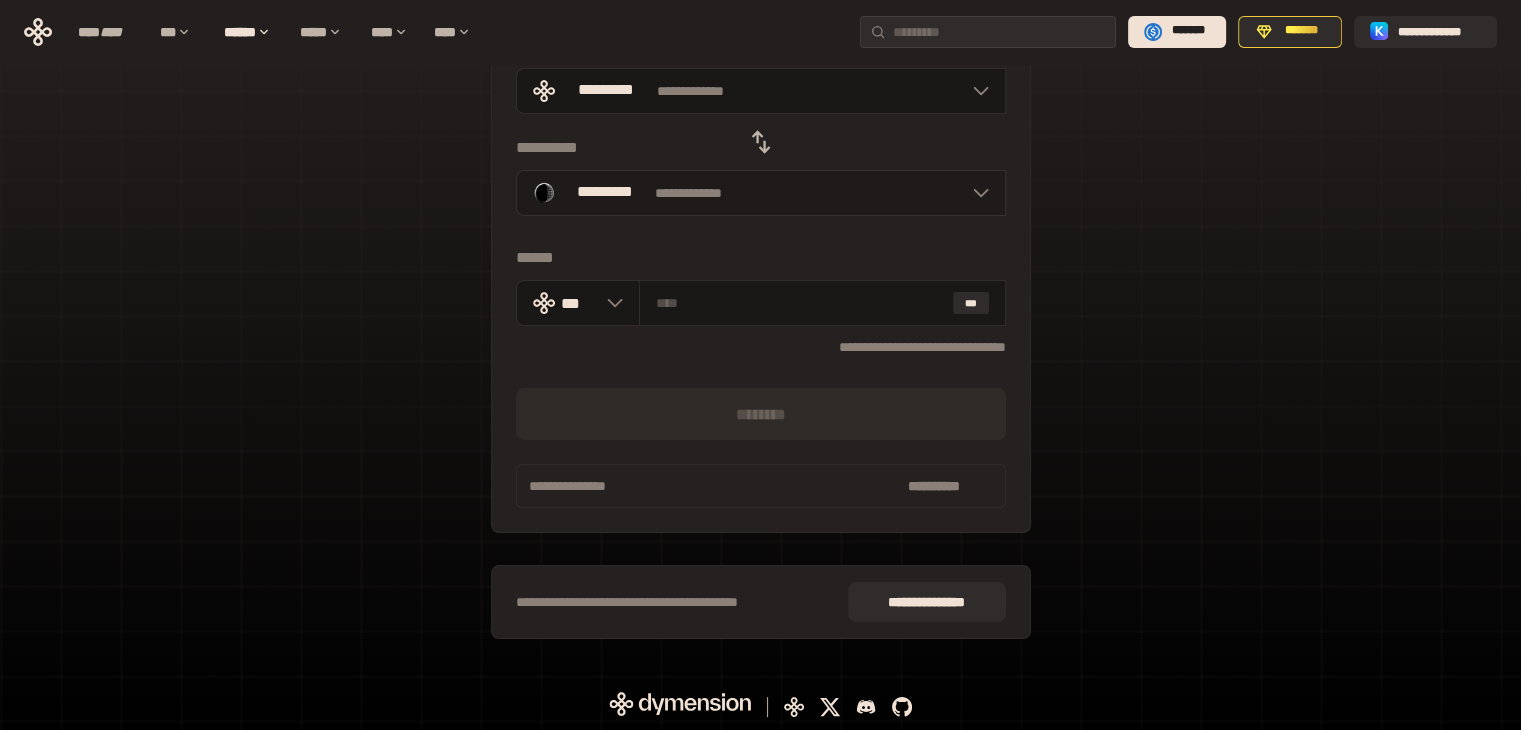 click on "*********" at bounding box center (605, 192) 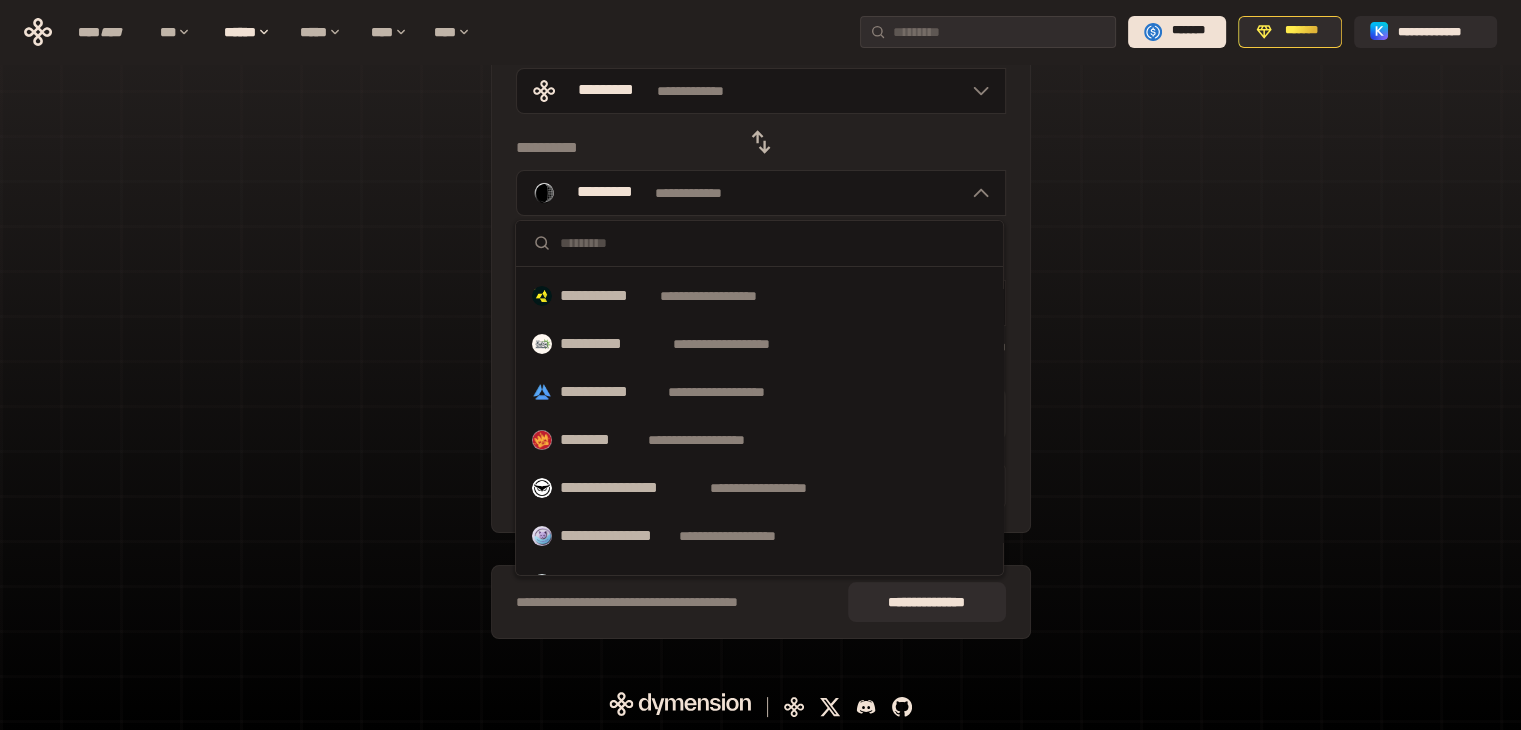 scroll, scrollTop: 233, scrollLeft: 0, axis: vertical 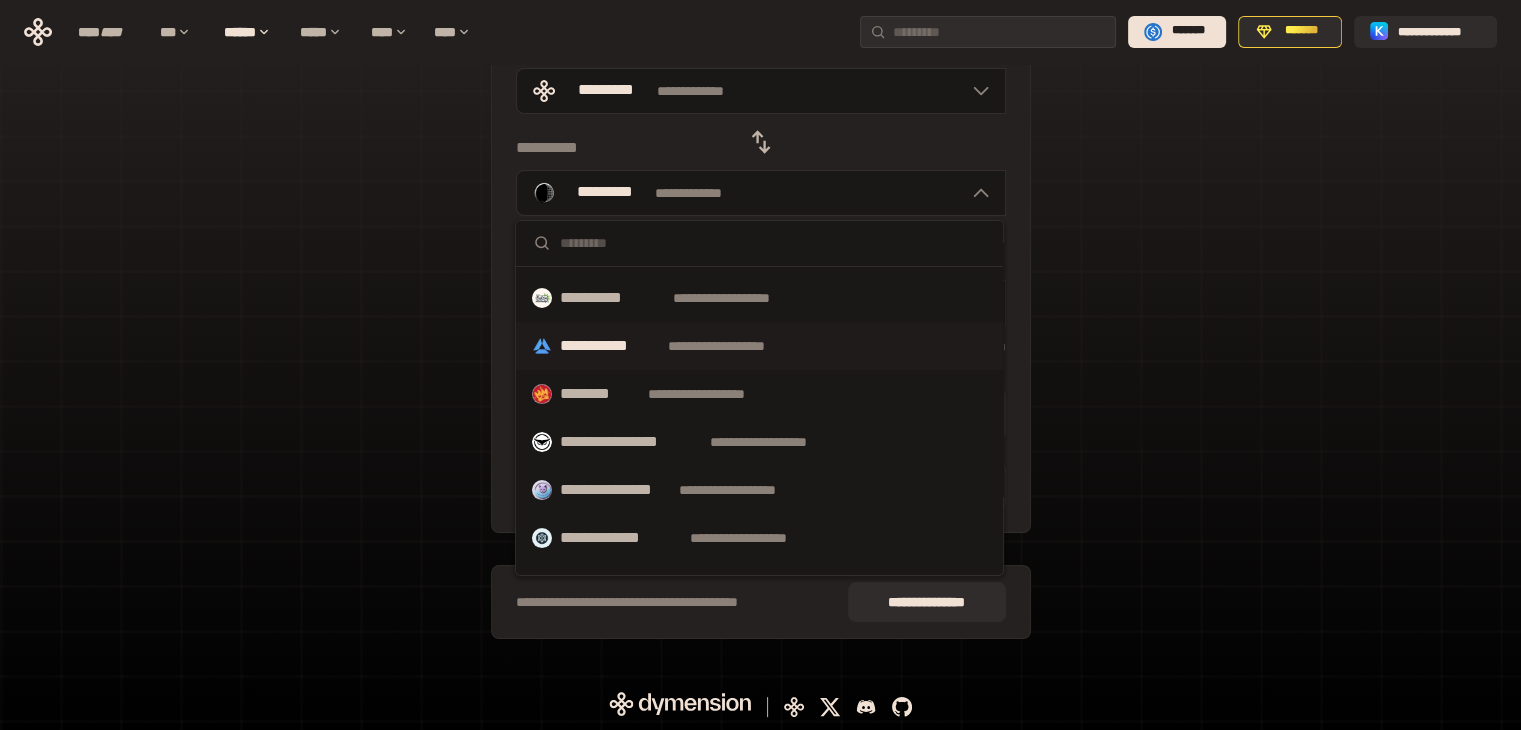 click on "**********" at bounding box center [735, 346] 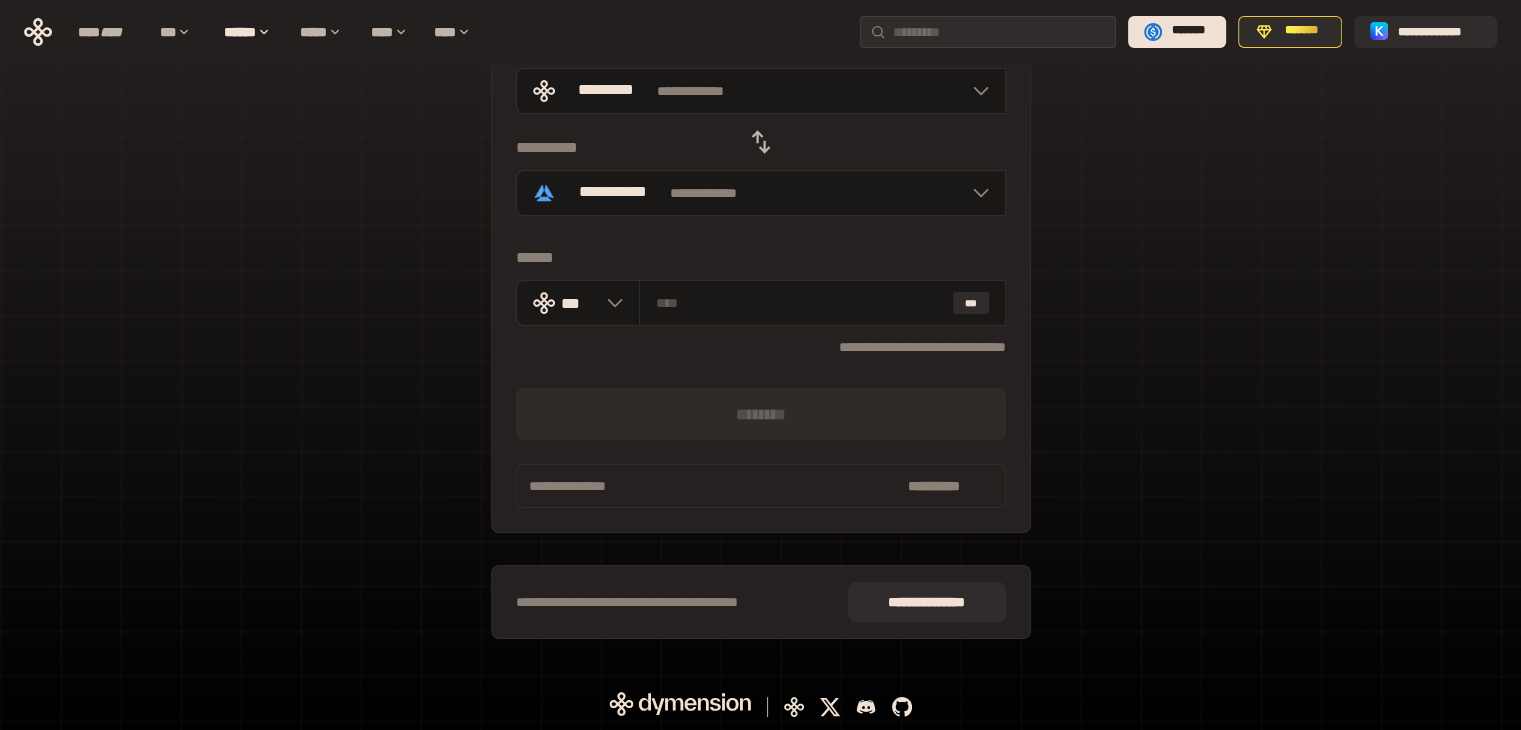 scroll, scrollTop: 0, scrollLeft: 0, axis: both 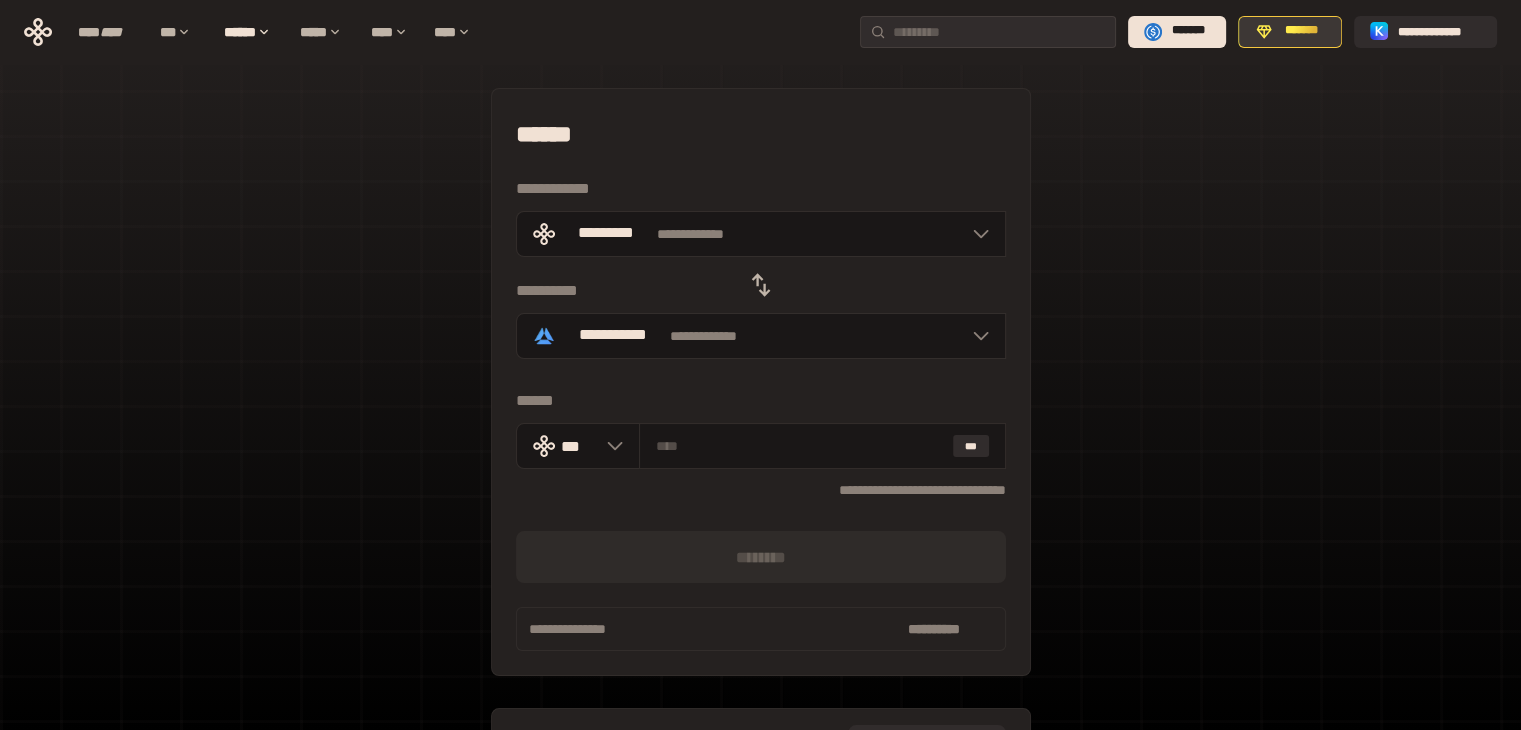 click on "*******" at bounding box center (1290, 32) 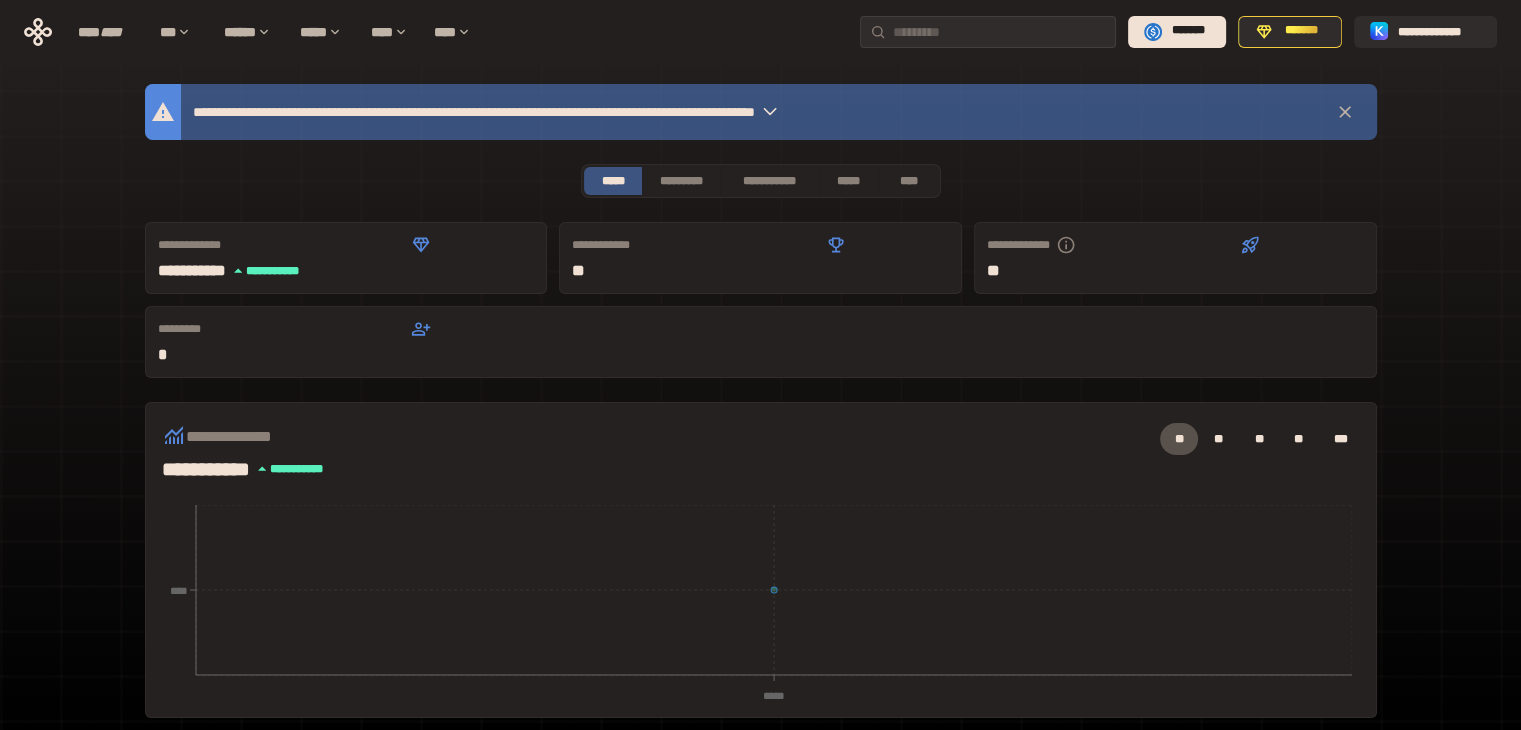 scroll, scrollTop: 0, scrollLeft: 0, axis: both 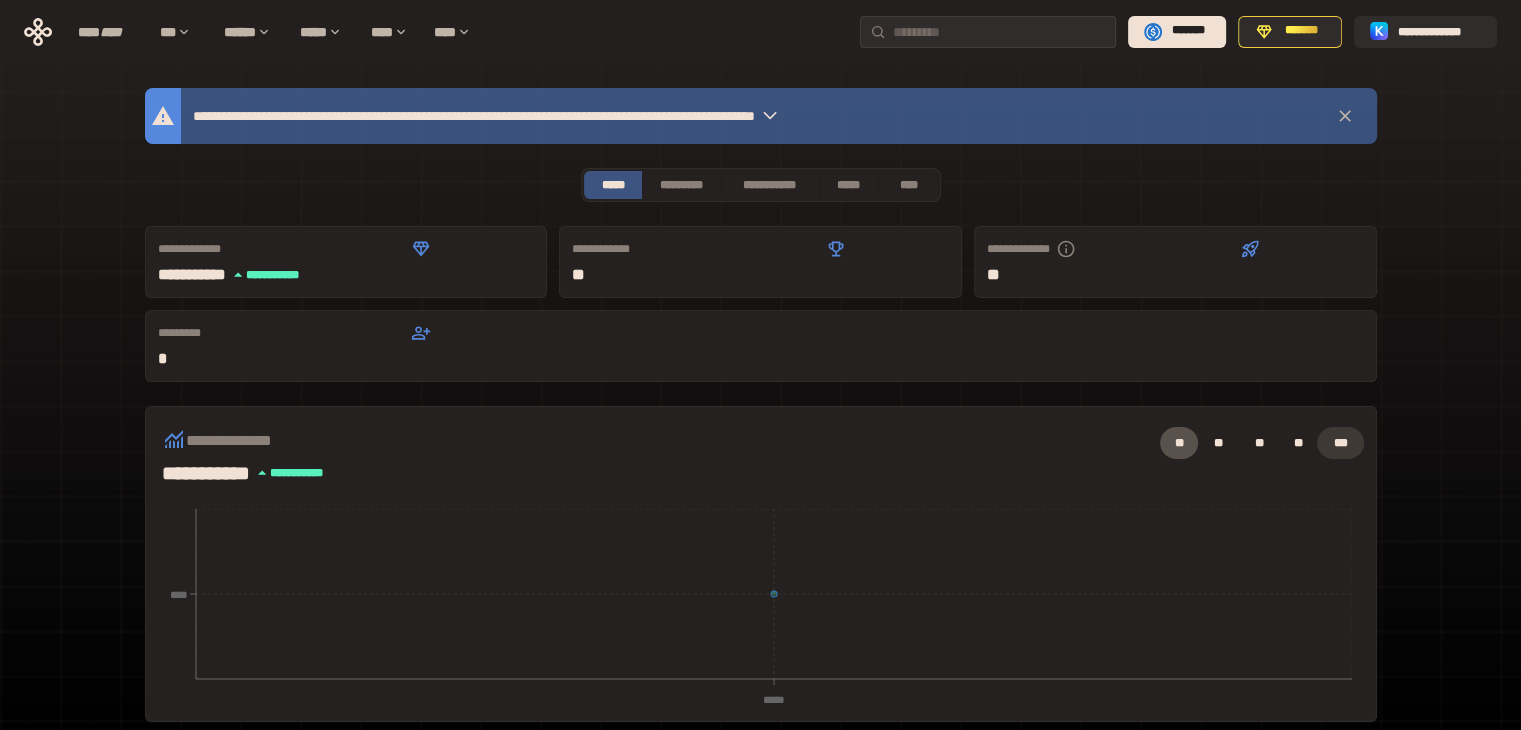 click on "***" at bounding box center [1340, 443] 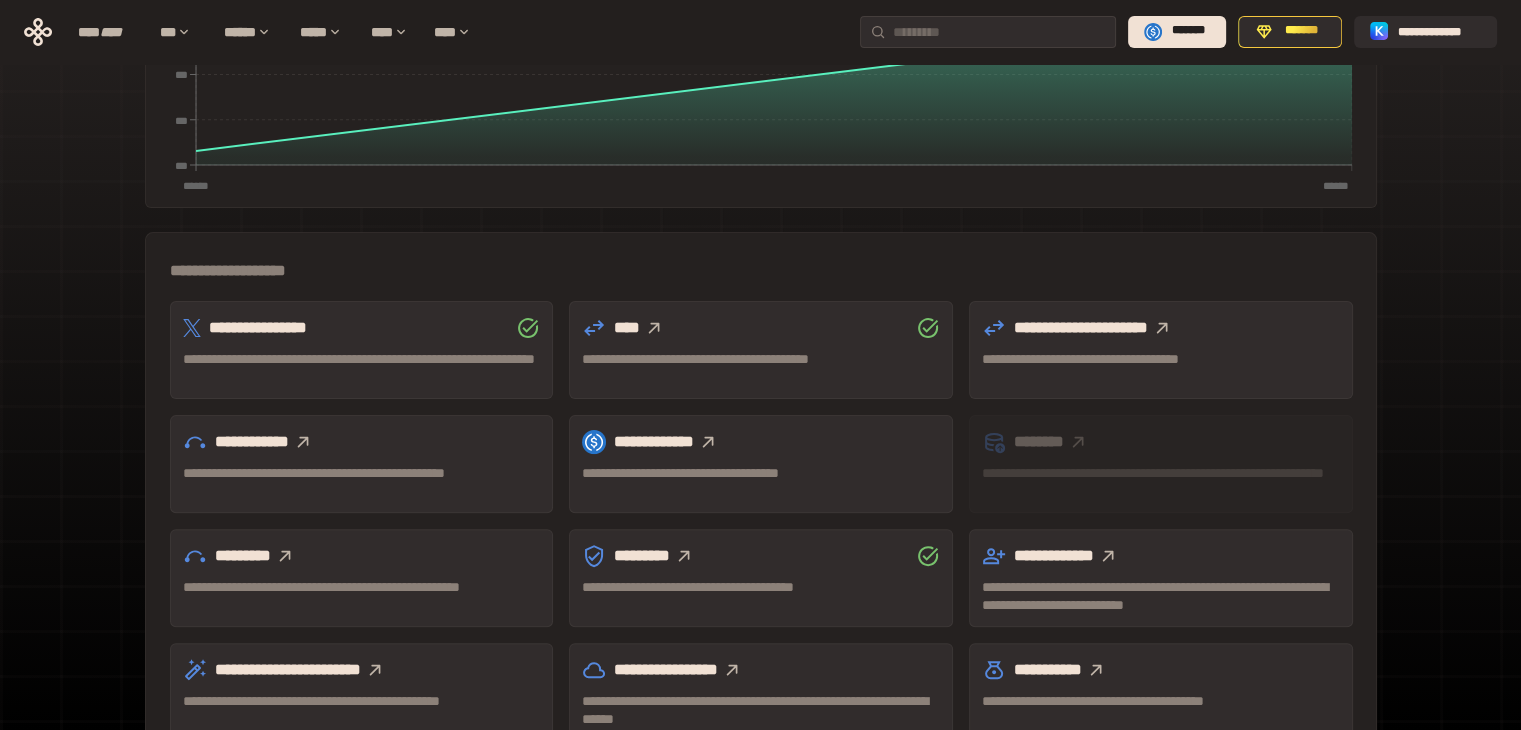 scroll, scrollTop: 555, scrollLeft: 0, axis: vertical 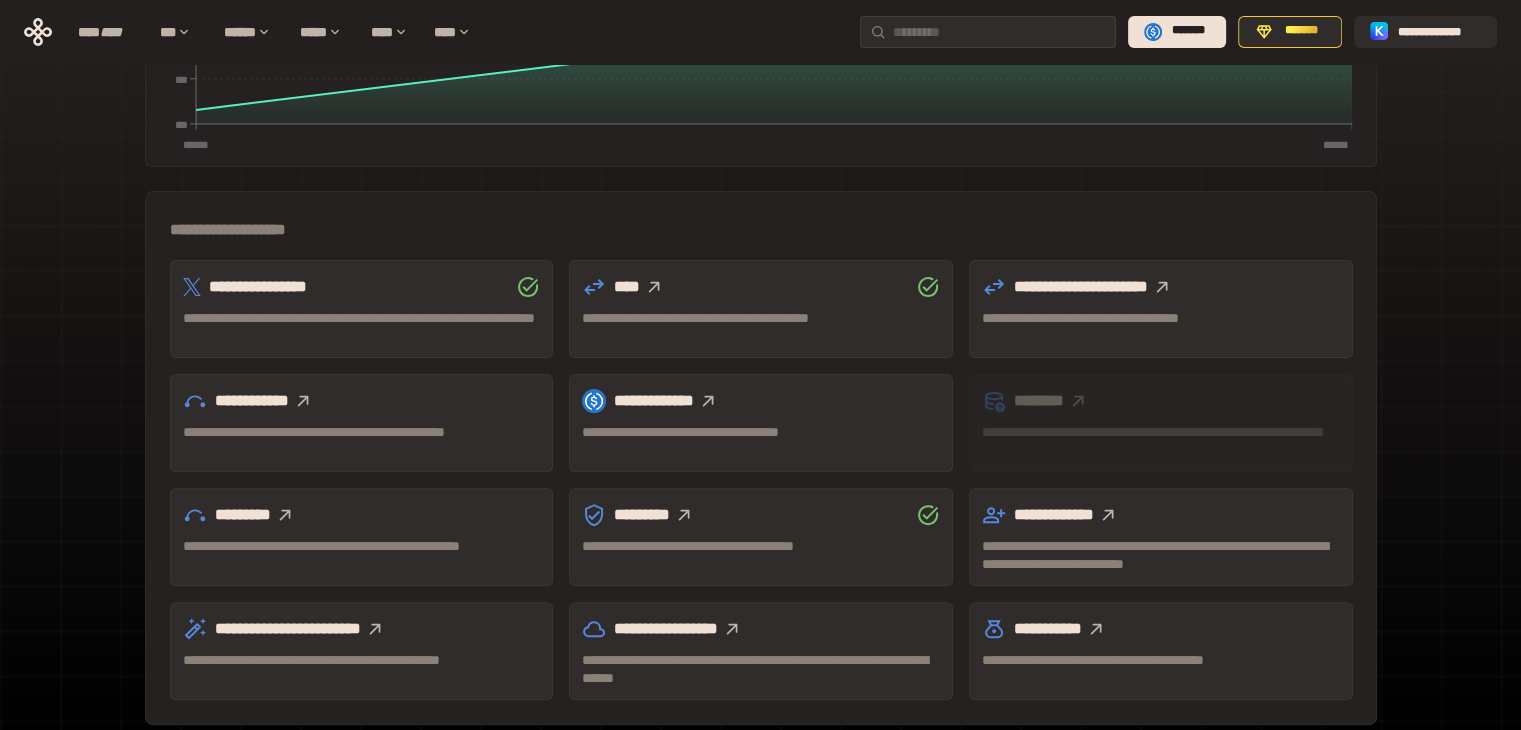 click 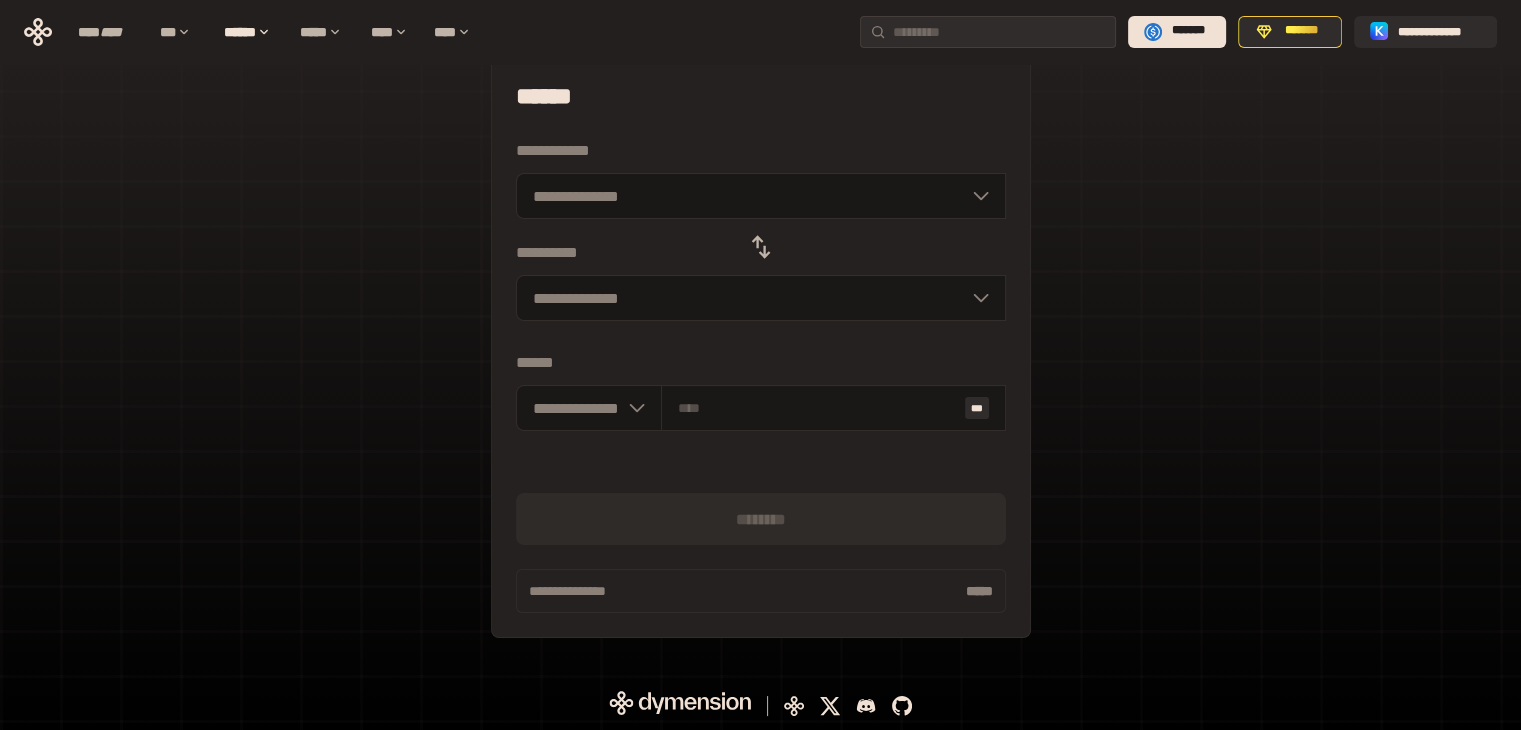 scroll, scrollTop: 143, scrollLeft: 0, axis: vertical 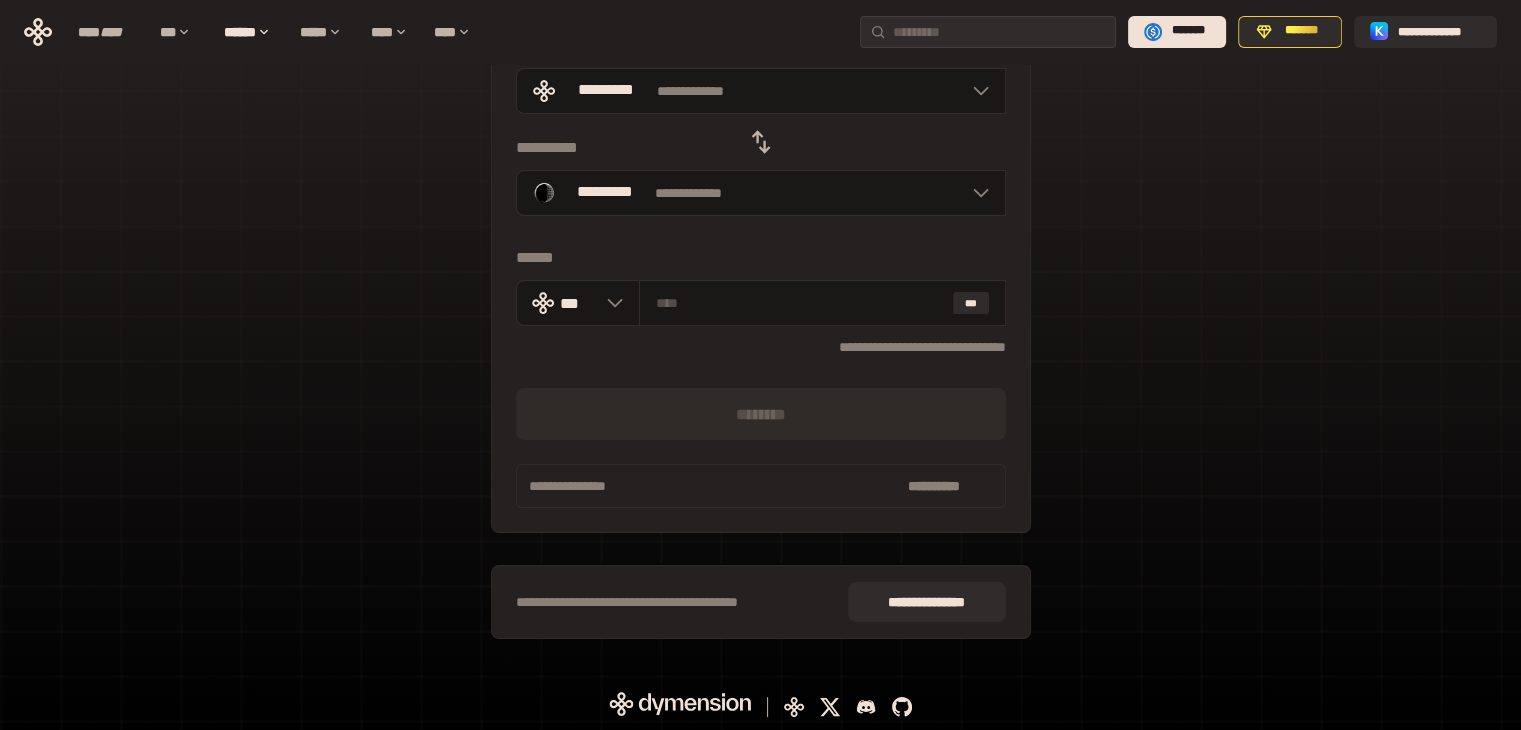 click 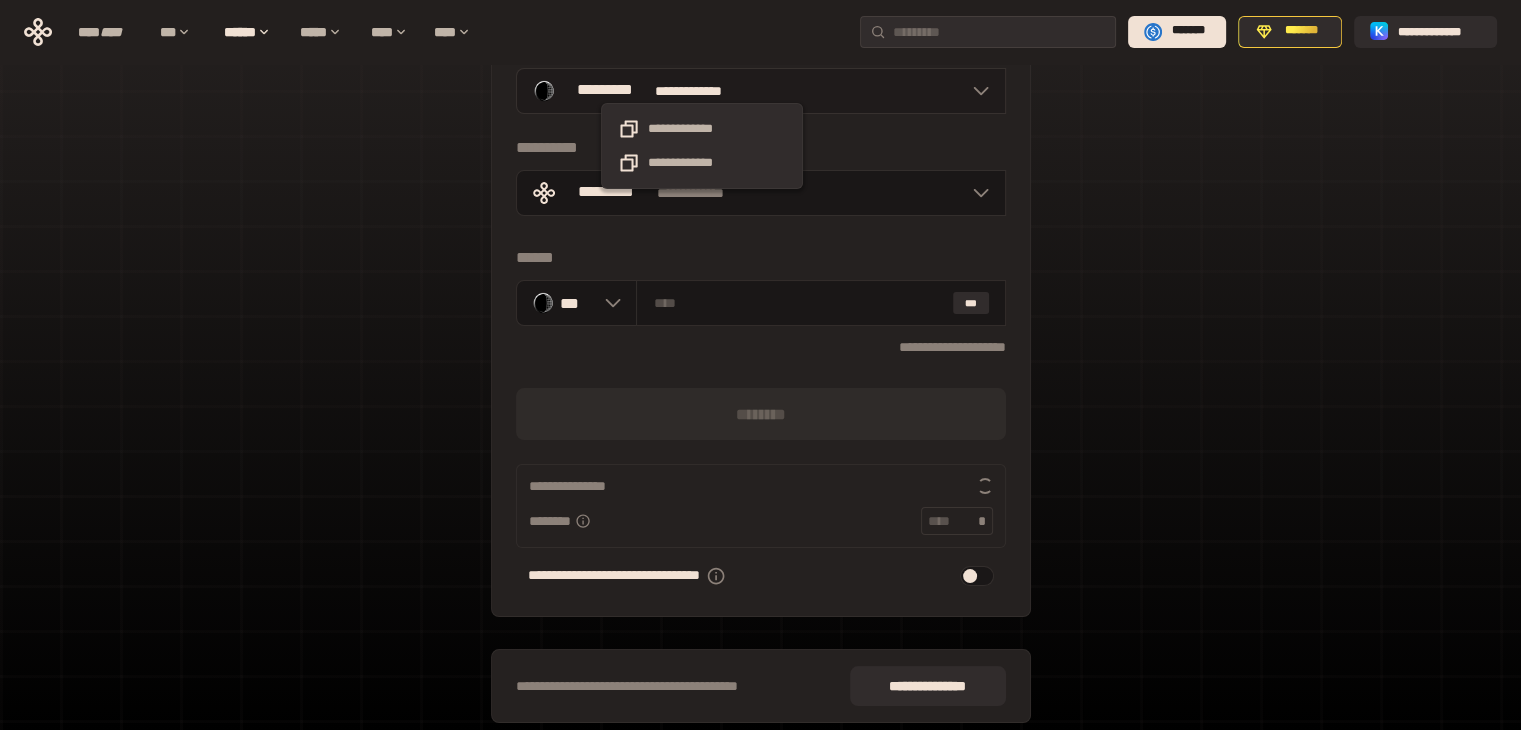 click on "**********" at bounding box center (702, 91) 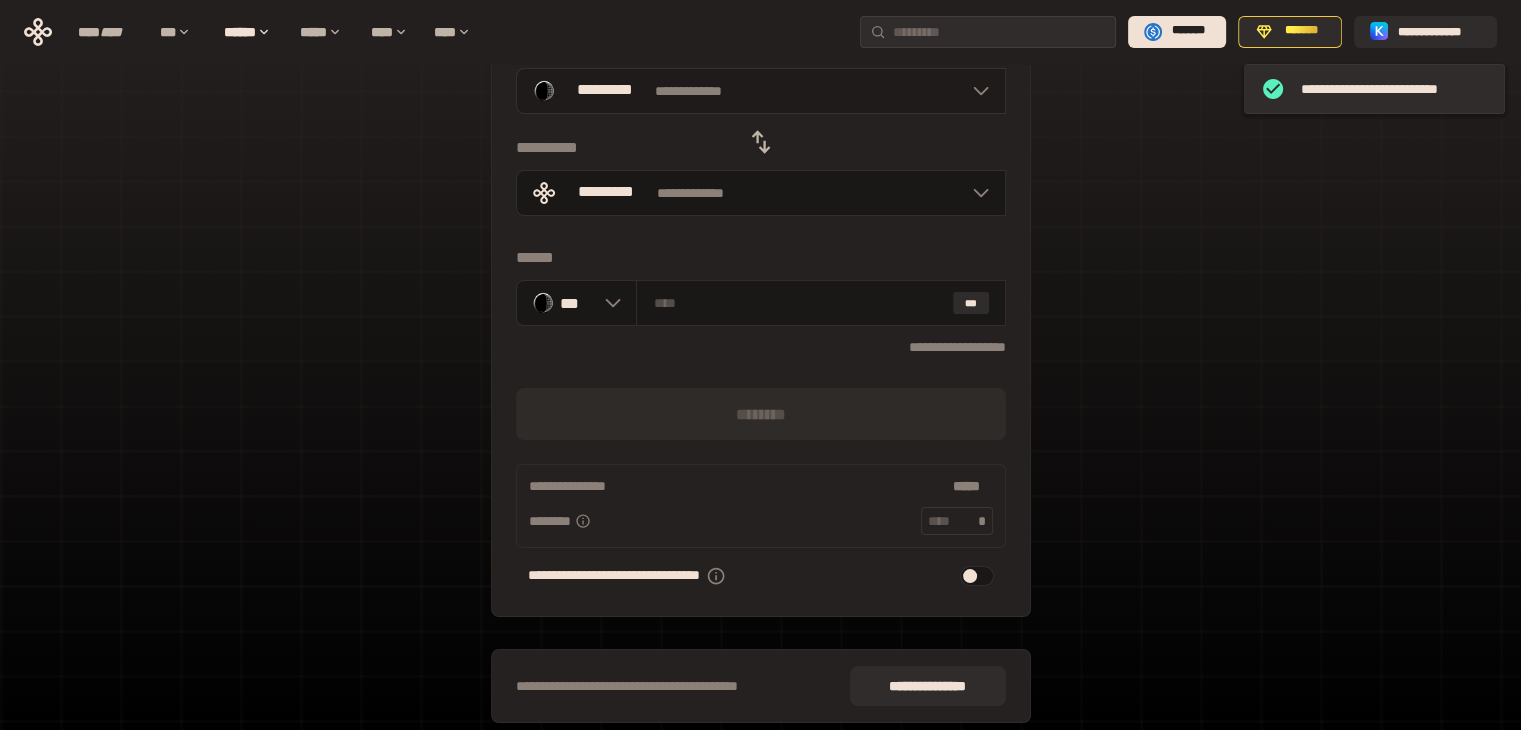 click on "**********" at bounding box center [761, 91] 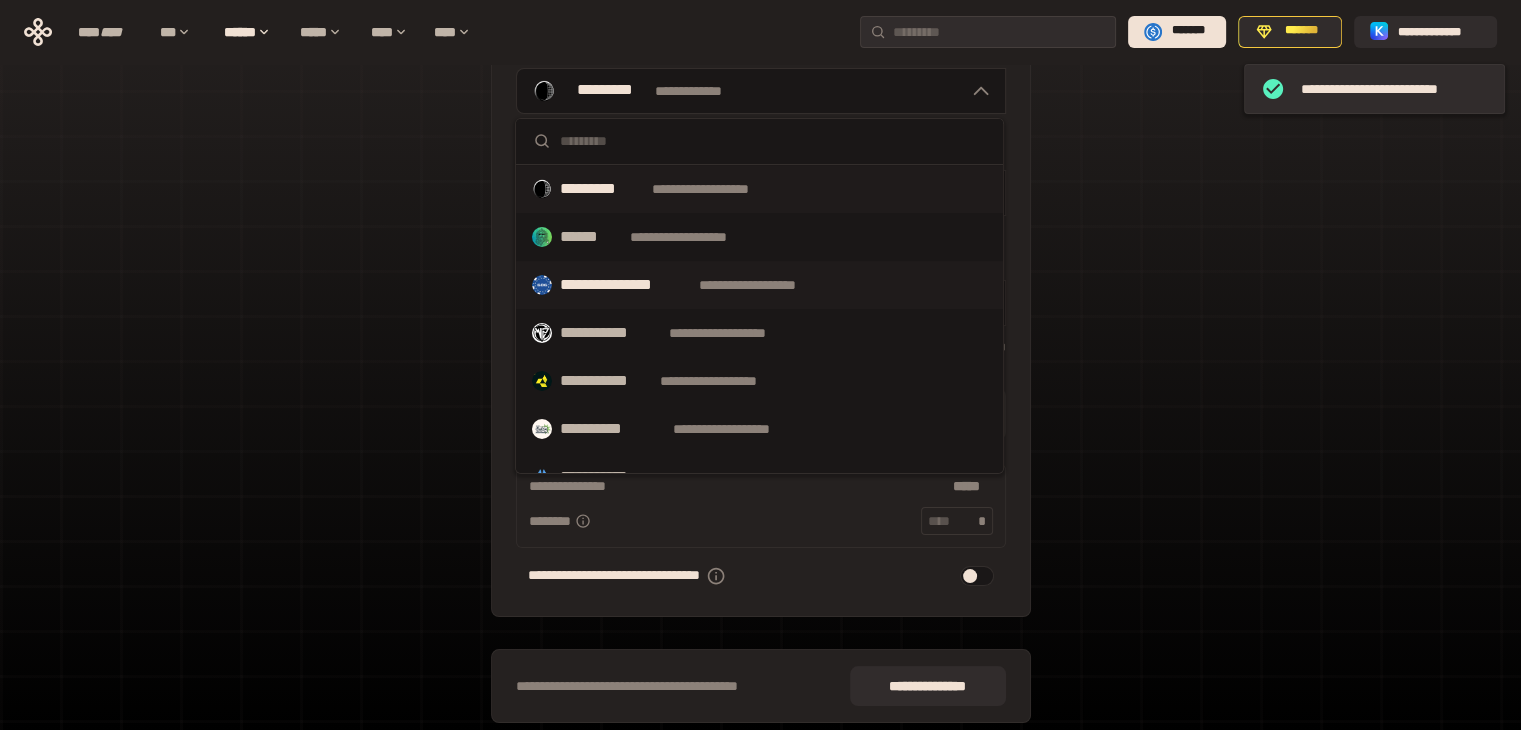 scroll, scrollTop: 233, scrollLeft: 0, axis: vertical 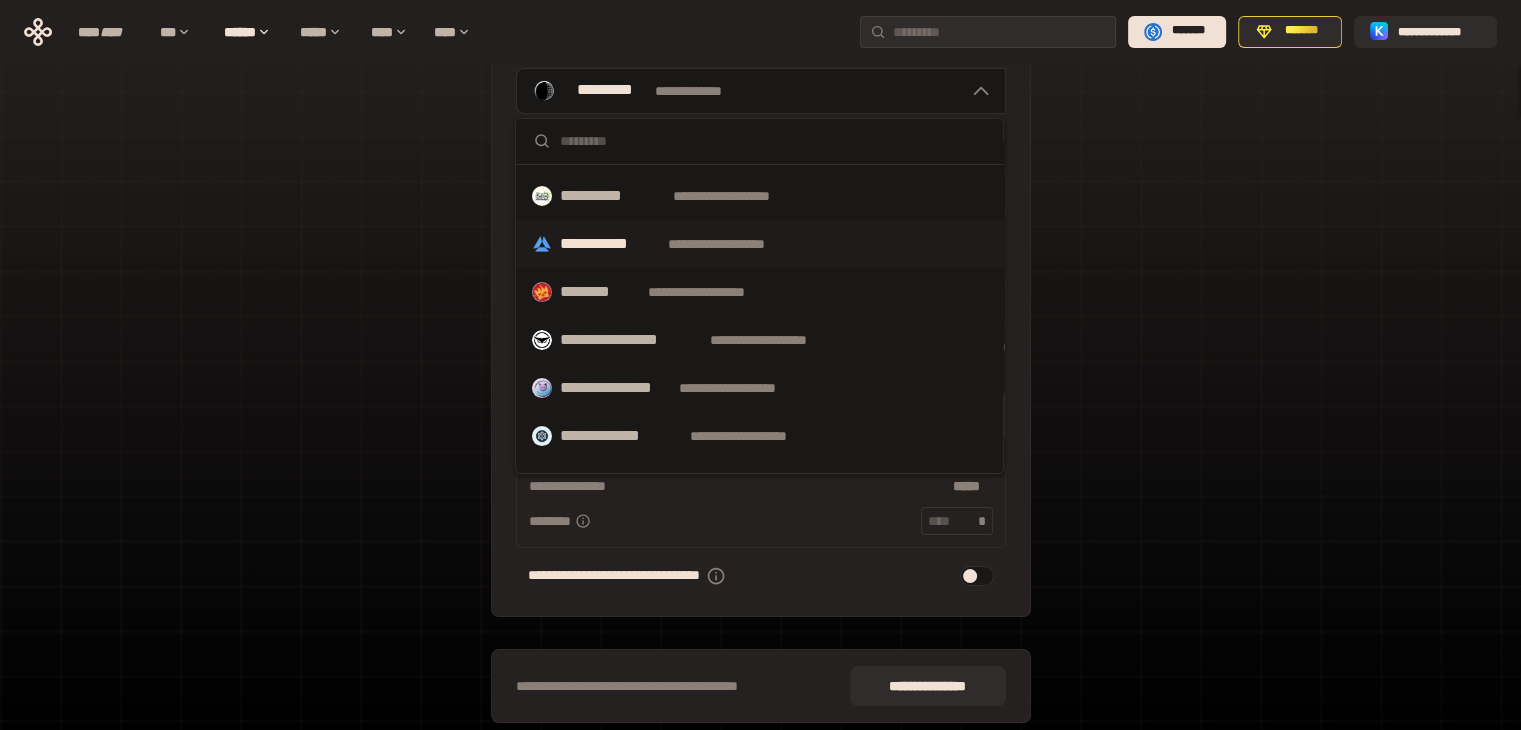 click on "**********" at bounding box center (610, 244) 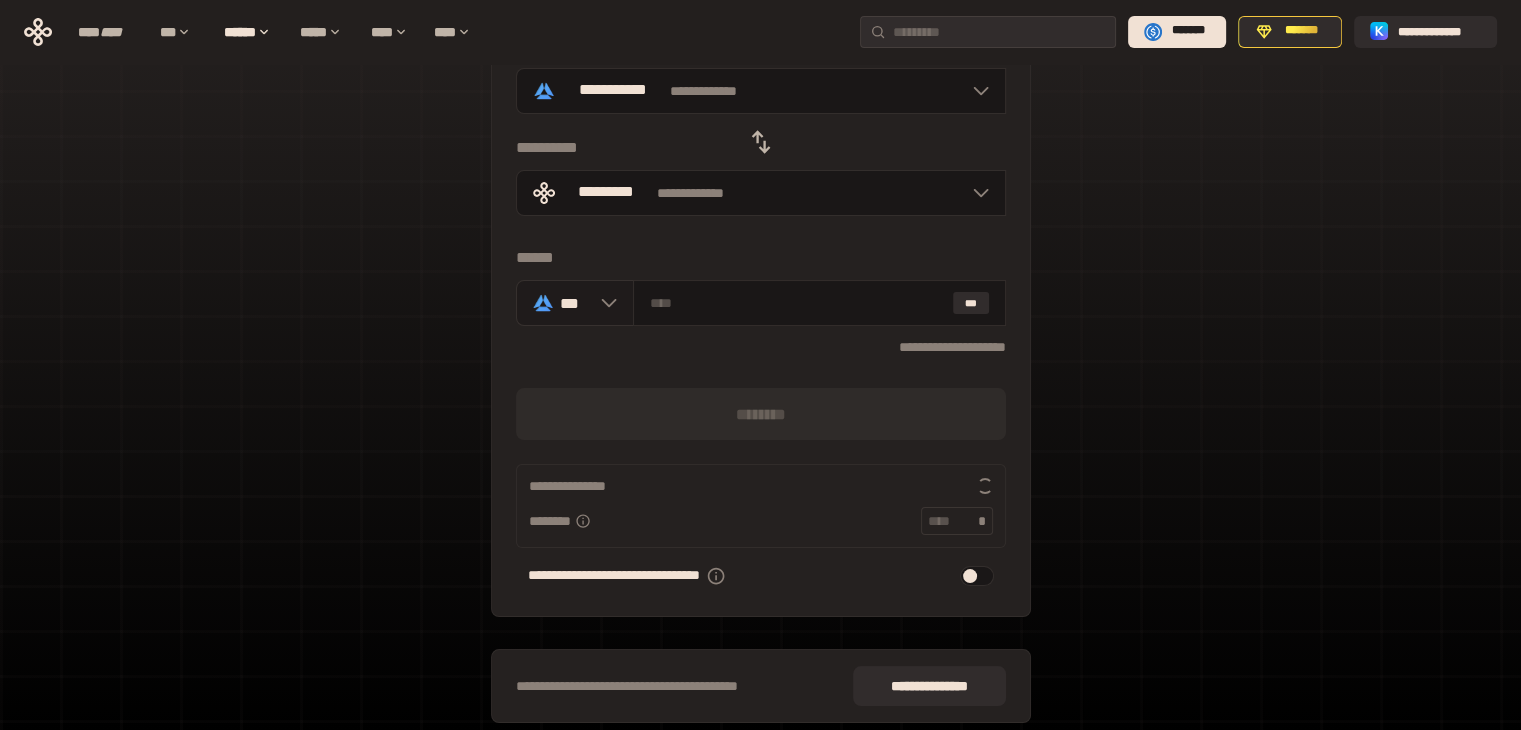 click on "***" at bounding box center [575, 303] 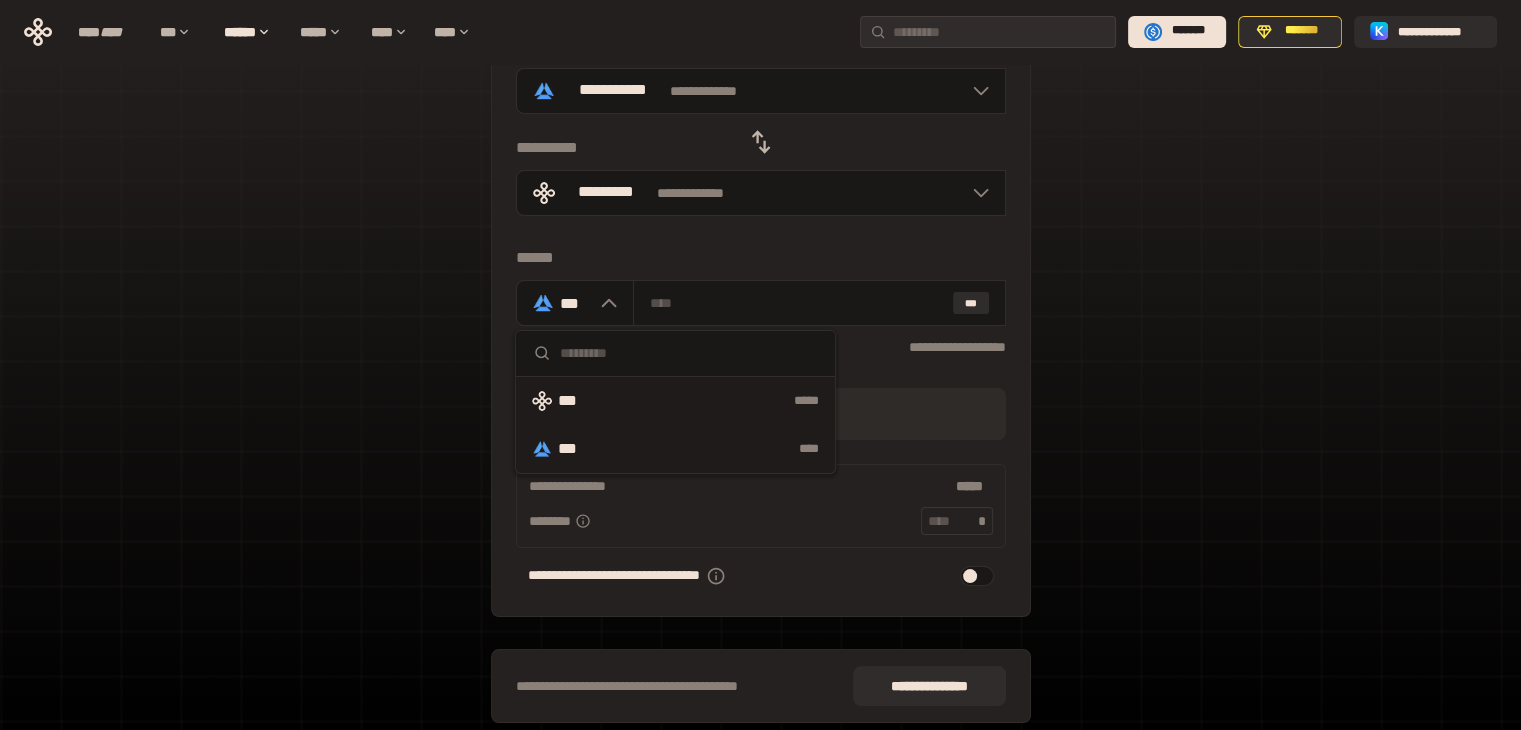 click on "***" at bounding box center [576, 401] 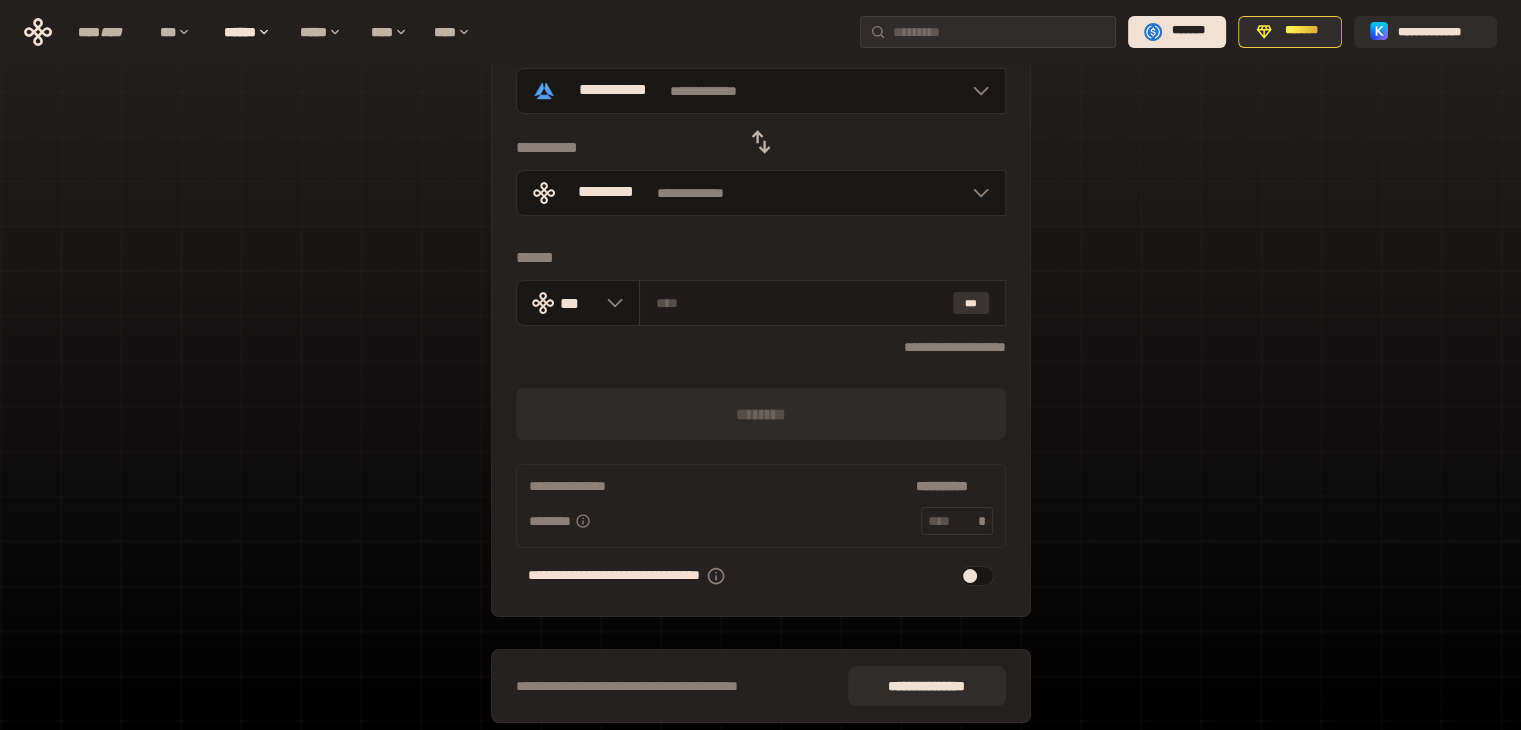 click on "***" at bounding box center [971, 303] 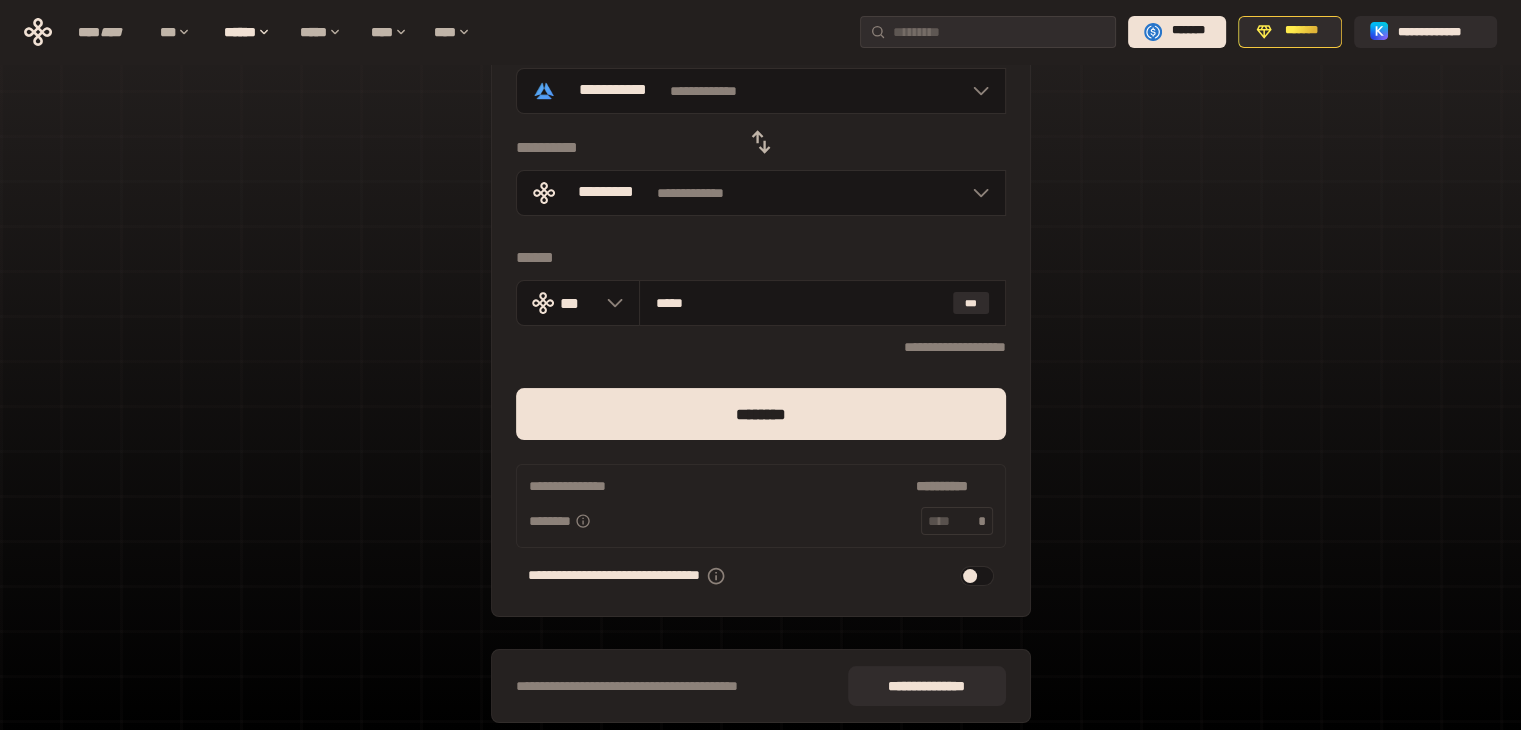 click at bounding box center [977, 576] 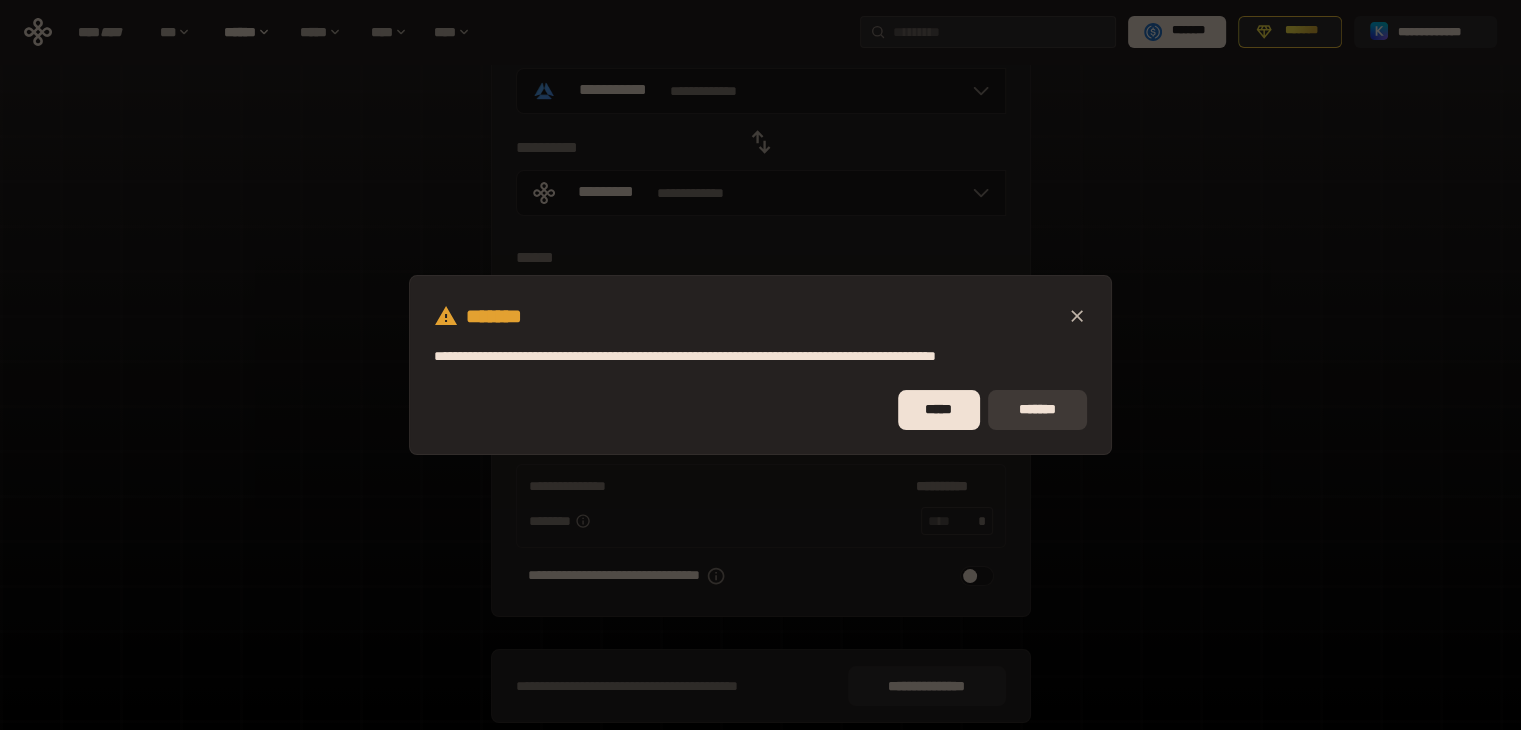 click on "*******" at bounding box center (1037, 410) 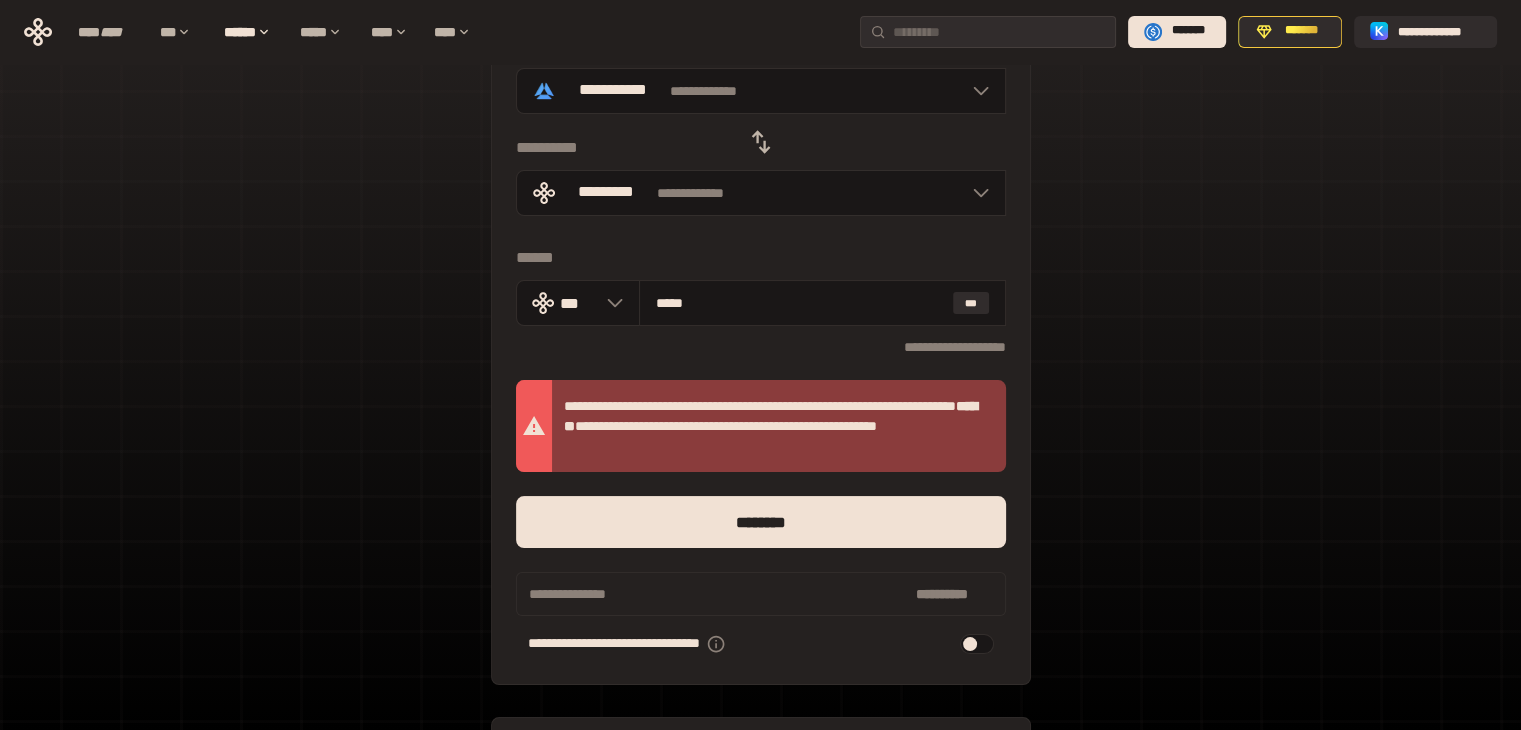 click at bounding box center [977, 644] 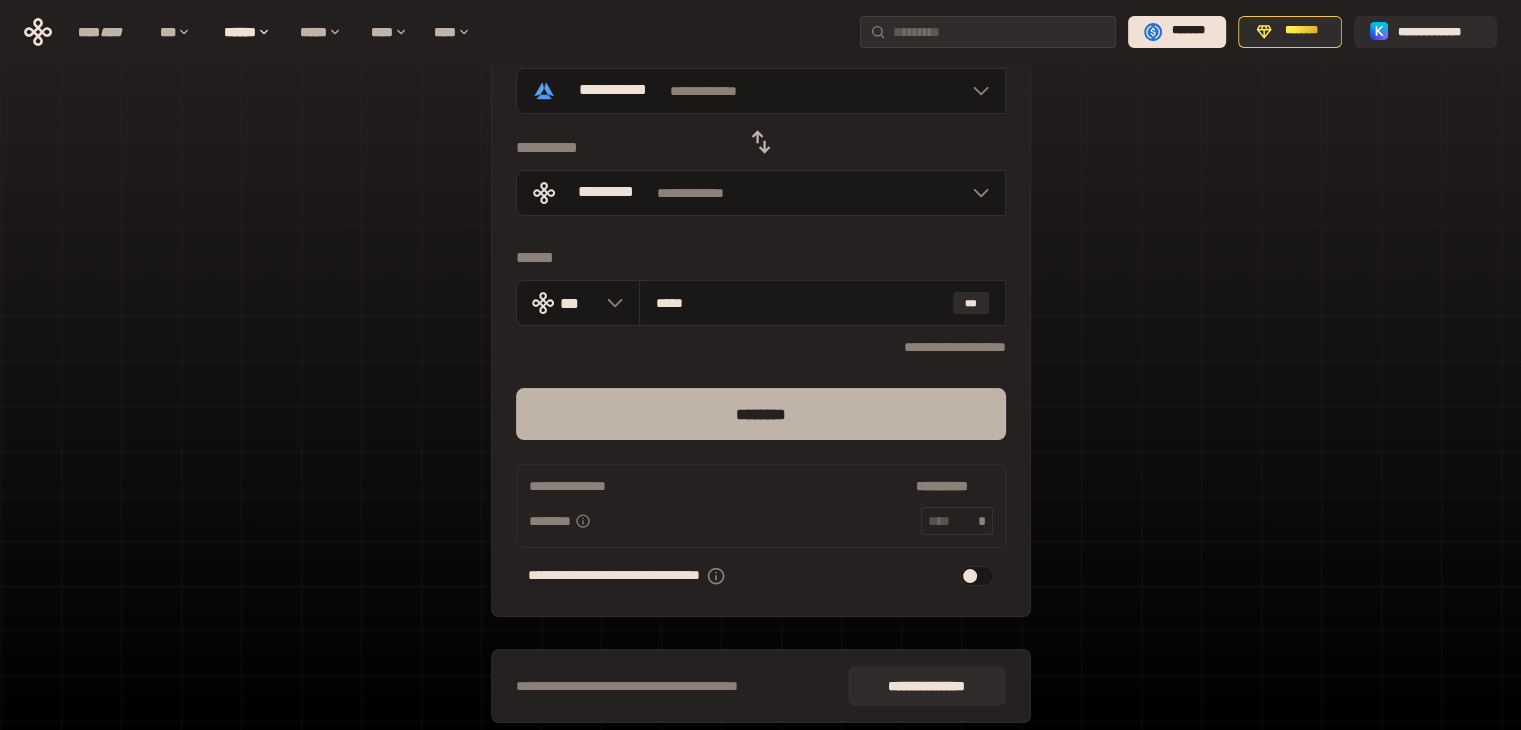 click on "********" at bounding box center [761, 414] 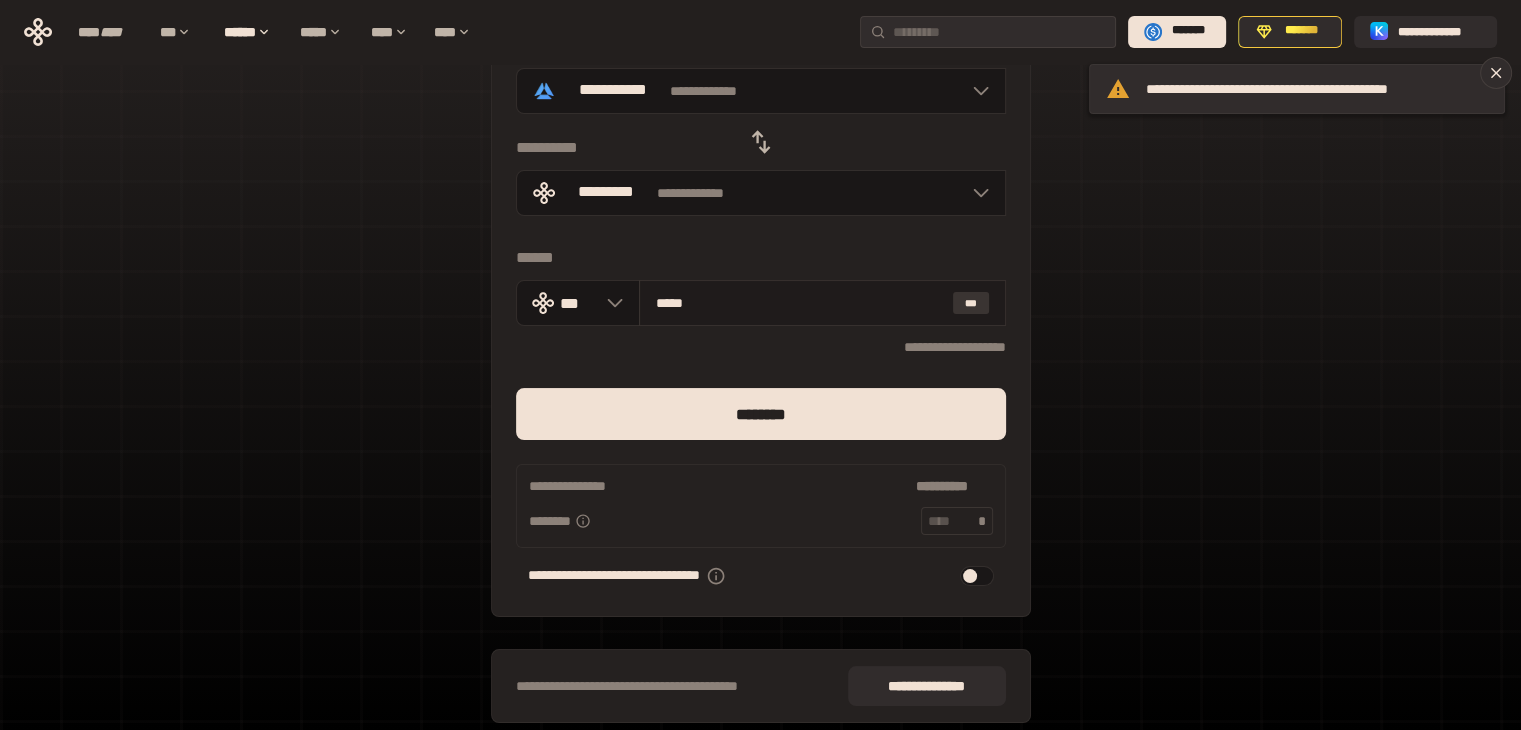 click on "***" at bounding box center [971, 303] 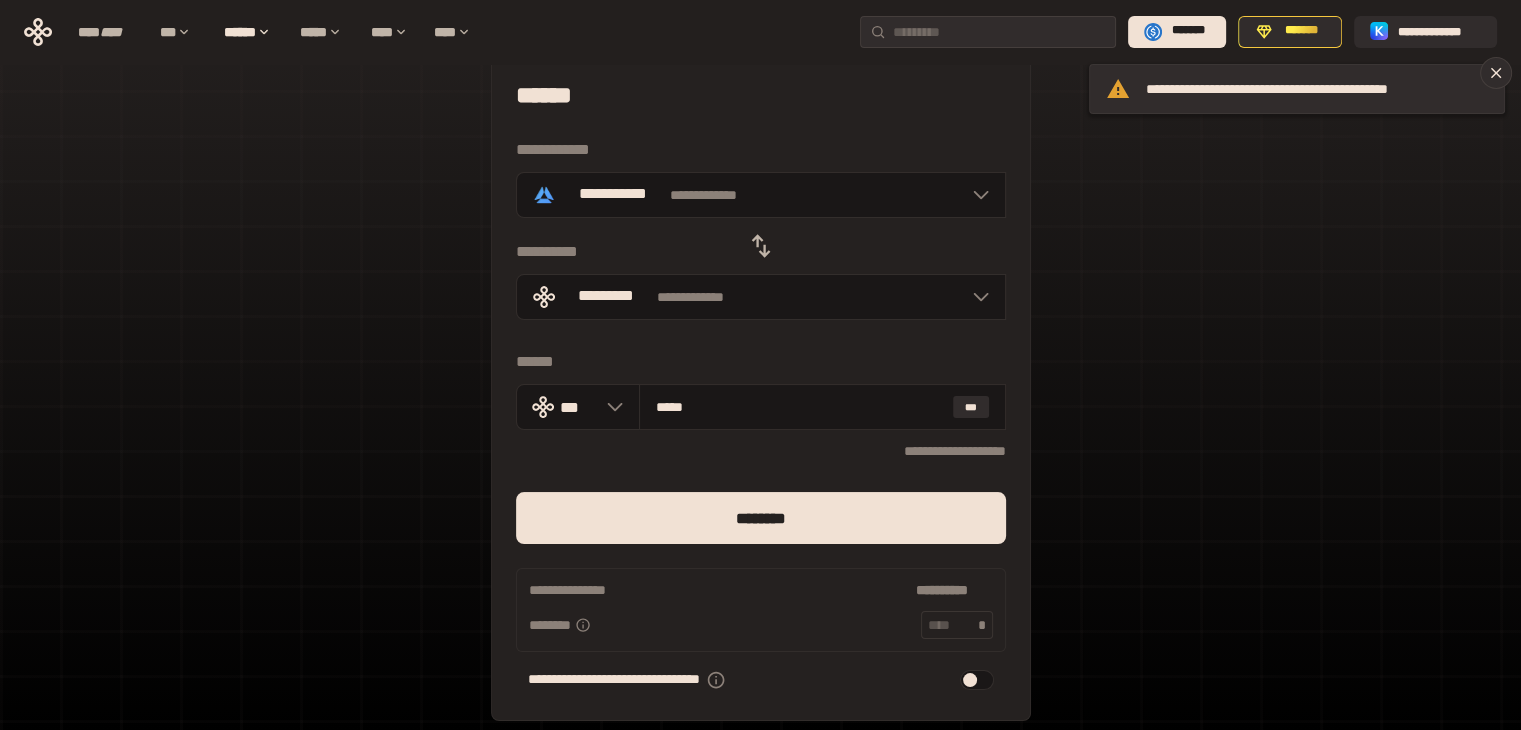 scroll, scrollTop: 0, scrollLeft: 0, axis: both 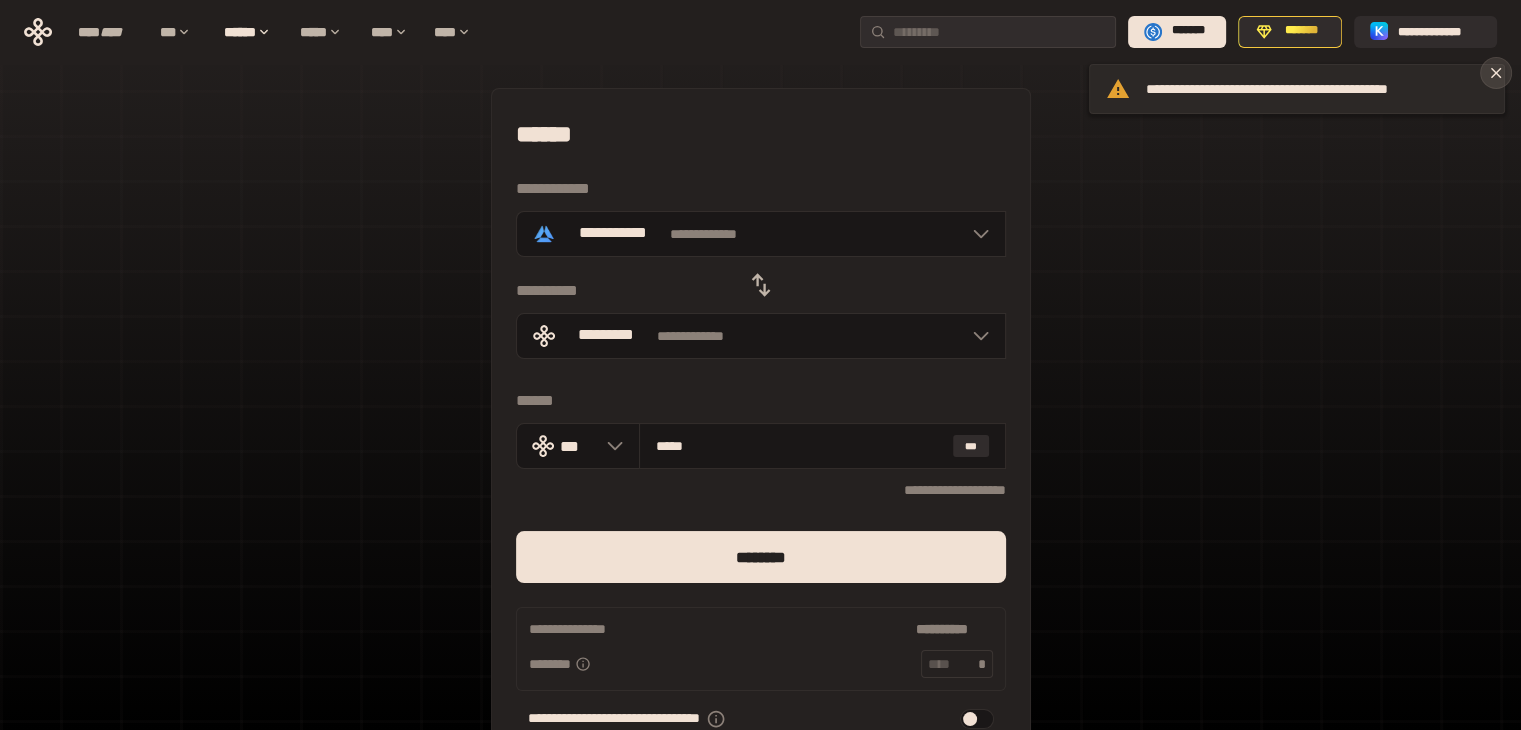 click 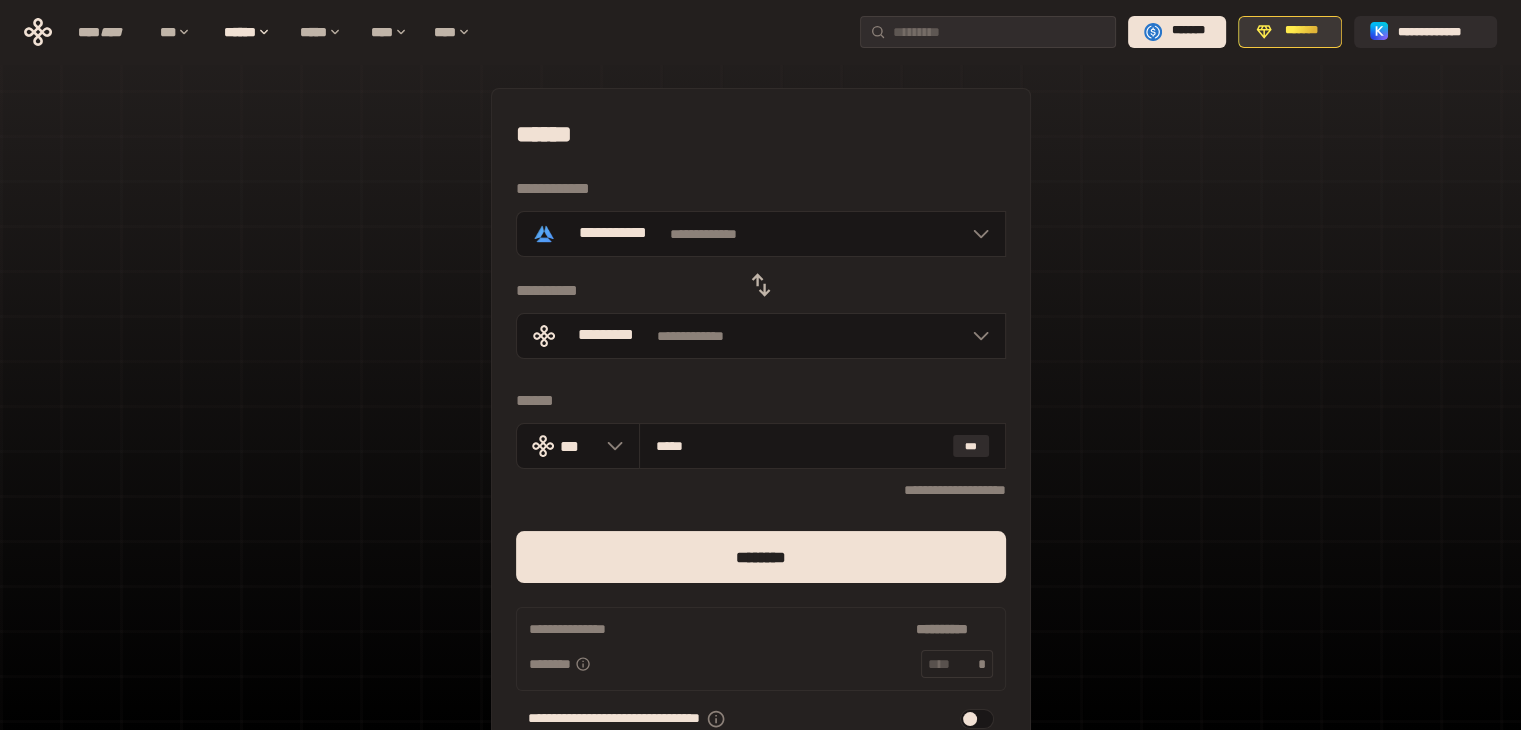 click on "*******" at bounding box center (1290, 32) 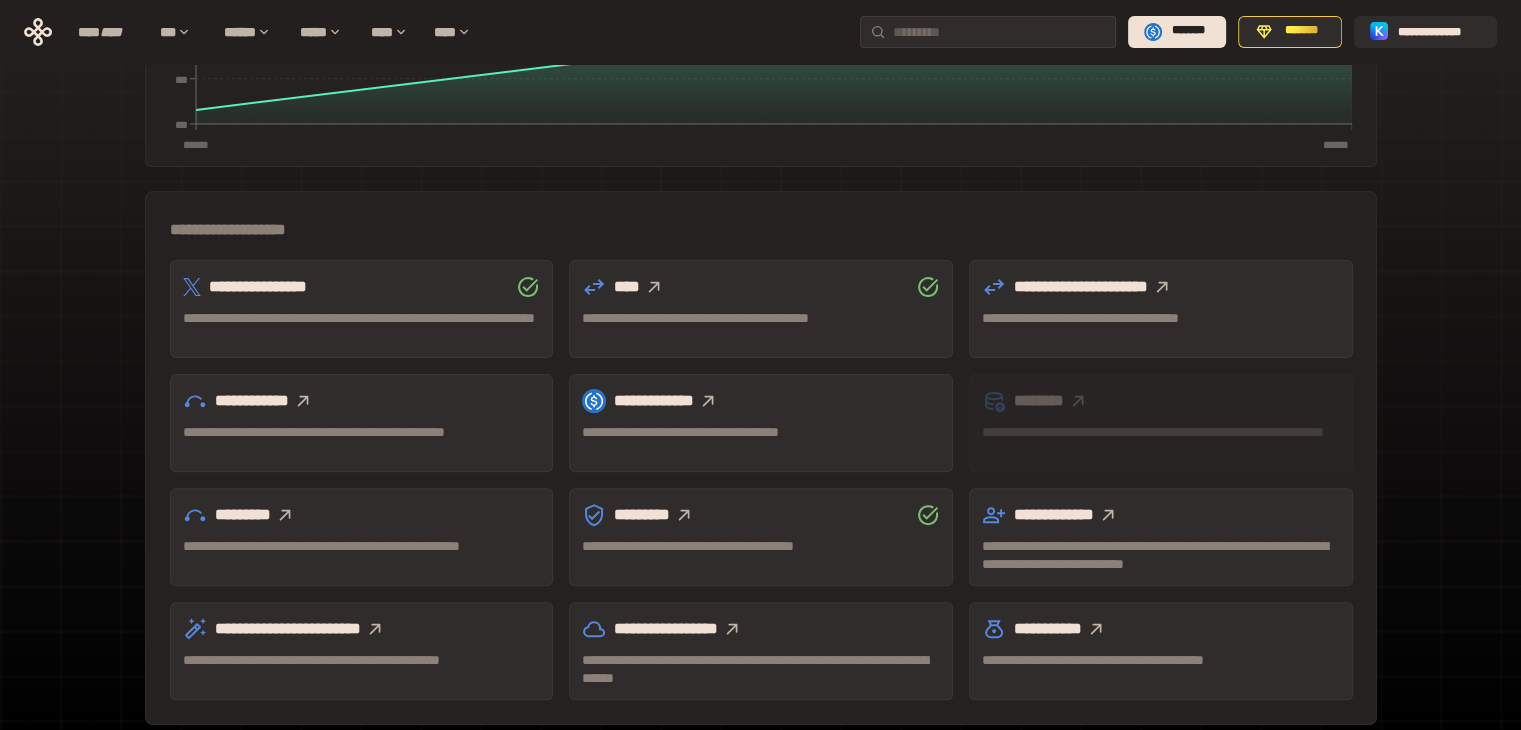 scroll, scrollTop: 88, scrollLeft: 0, axis: vertical 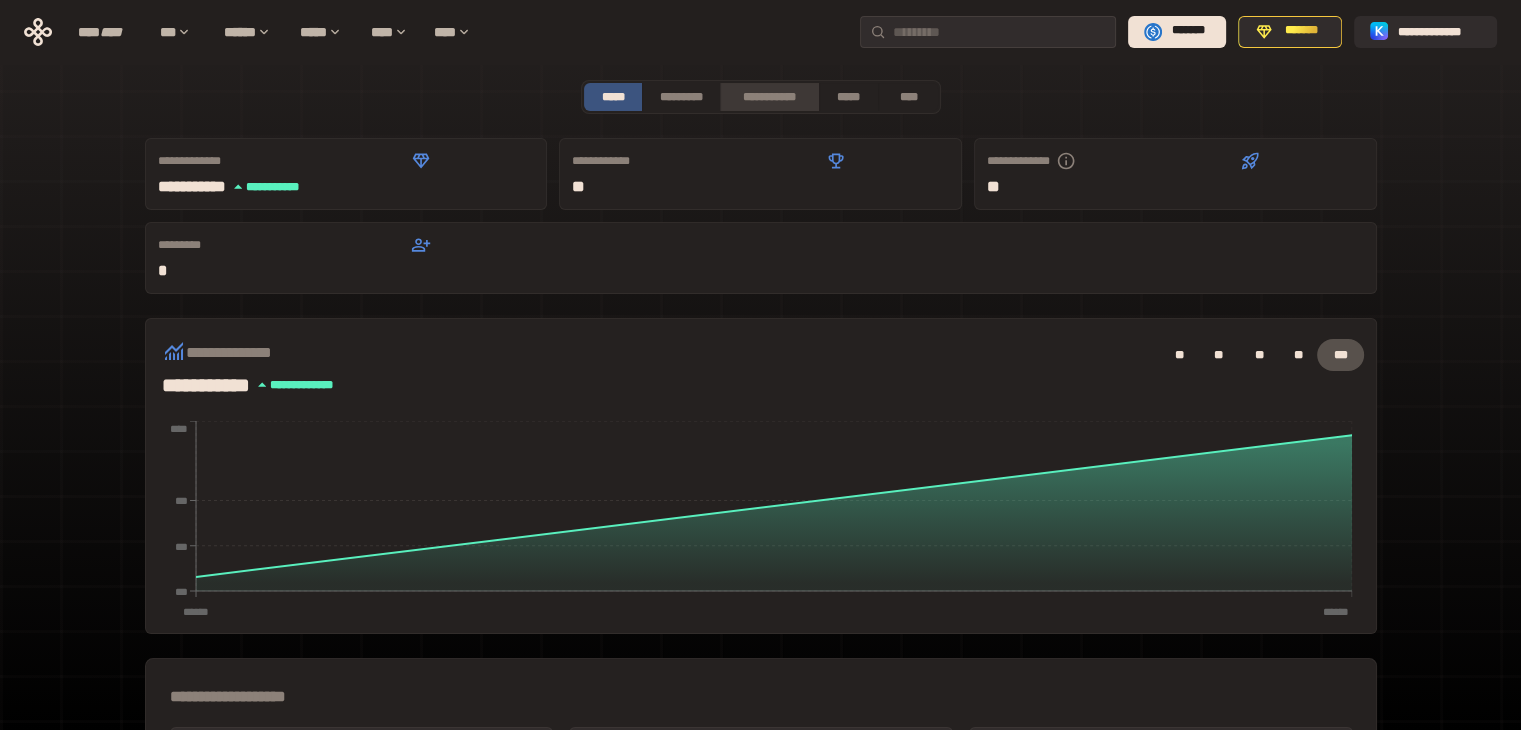 click on "**********" at bounding box center [769, 97] 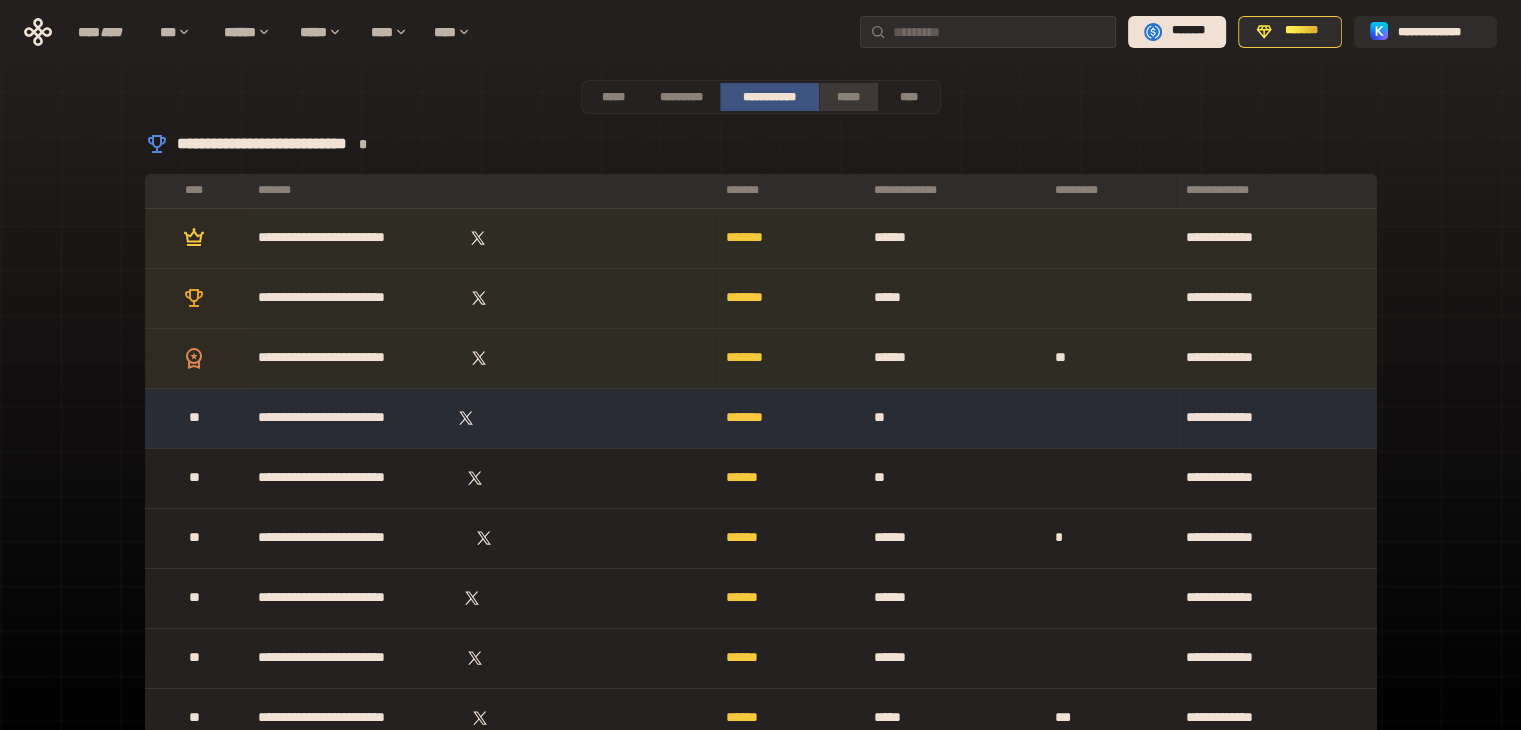 click on "*****" at bounding box center [849, 97] 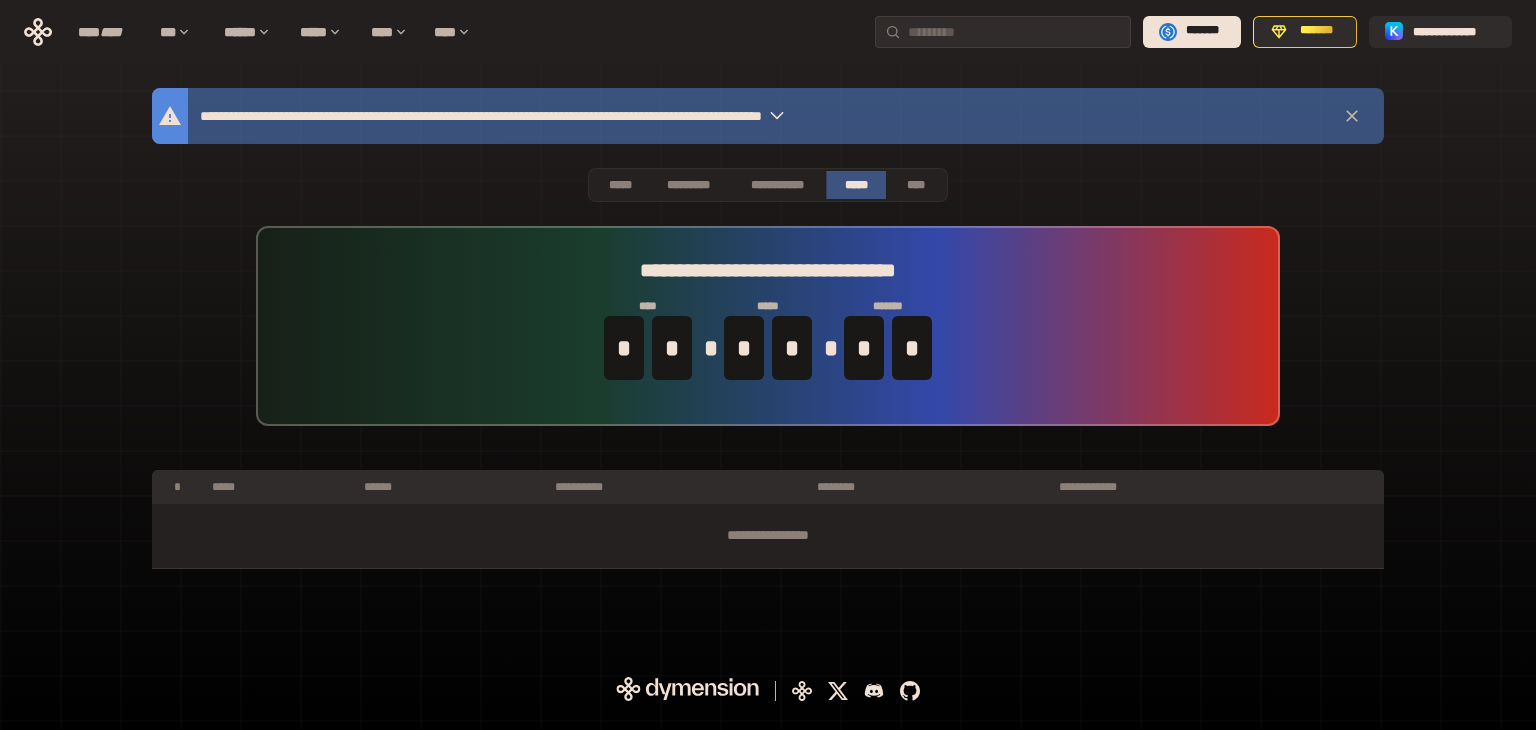 click 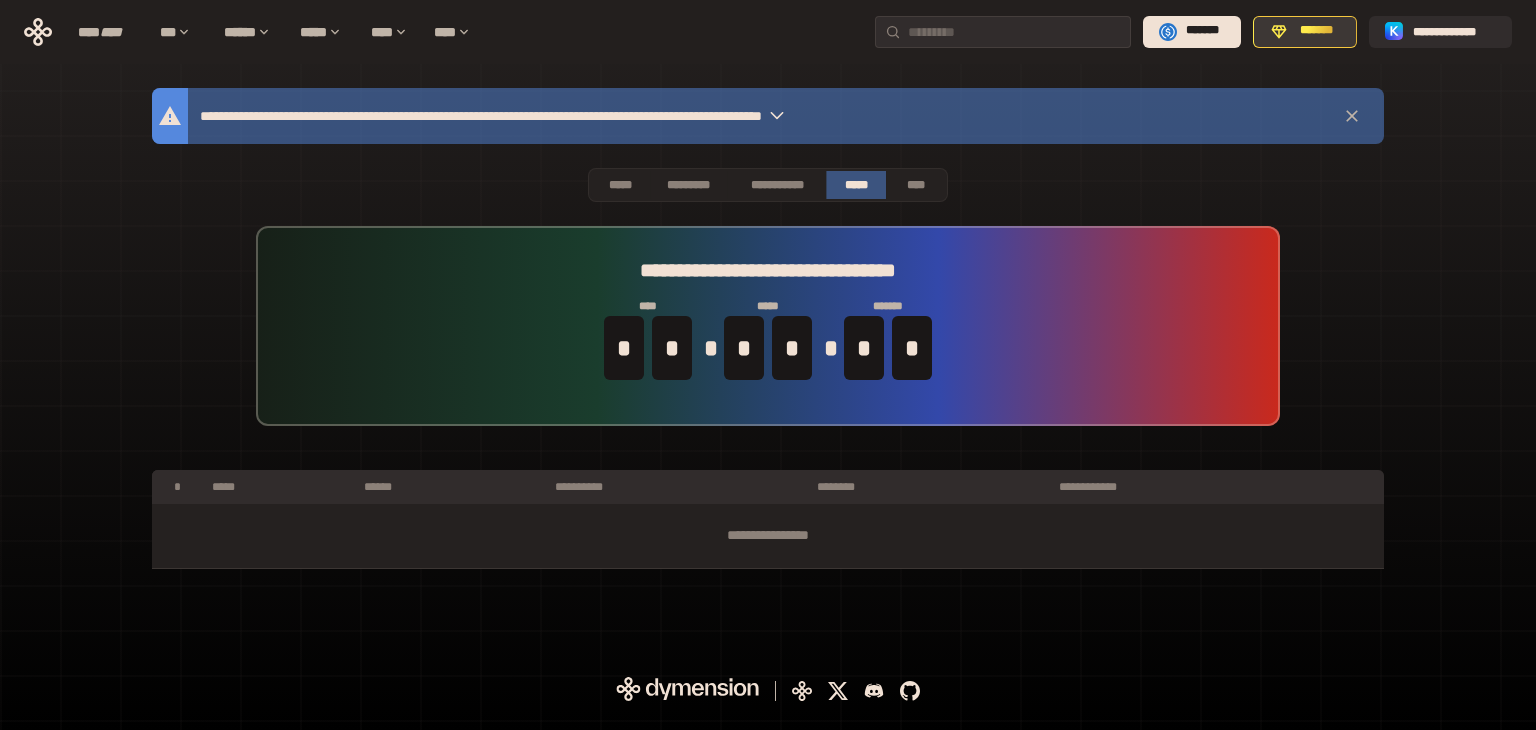 click on "*******" at bounding box center (1305, 32) 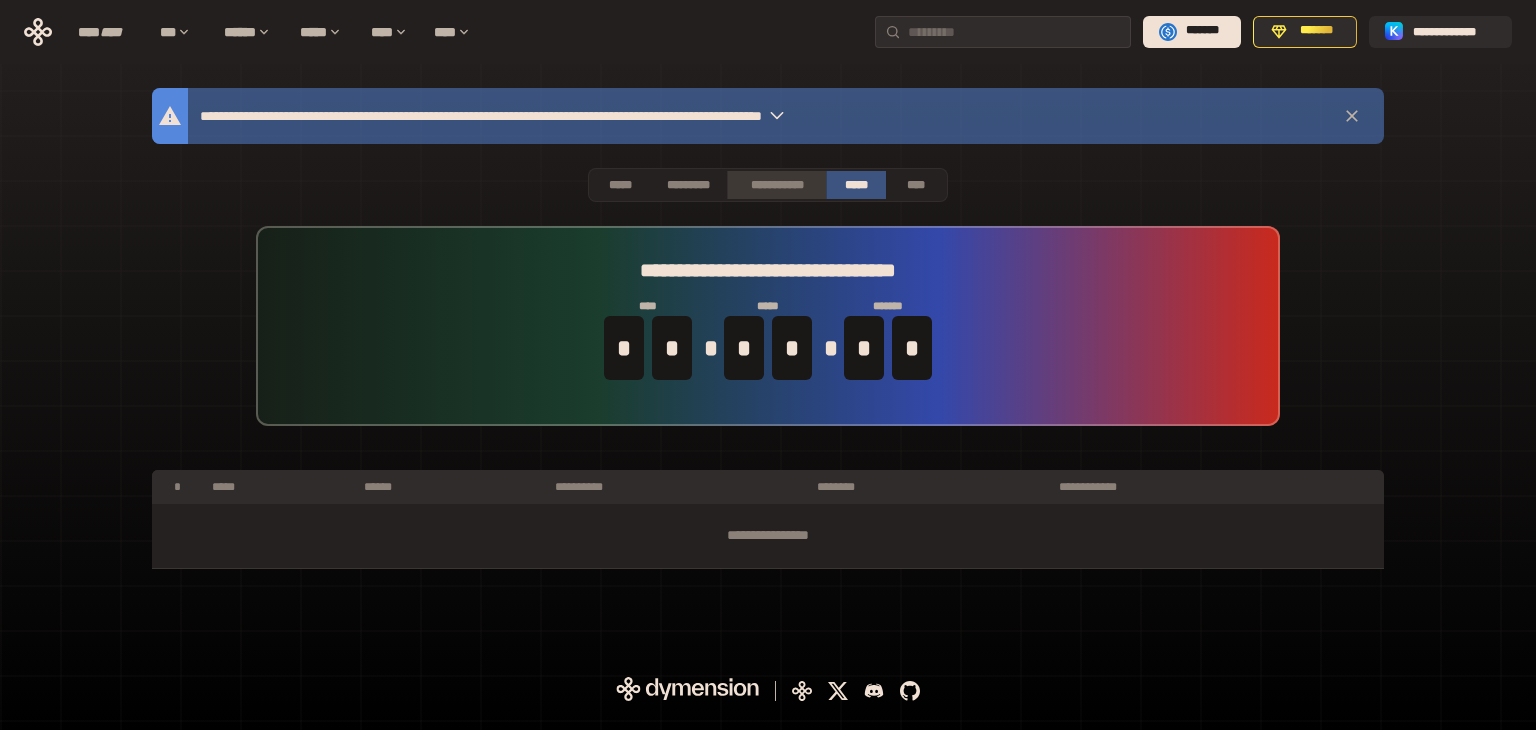 click on "**********" at bounding box center [776, 185] 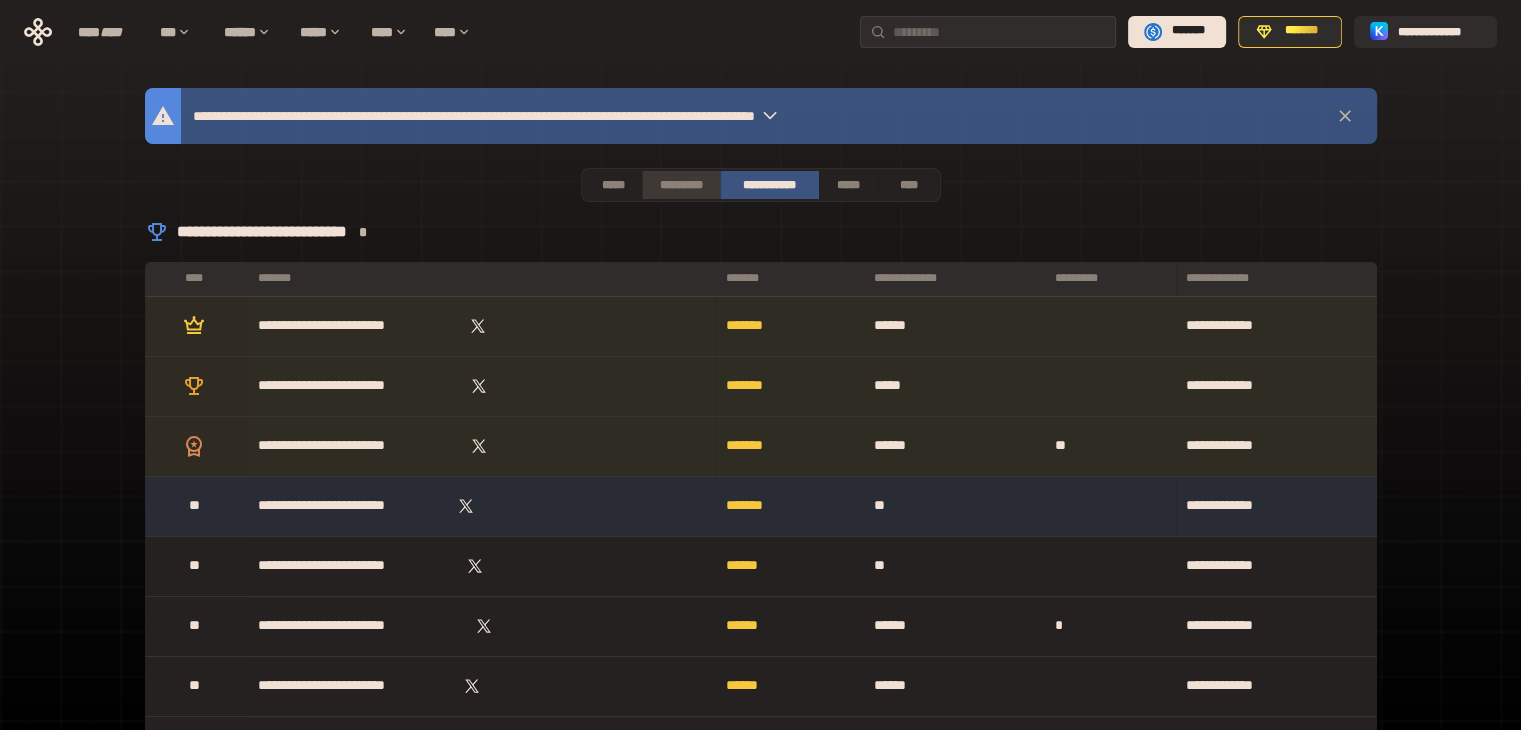 click on "*********" at bounding box center (680, 185) 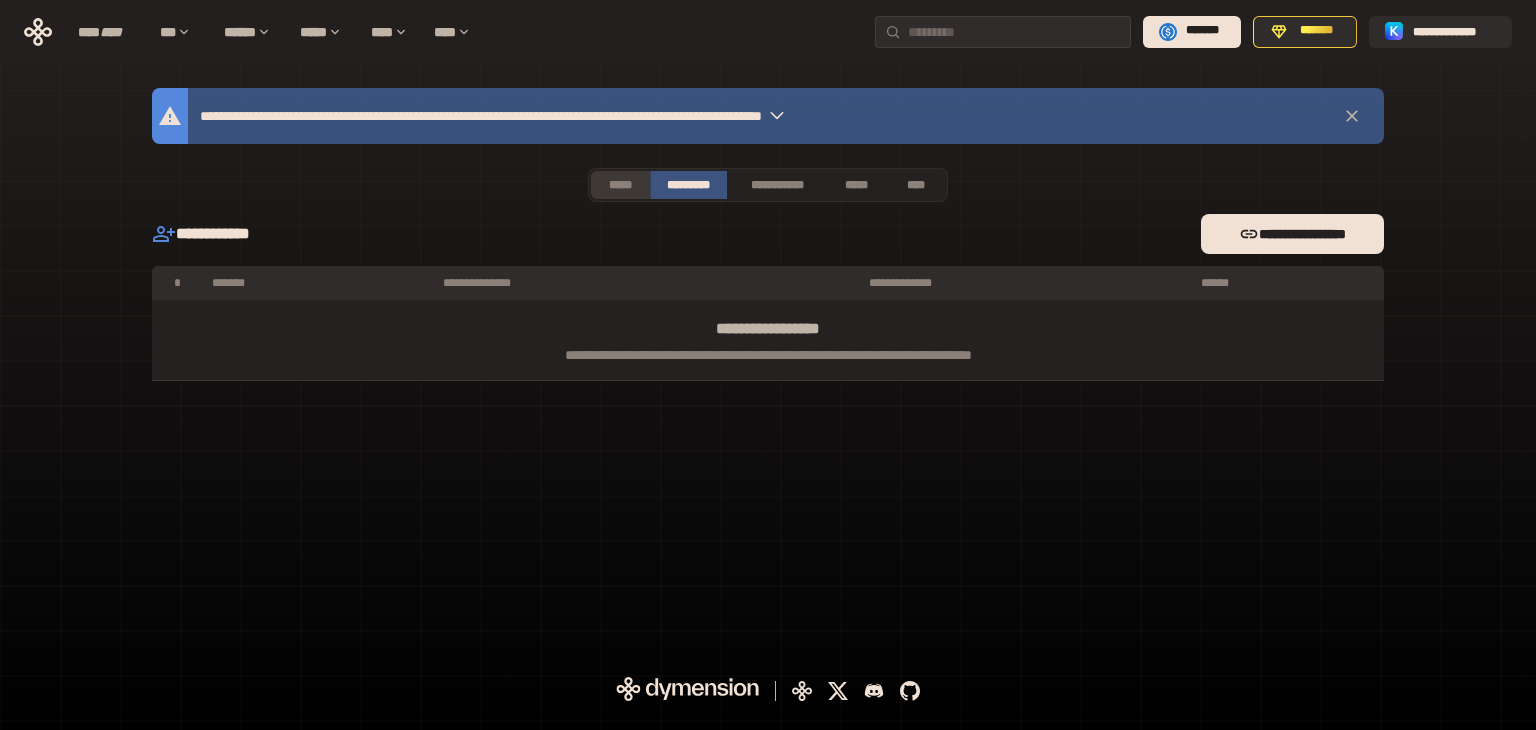 click on "*****" at bounding box center (620, 185) 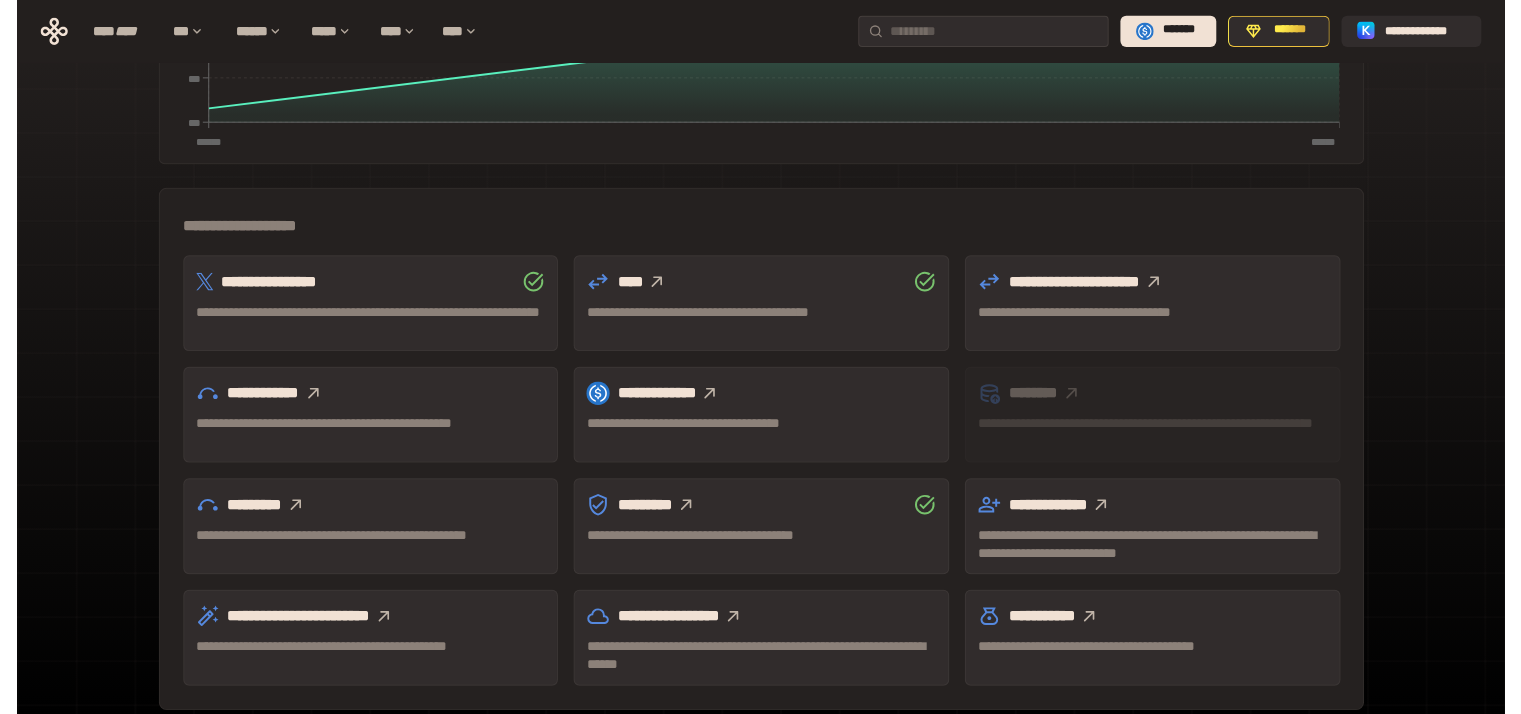 scroll, scrollTop: 555, scrollLeft: 0, axis: vertical 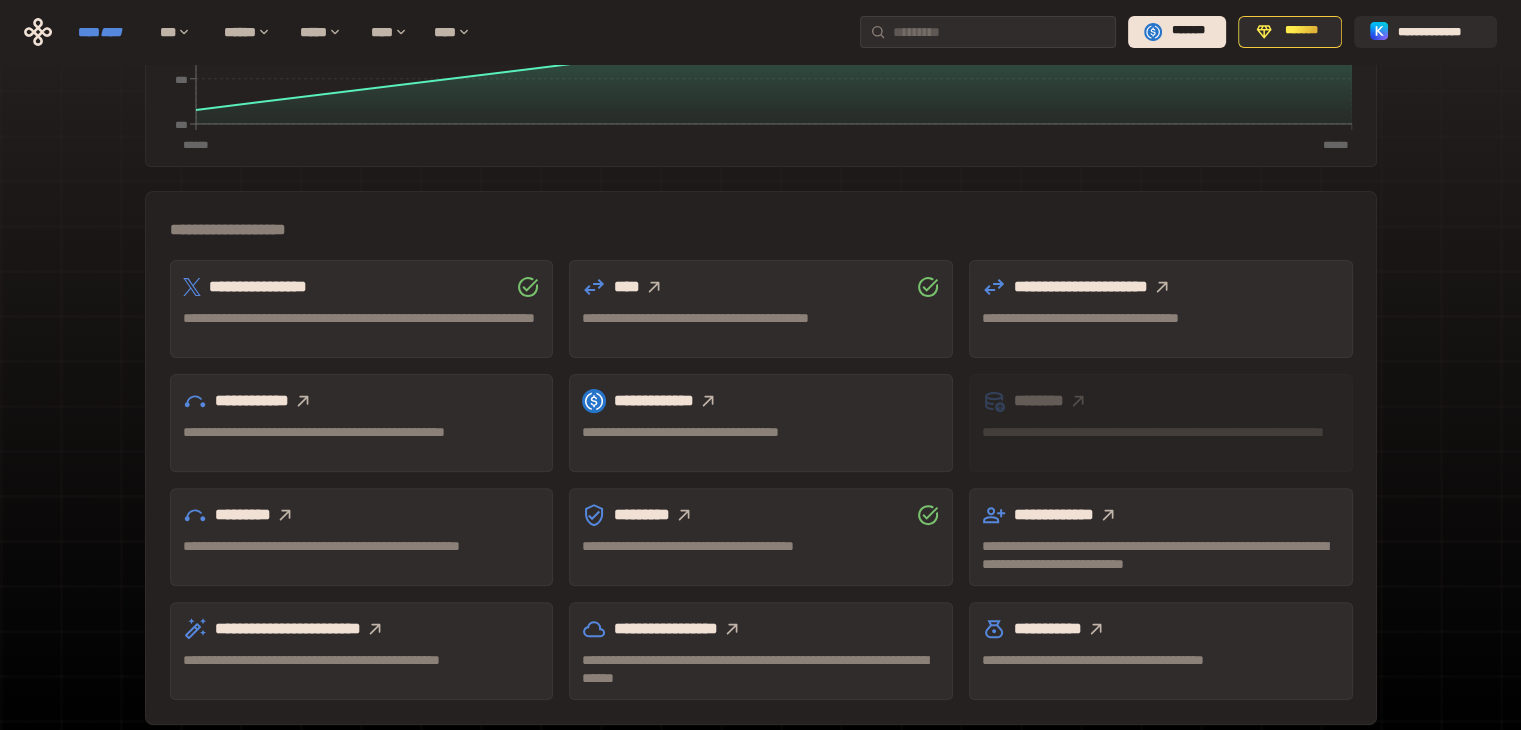click on "****" at bounding box center (111, 32) 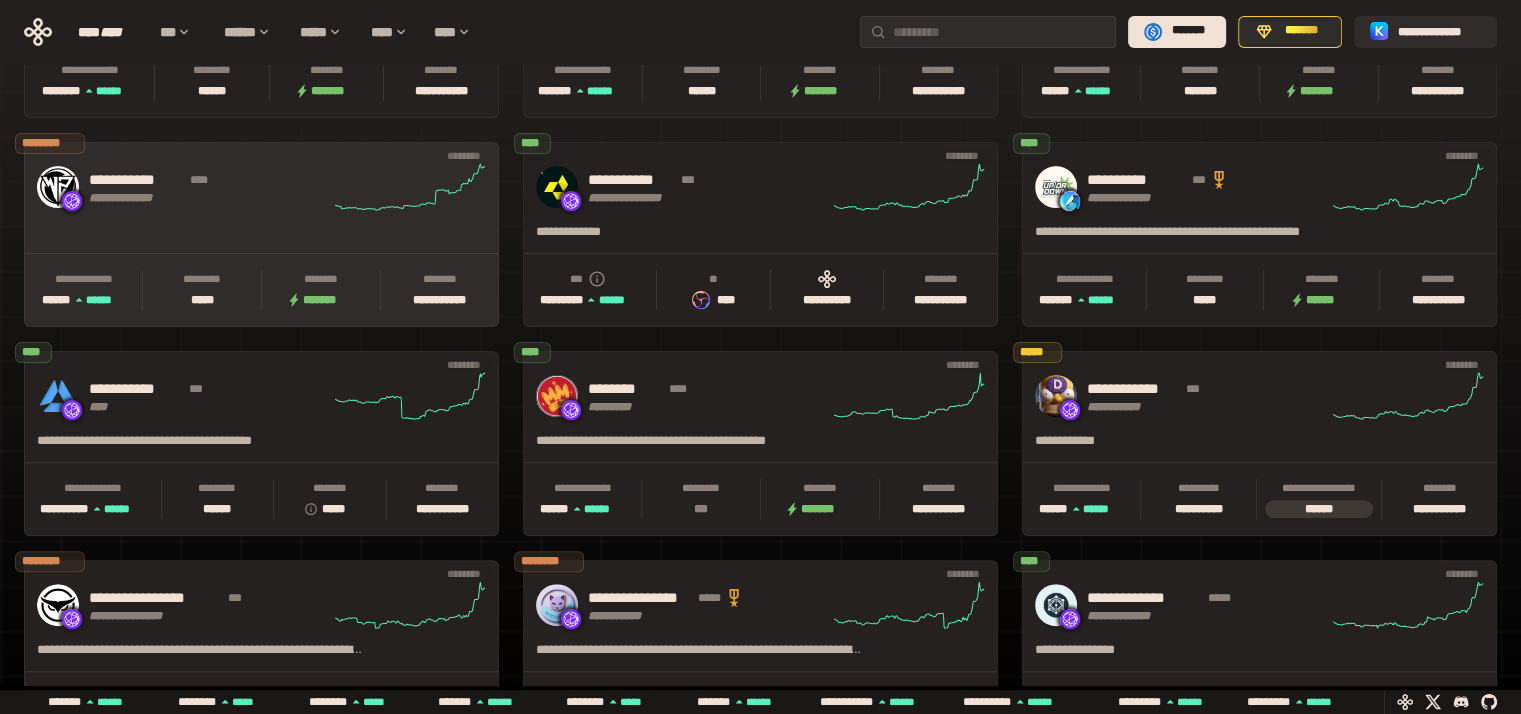 scroll, scrollTop: 0, scrollLeft: 856, axis: horizontal 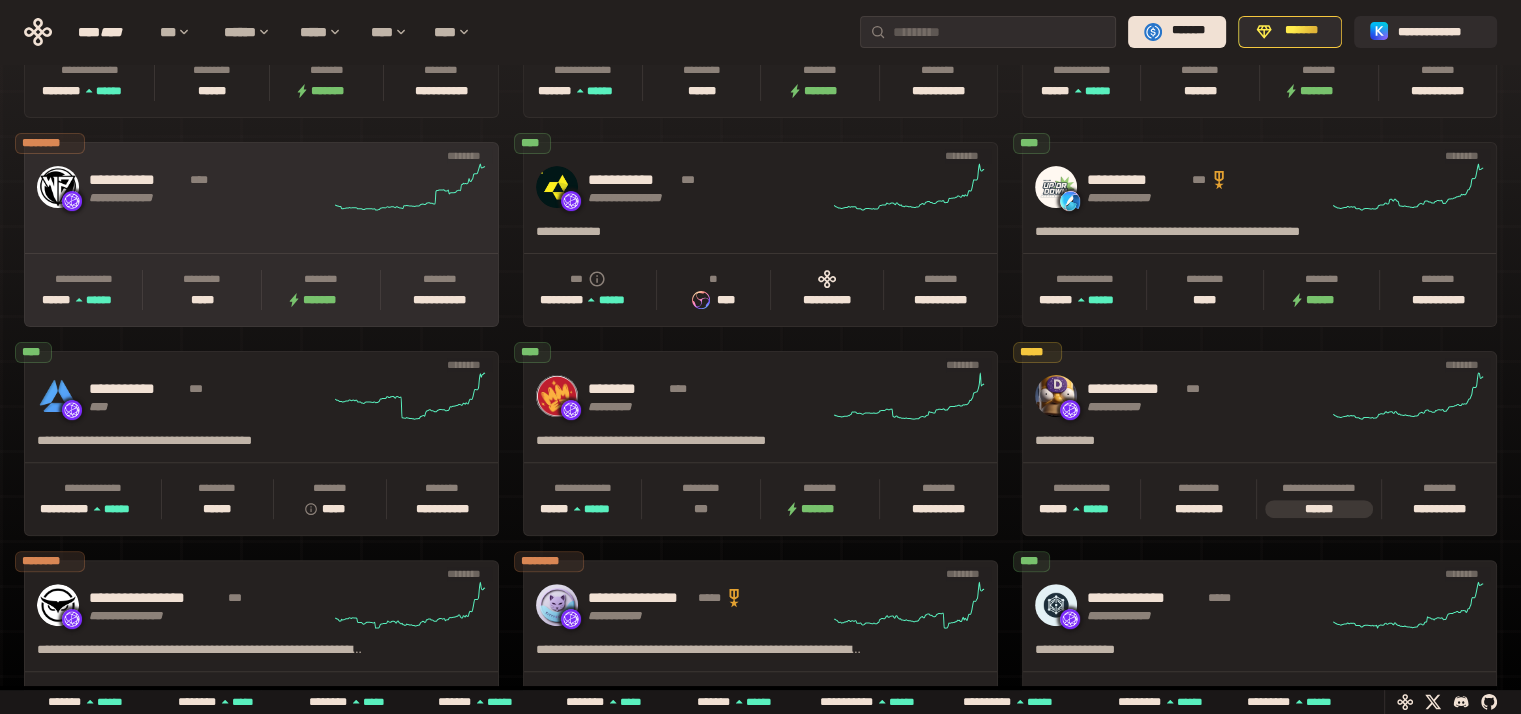 click on "[FIRST] [LAST]    [EMAIL]   [PHONE]" at bounding box center (261, 187) 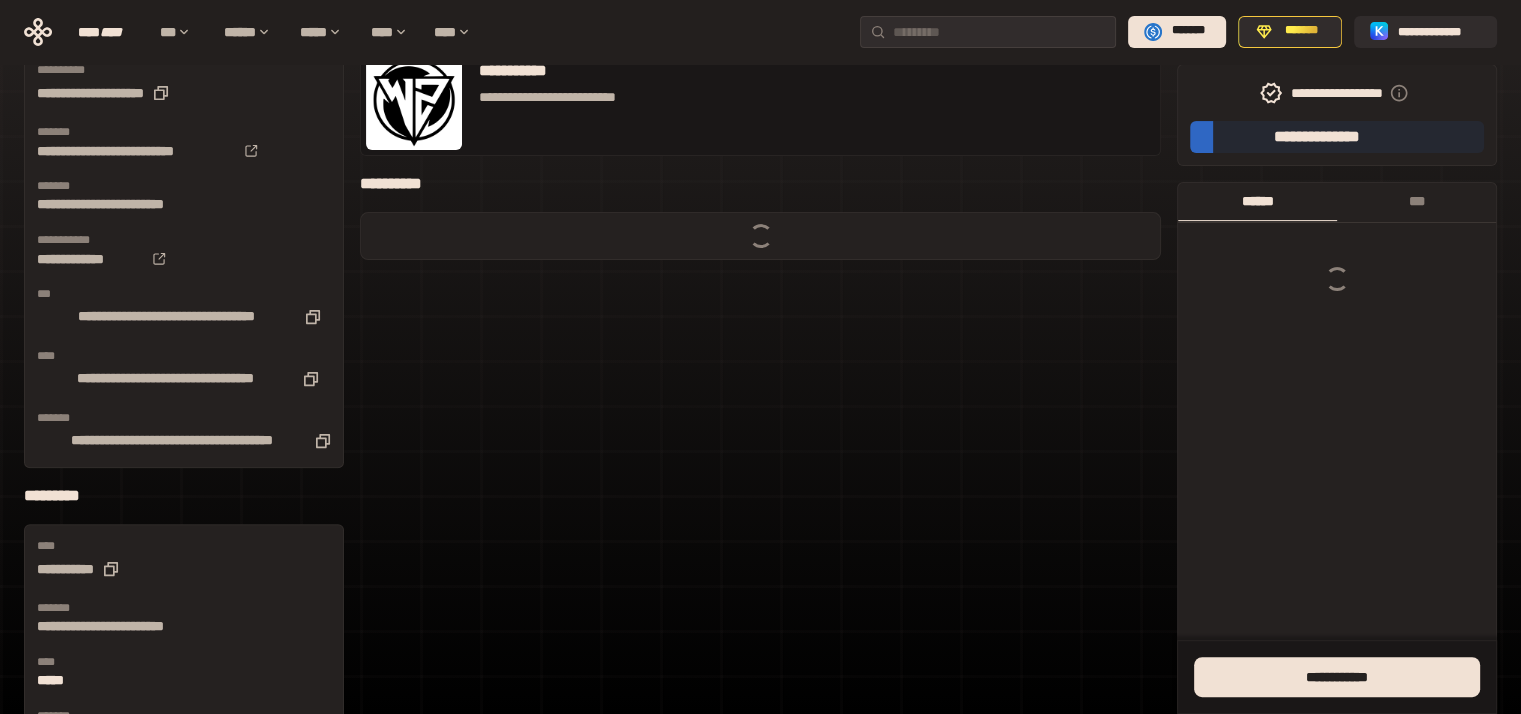 scroll, scrollTop: 0, scrollLeft: 0, axis: both 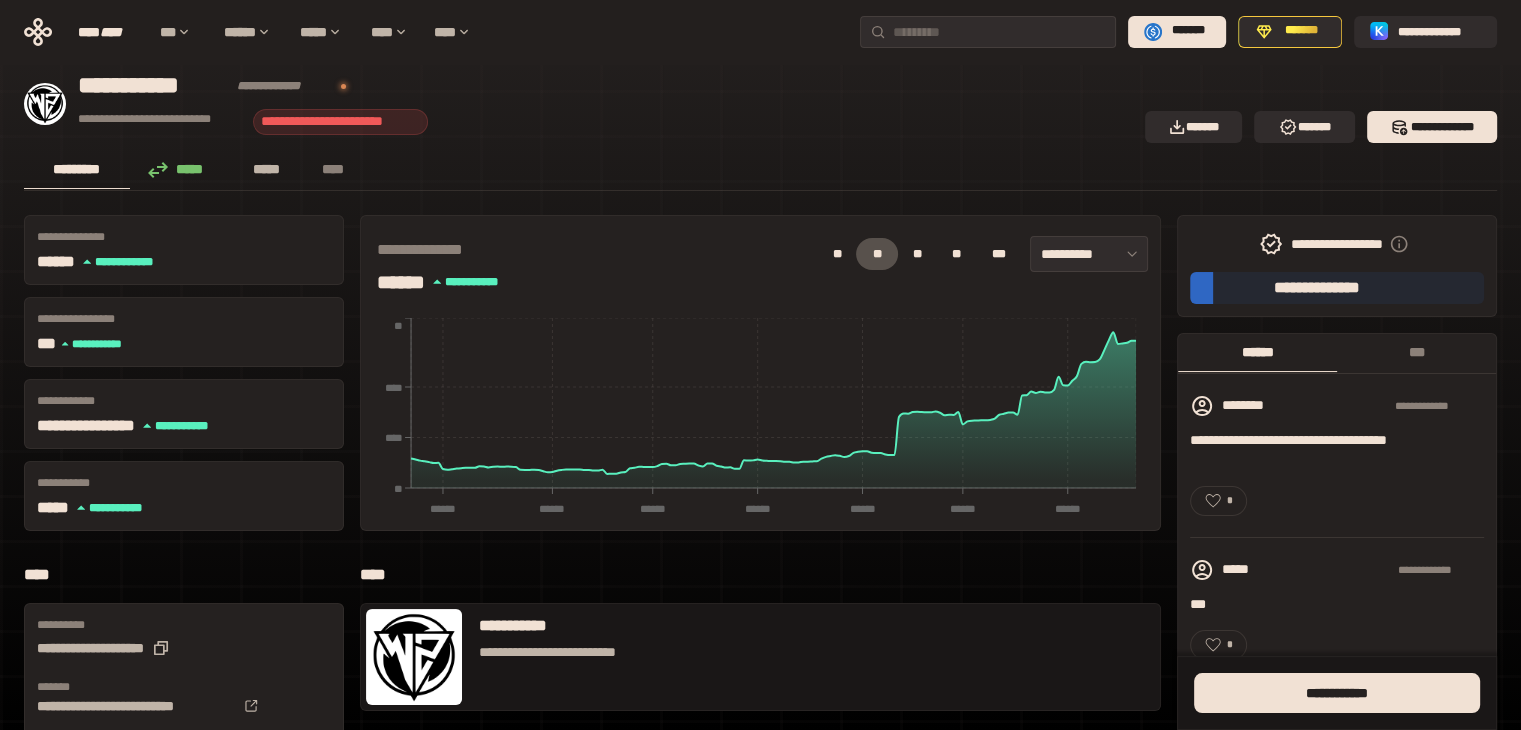 click on "*****" at bounding box center (267, 169) 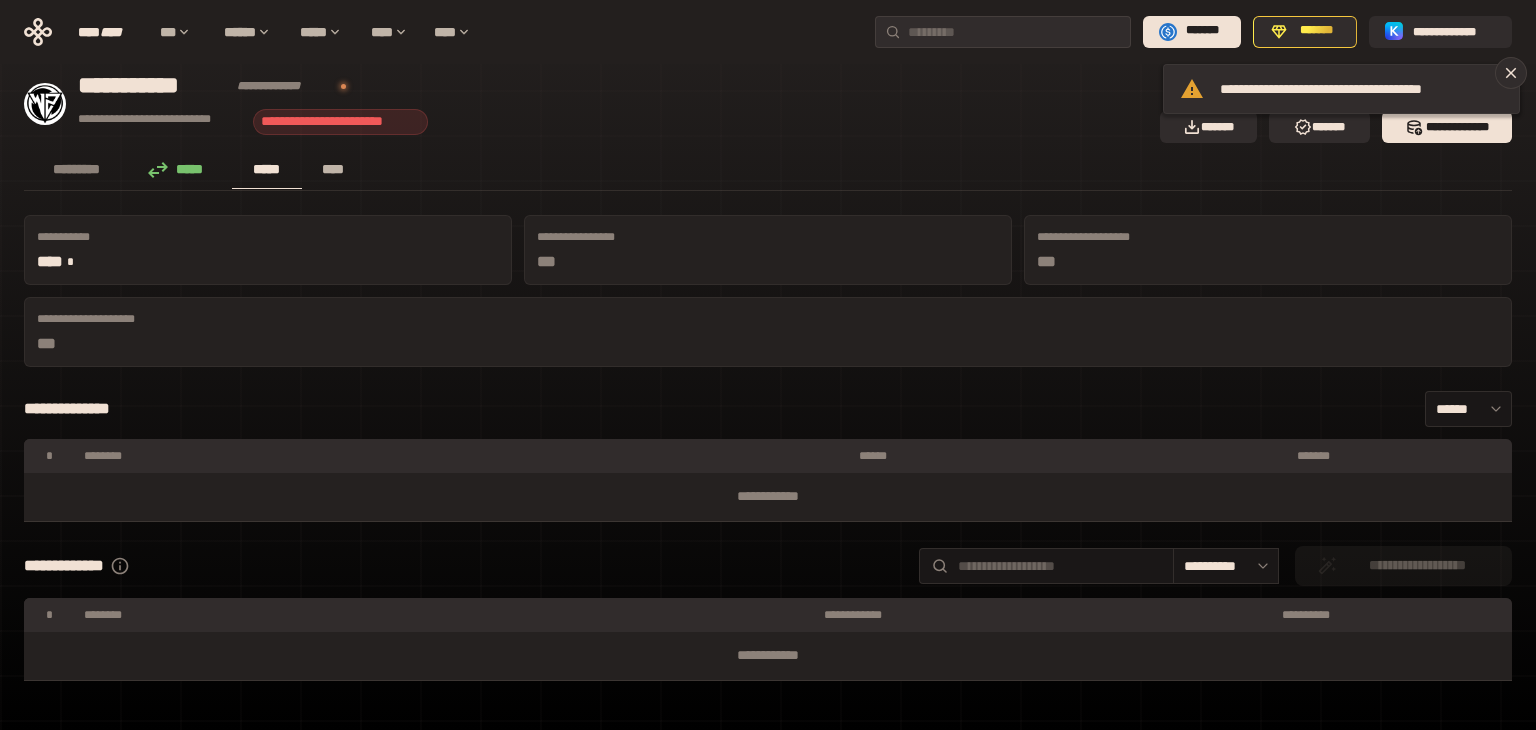 click on "****" at bounding box center (333, 170) 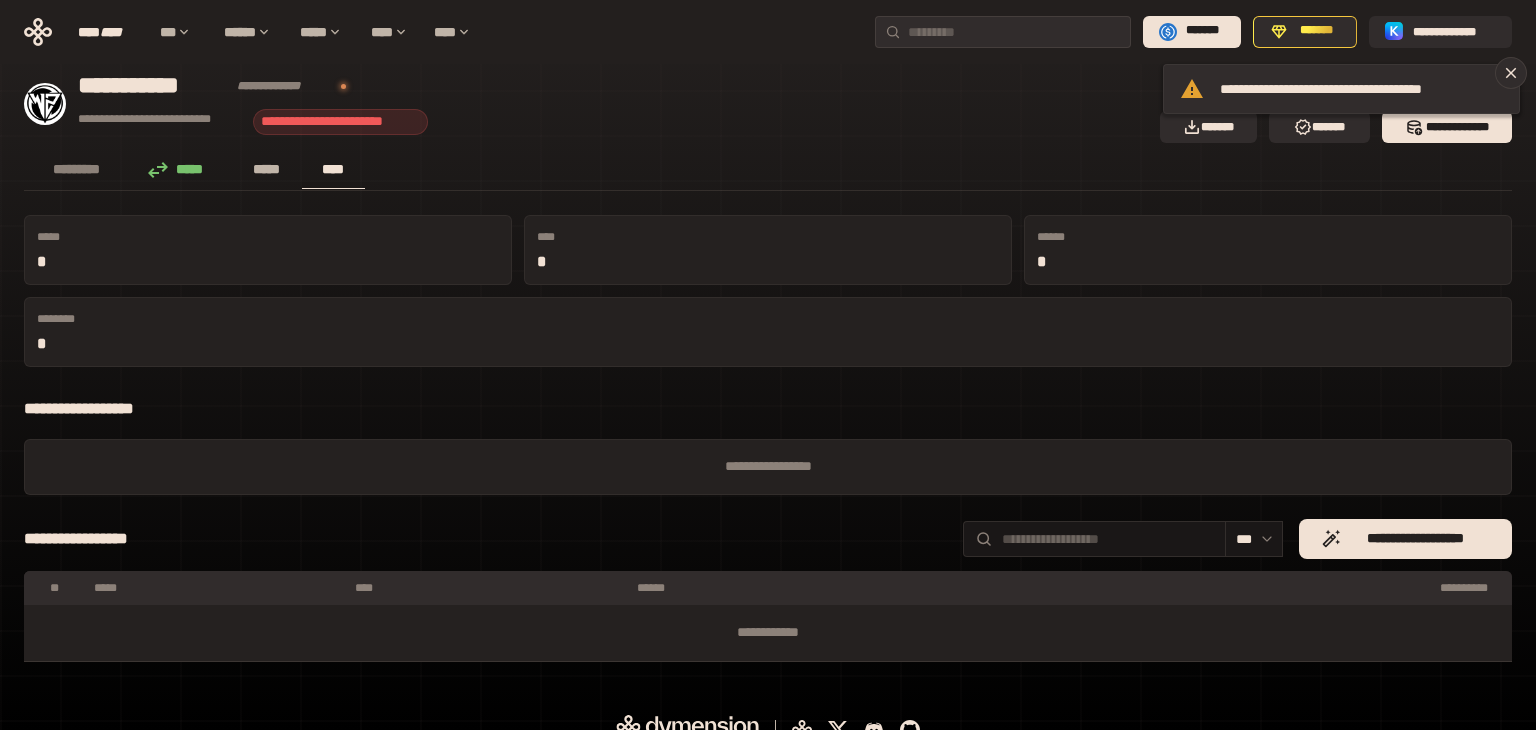 click on "*****" at bounding box center [267, 169] 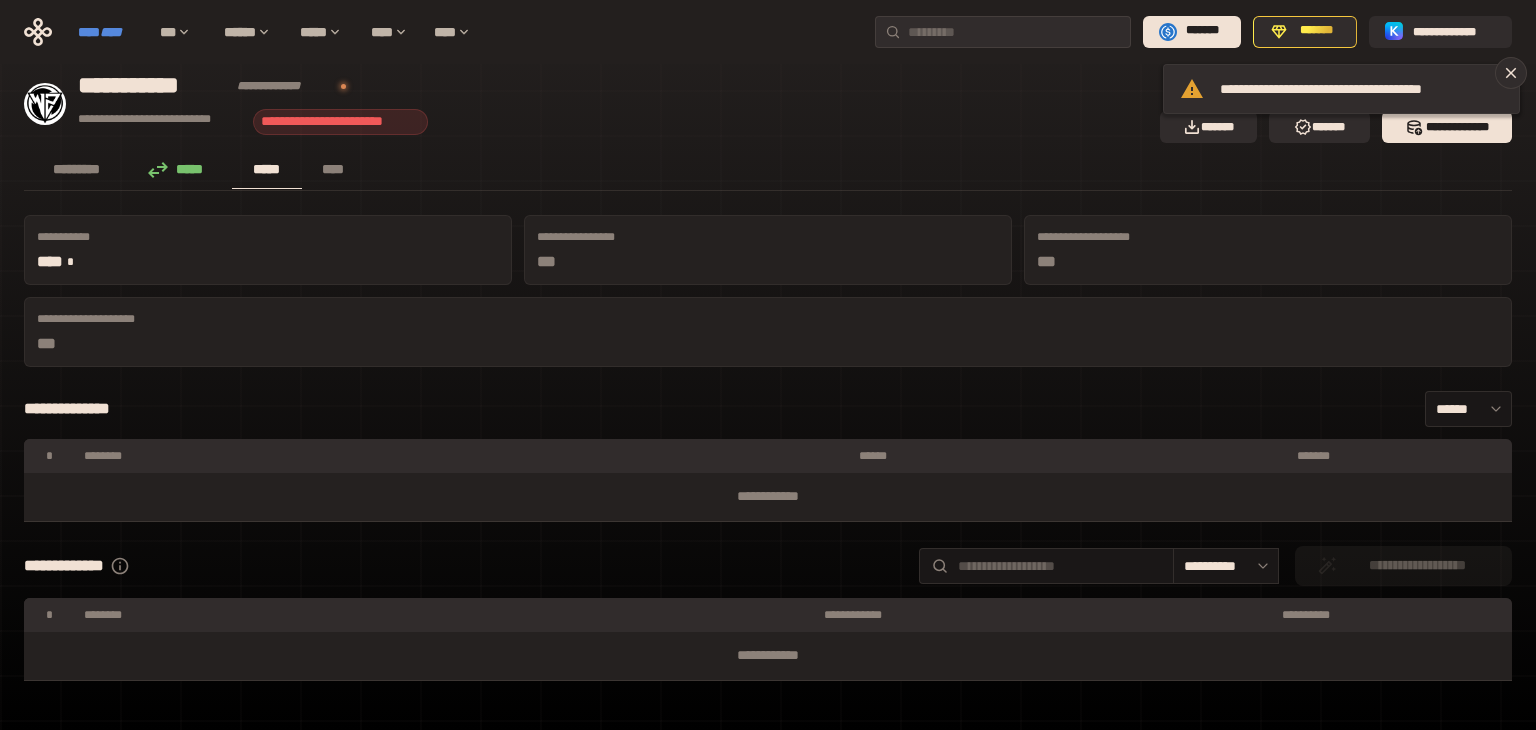 click on "****" at bounding box center [111, 32] 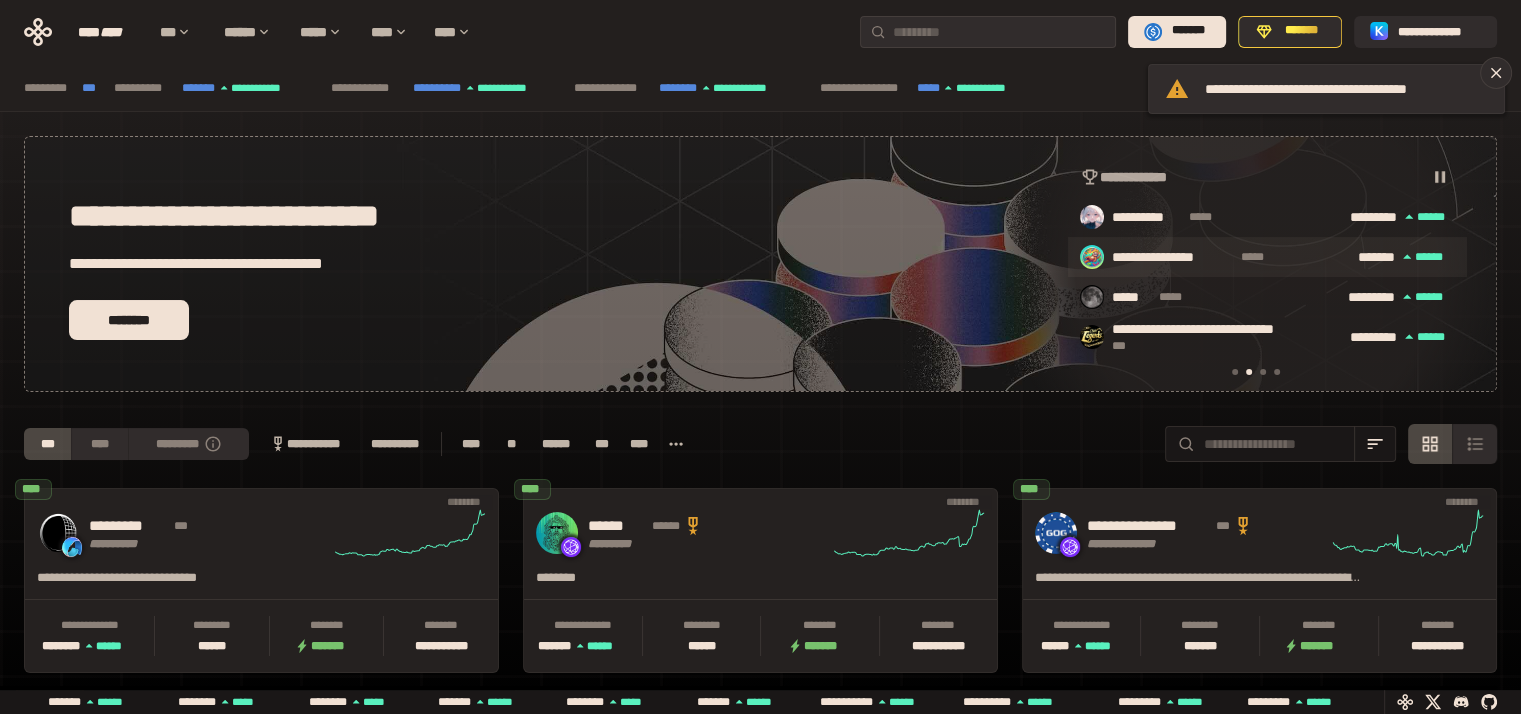 scroll, scrollTop: 0, scrollLeft: 436, axis: horizontal 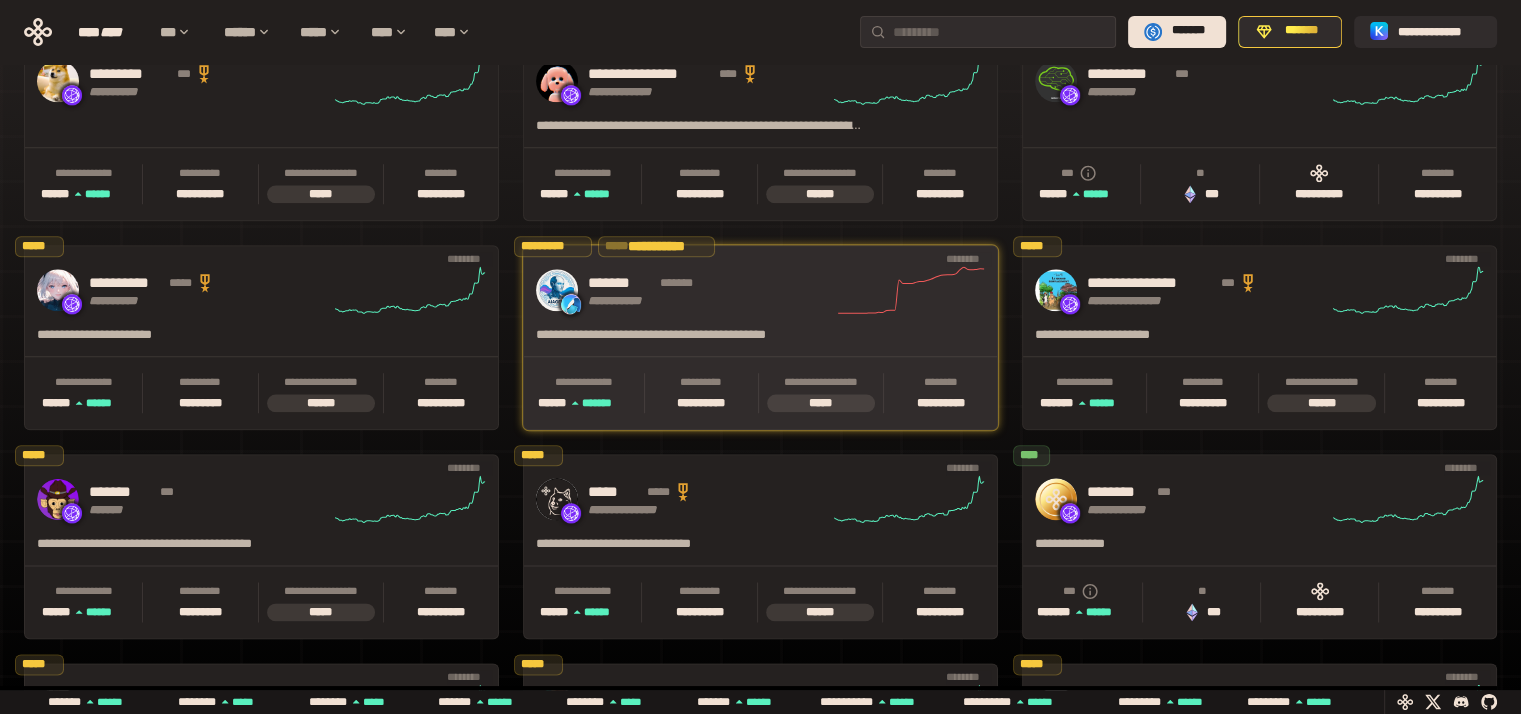 click on "[FIRST] [LAST] [PHONE]" at bounding box center [821, 393] 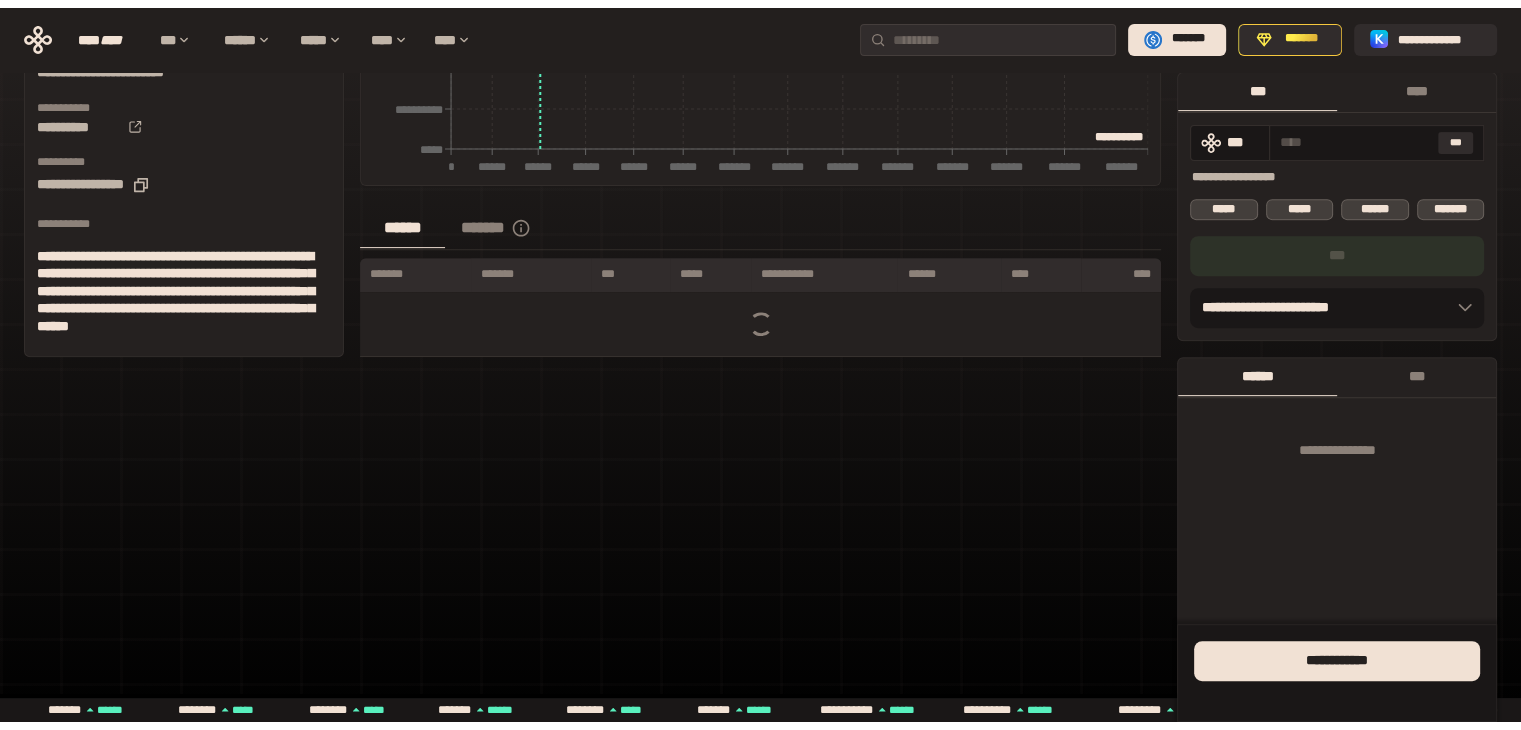 scroll, scrollTop: 0, scrollLeft: 0, axis: both 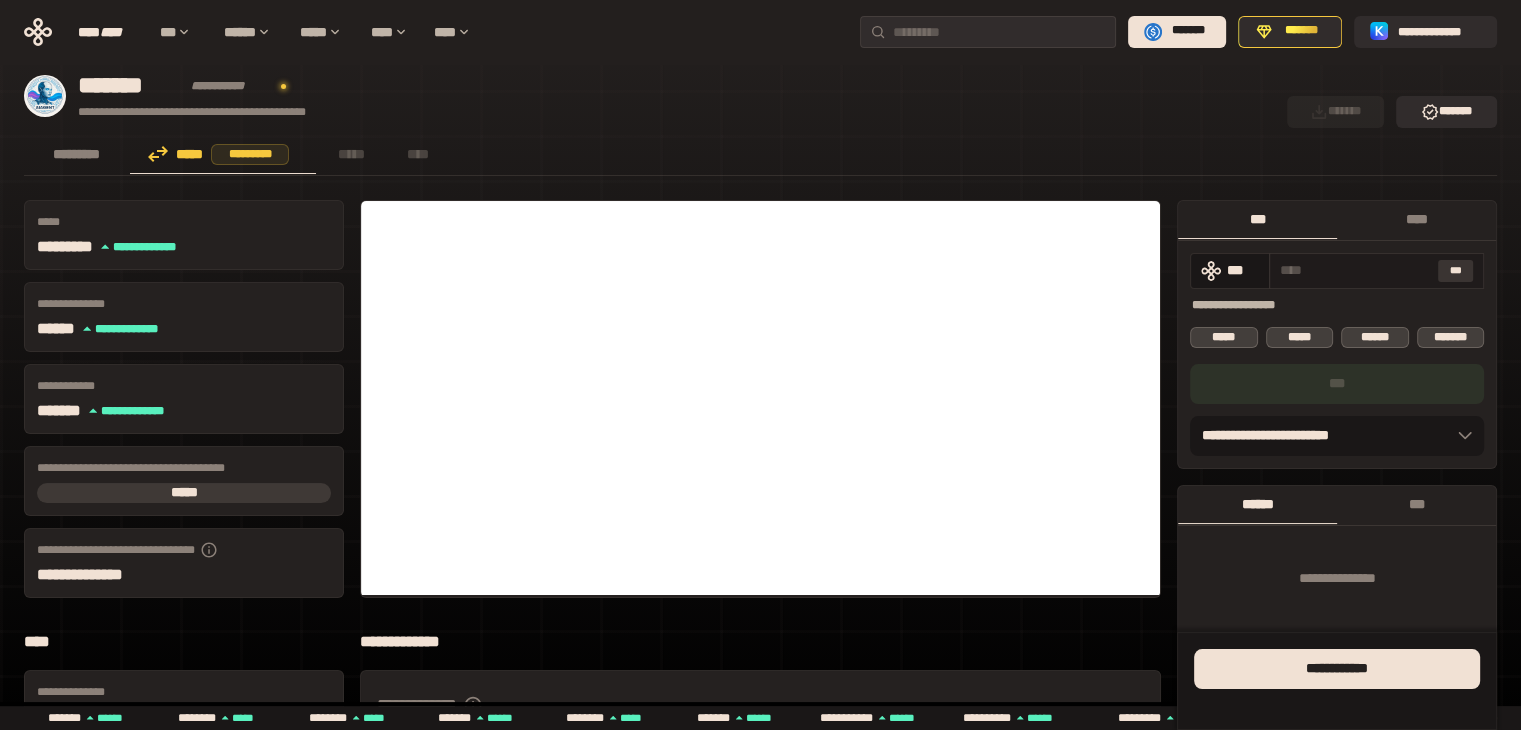 click on "***" at bounding box center [1456, 271] 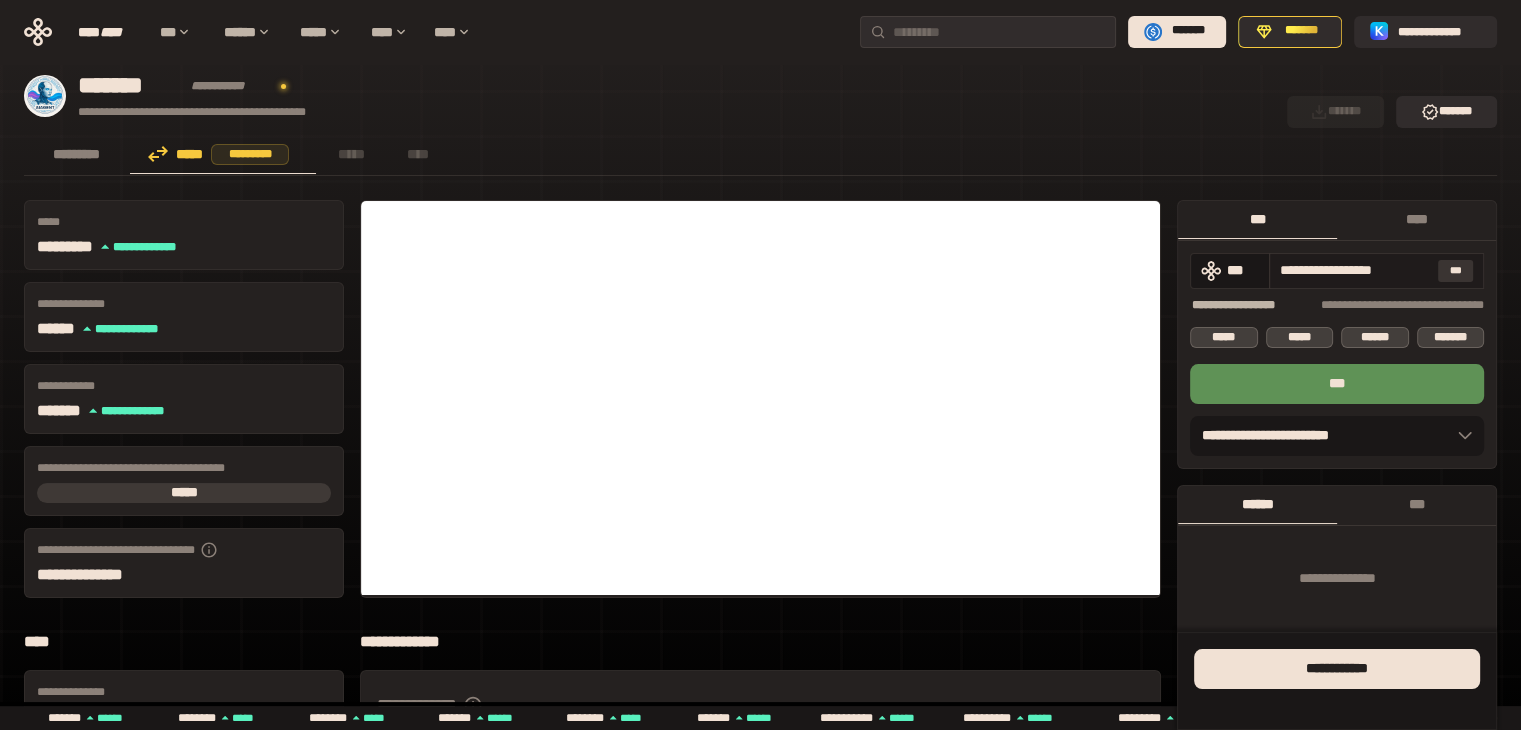 type on "**********" 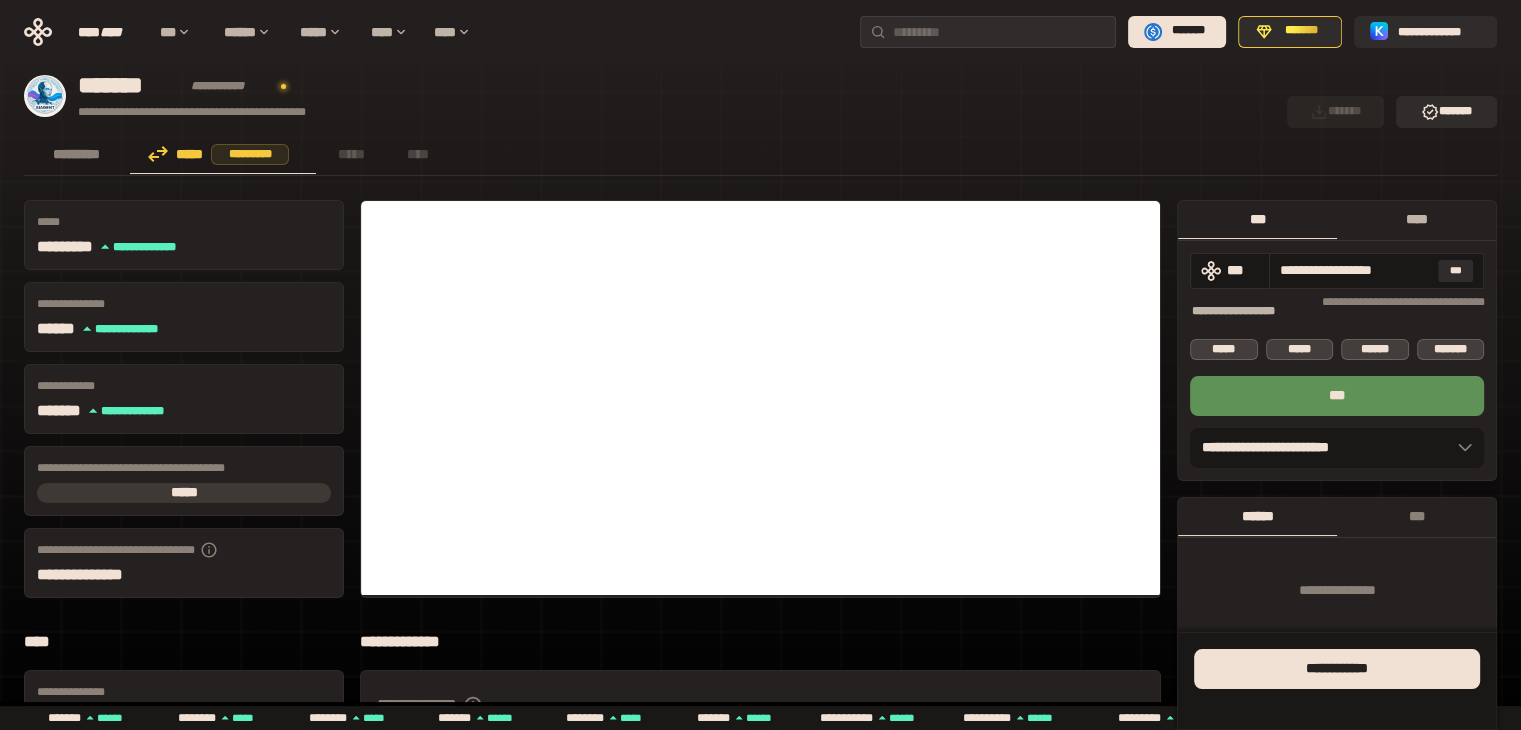 click on "****" at bounding box center (1416, 219) 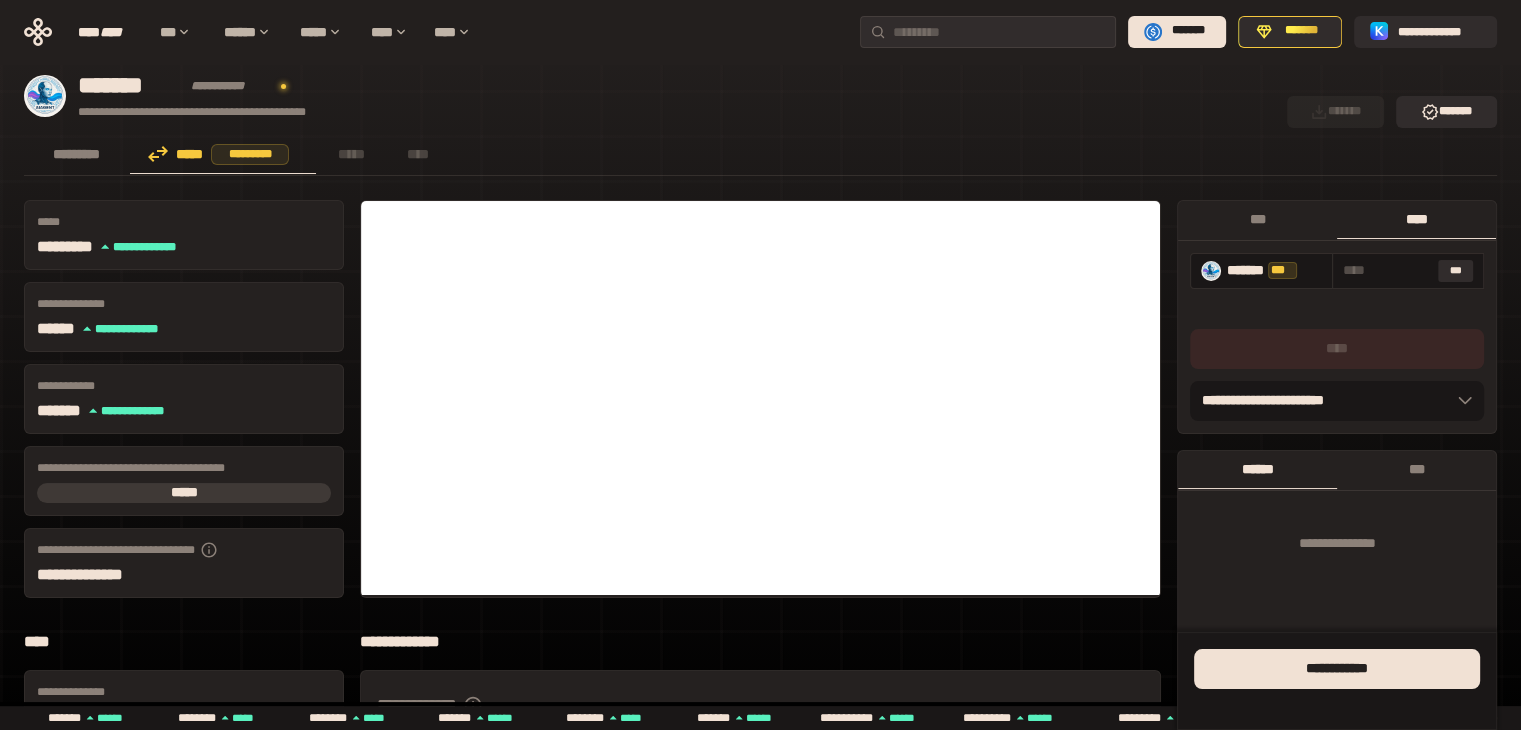click on "***" at bounding box center (1456, 271) 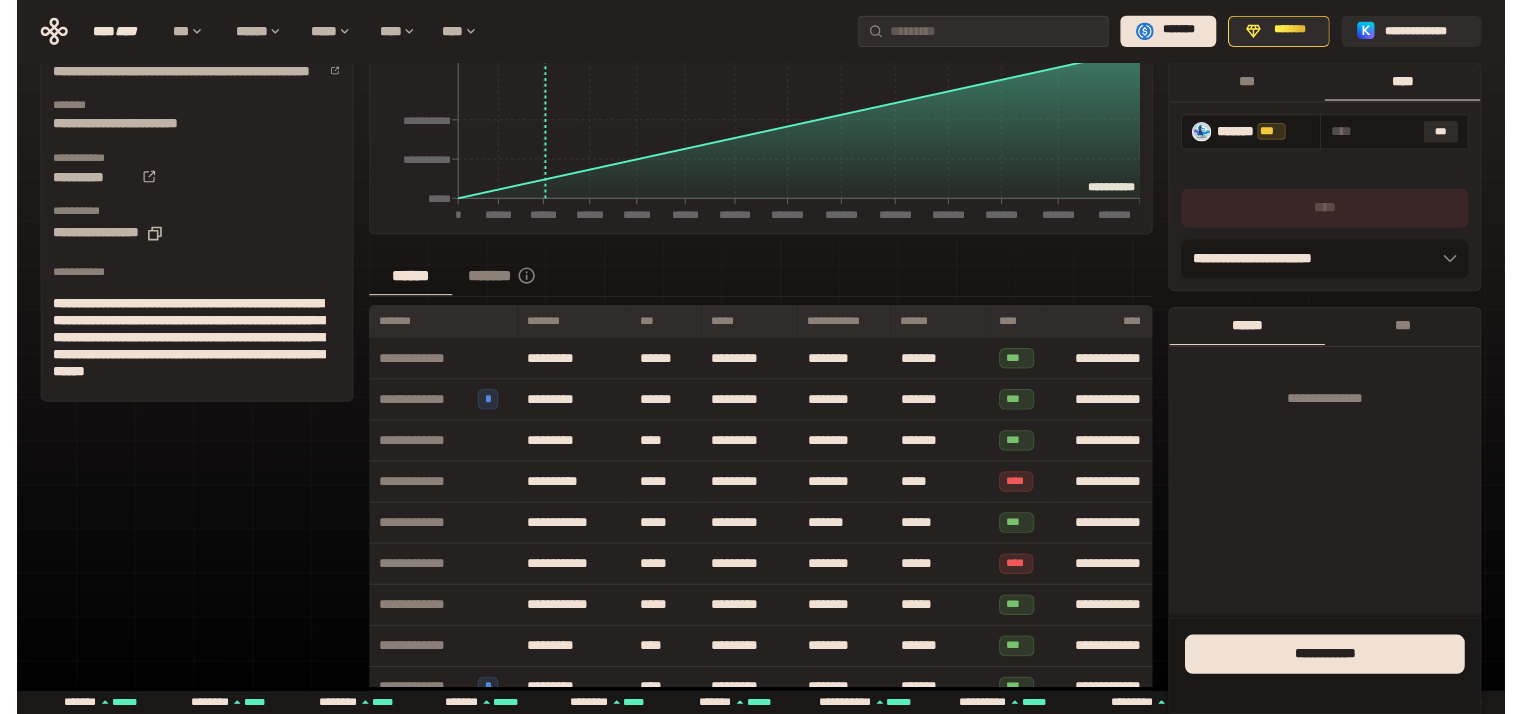 scroll, scrollTop: 0, scrollLeft: 0, axis: both 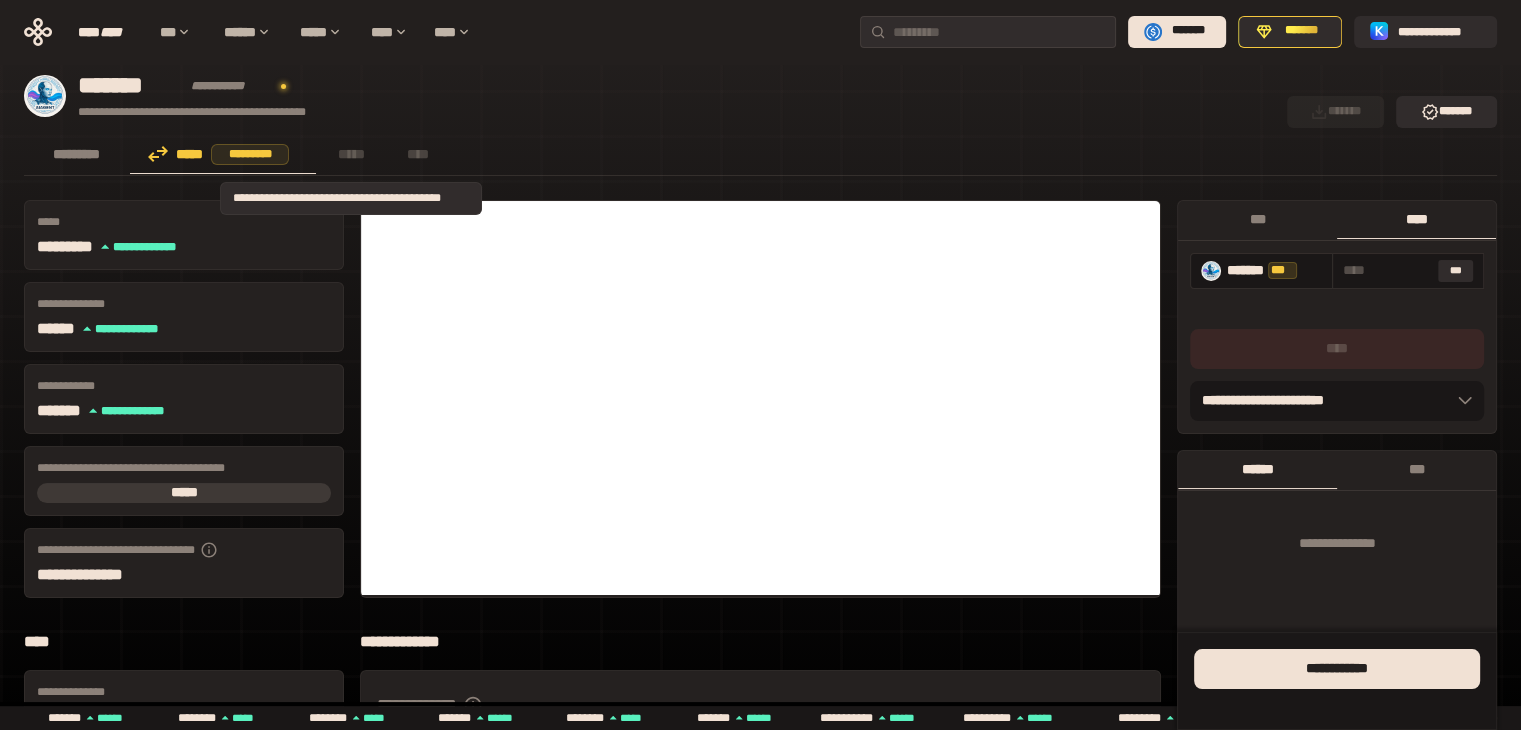 click on "*****" at bounding box center [351, 154] 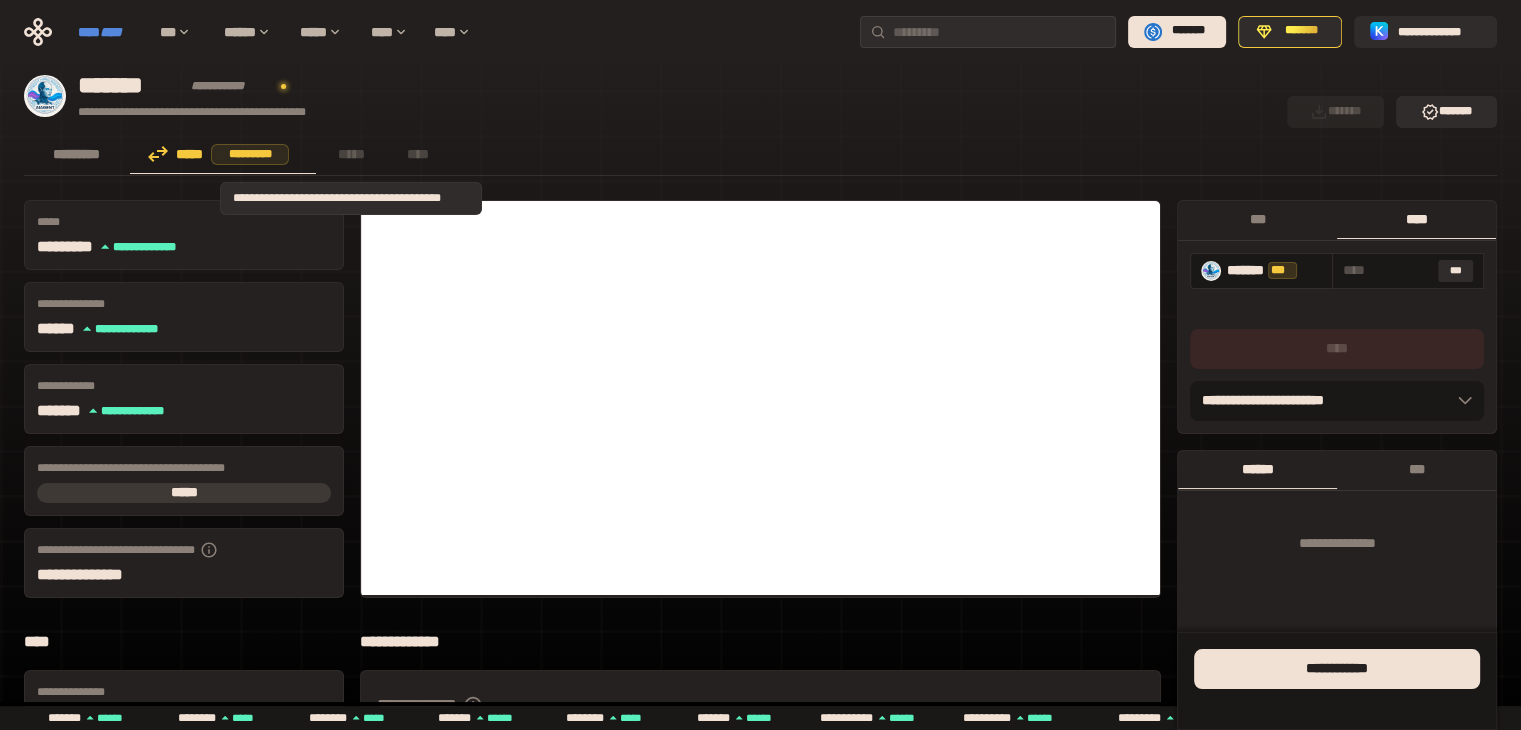 click on "****" at bounding box center (111, 32) 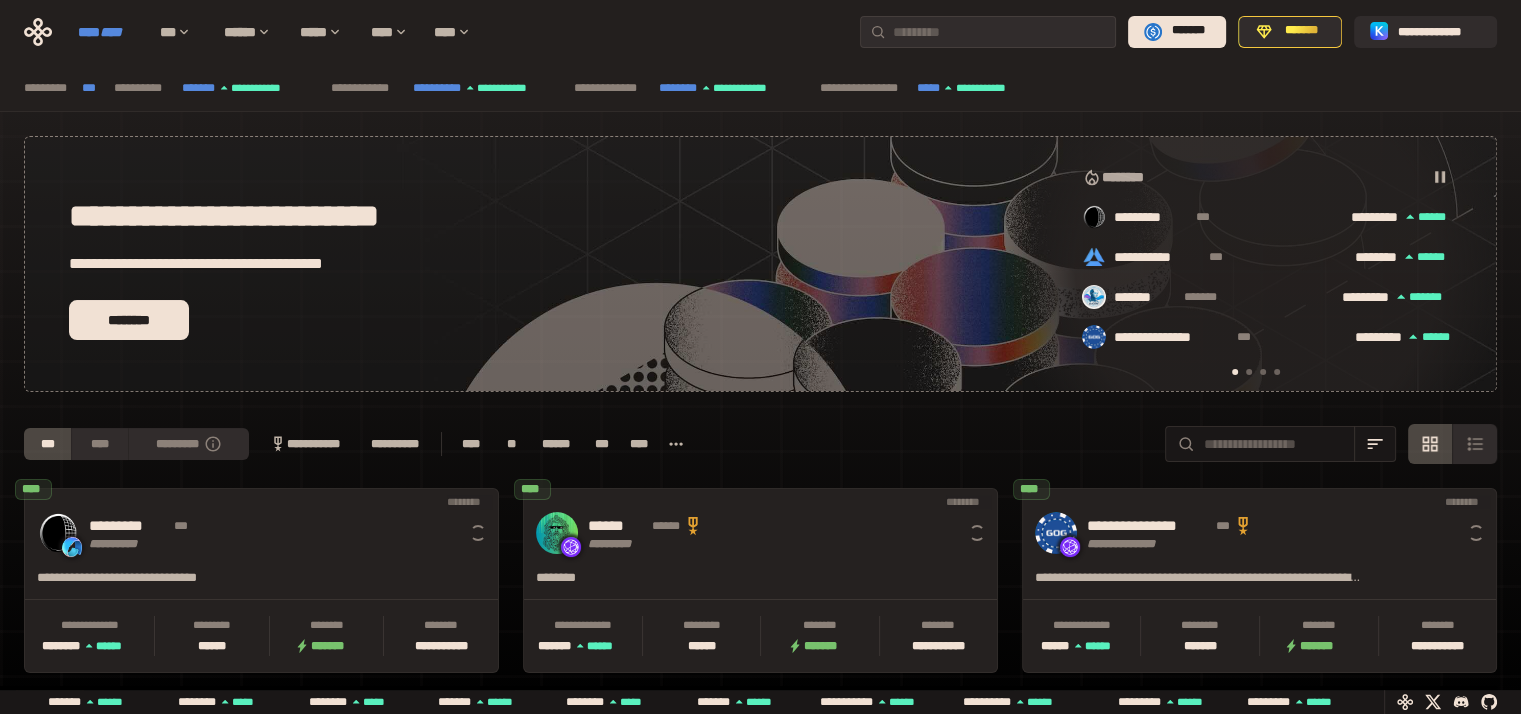 scroll, scrollTop: 0, scrollLeft: 16, axis: horizontal 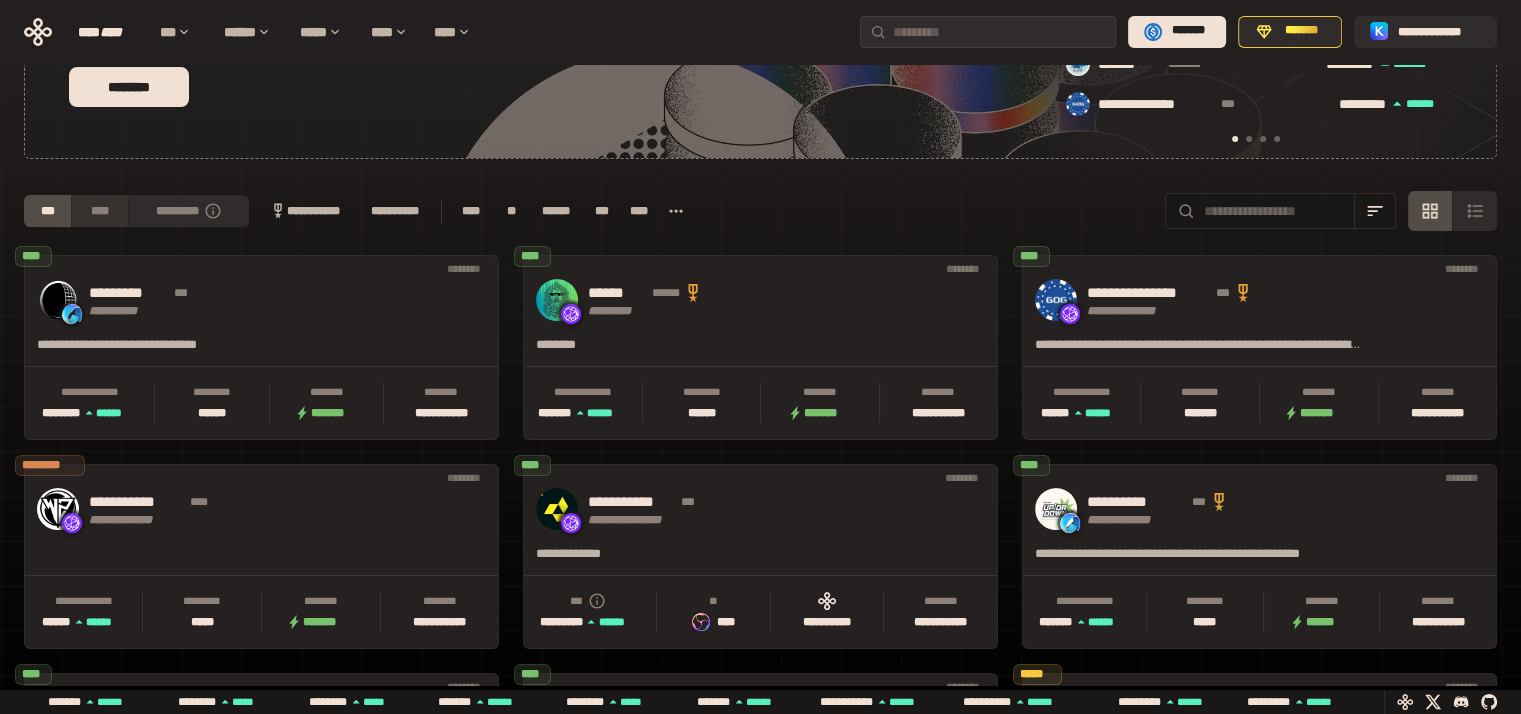 click on "****" at bounding box center (99, 211) 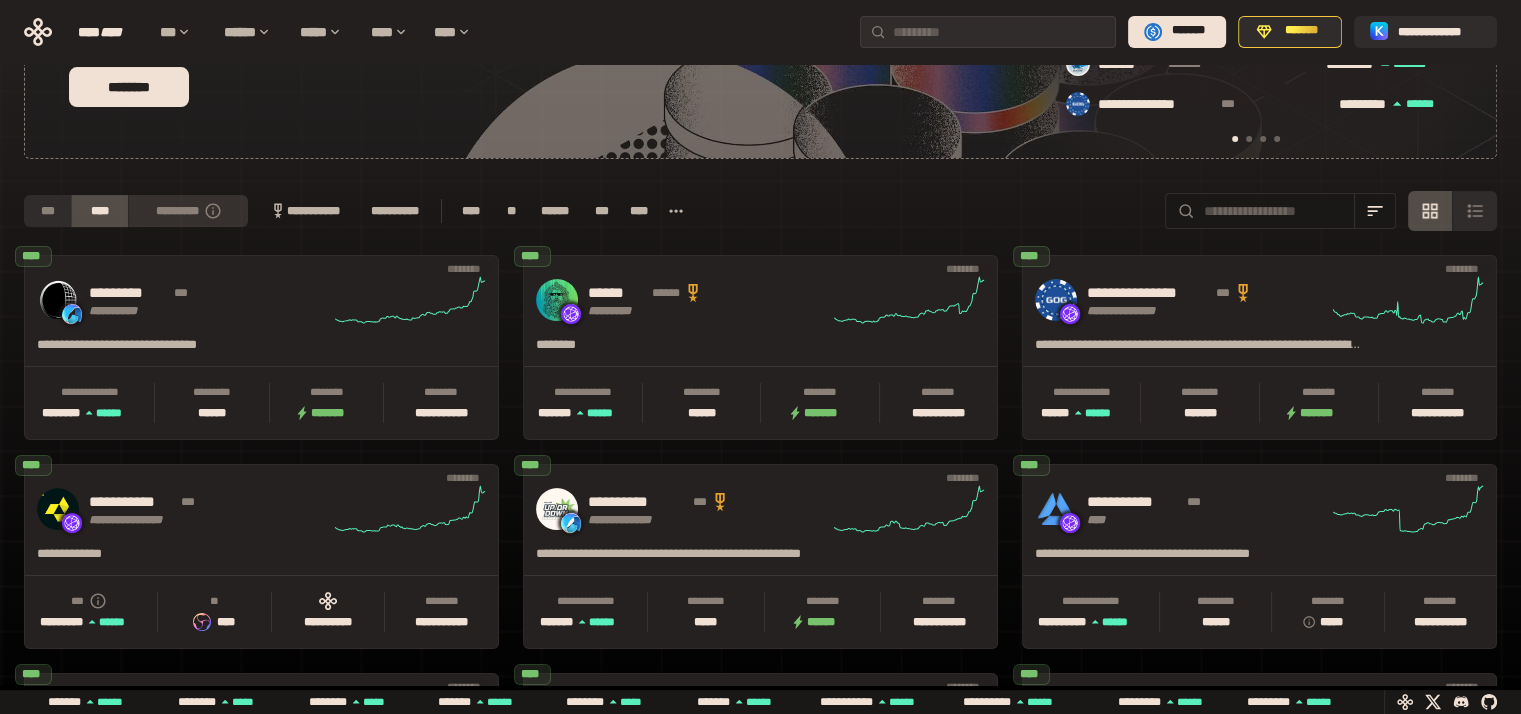 click on "*********" at bounding box center (188, 211) 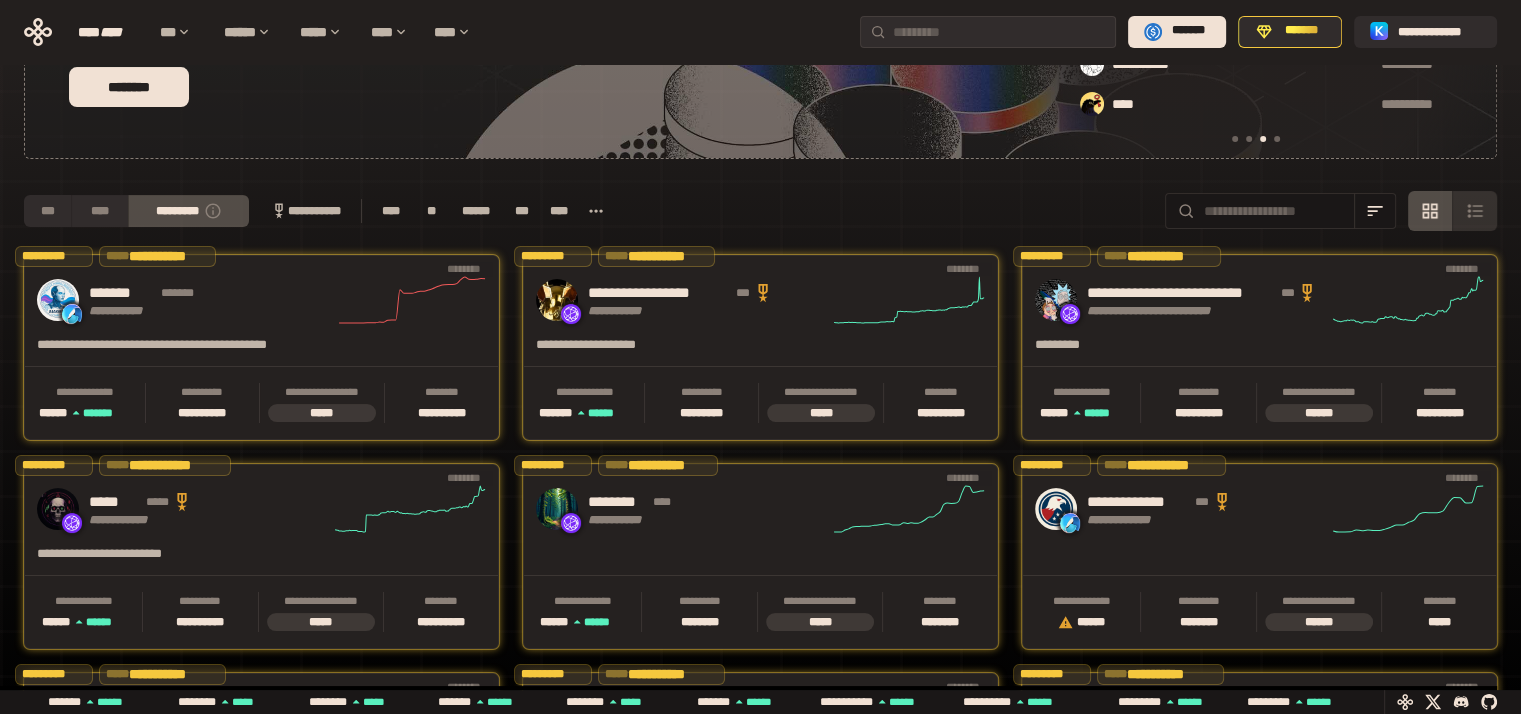 scroll, scrollTop: 0, scrollLeft: 856, axis: horizontal 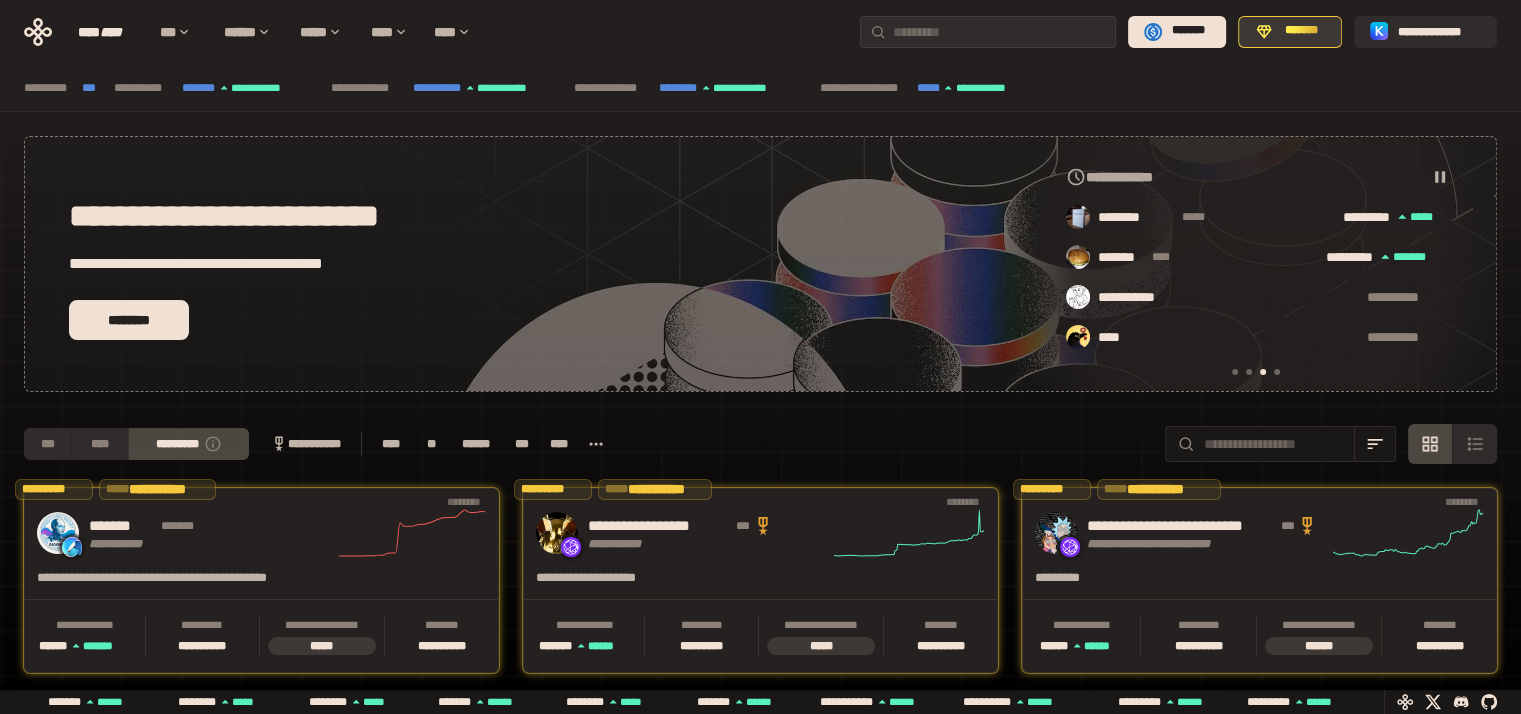 click on "*******" at bounding box center (1290, 32) 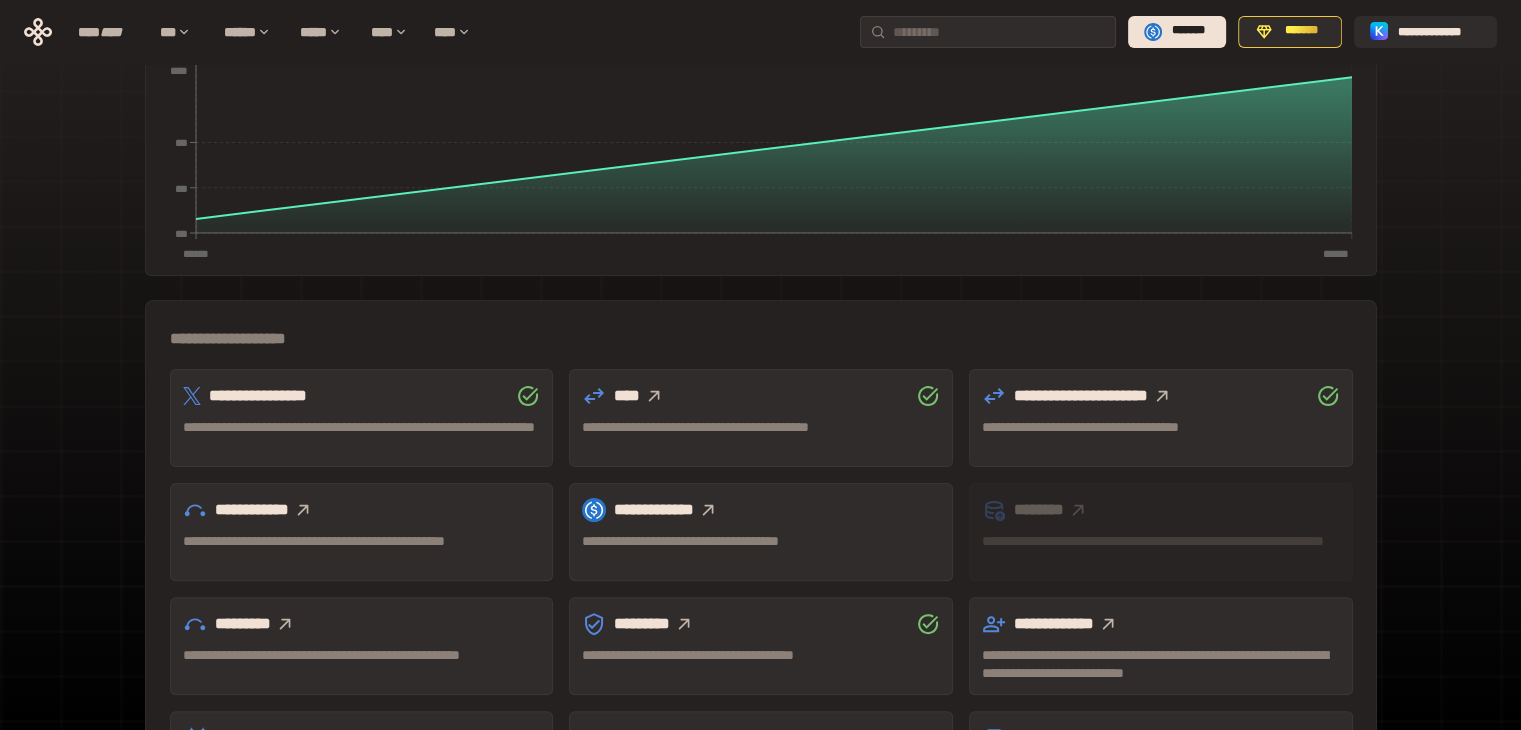 scroll, scrollTop: 555, scrollLeft: 0, axis: vertical 